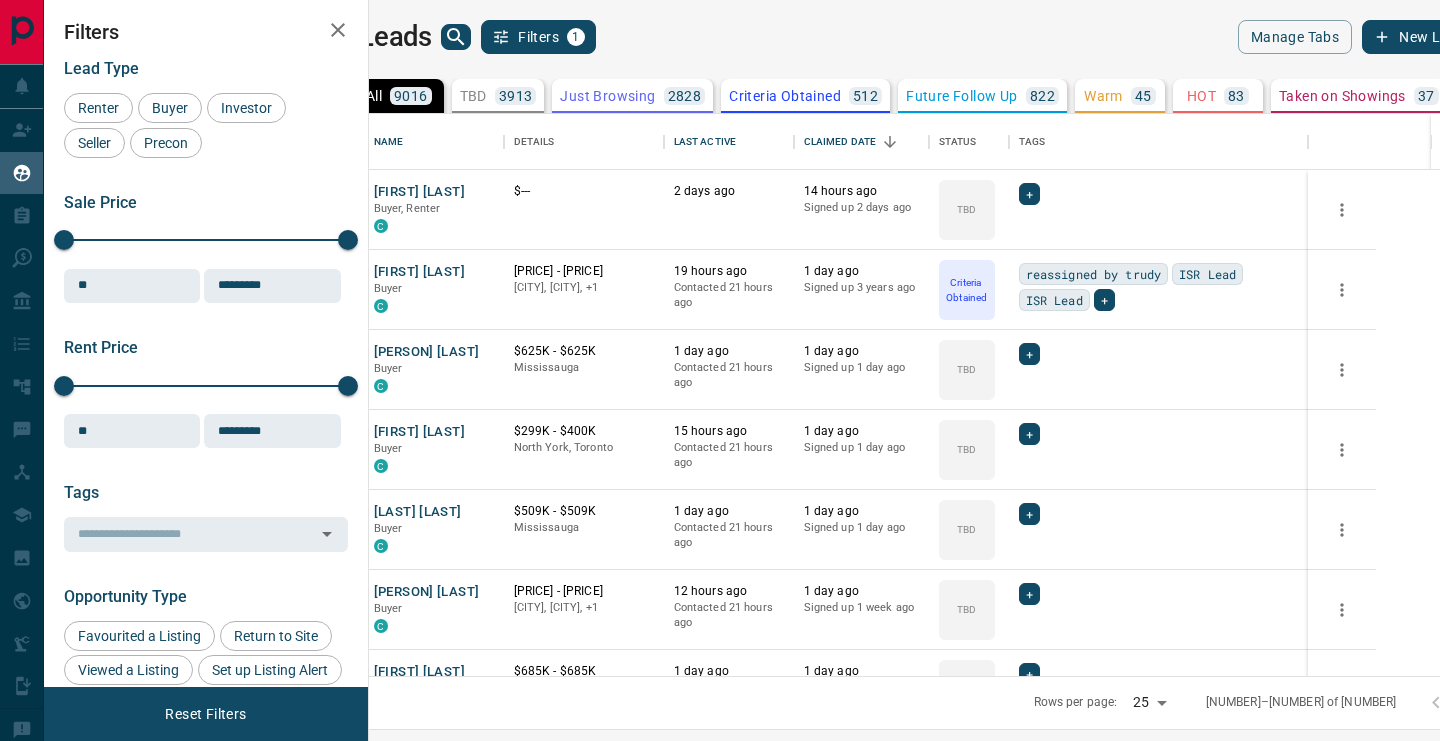 scroll, scrollTop: 0, scrollLeft: 0, axis: both 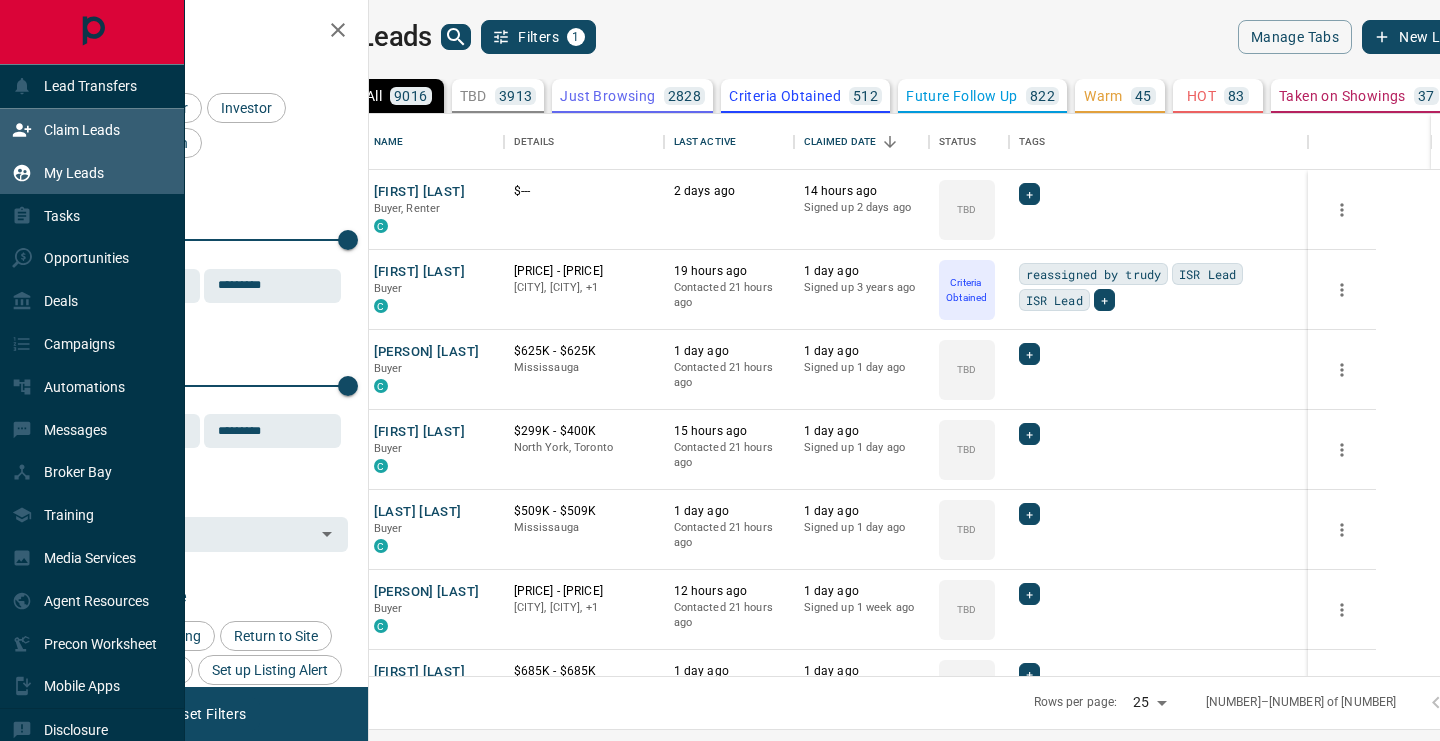 click on "Claim Leads" at bounding box center [66, 130] 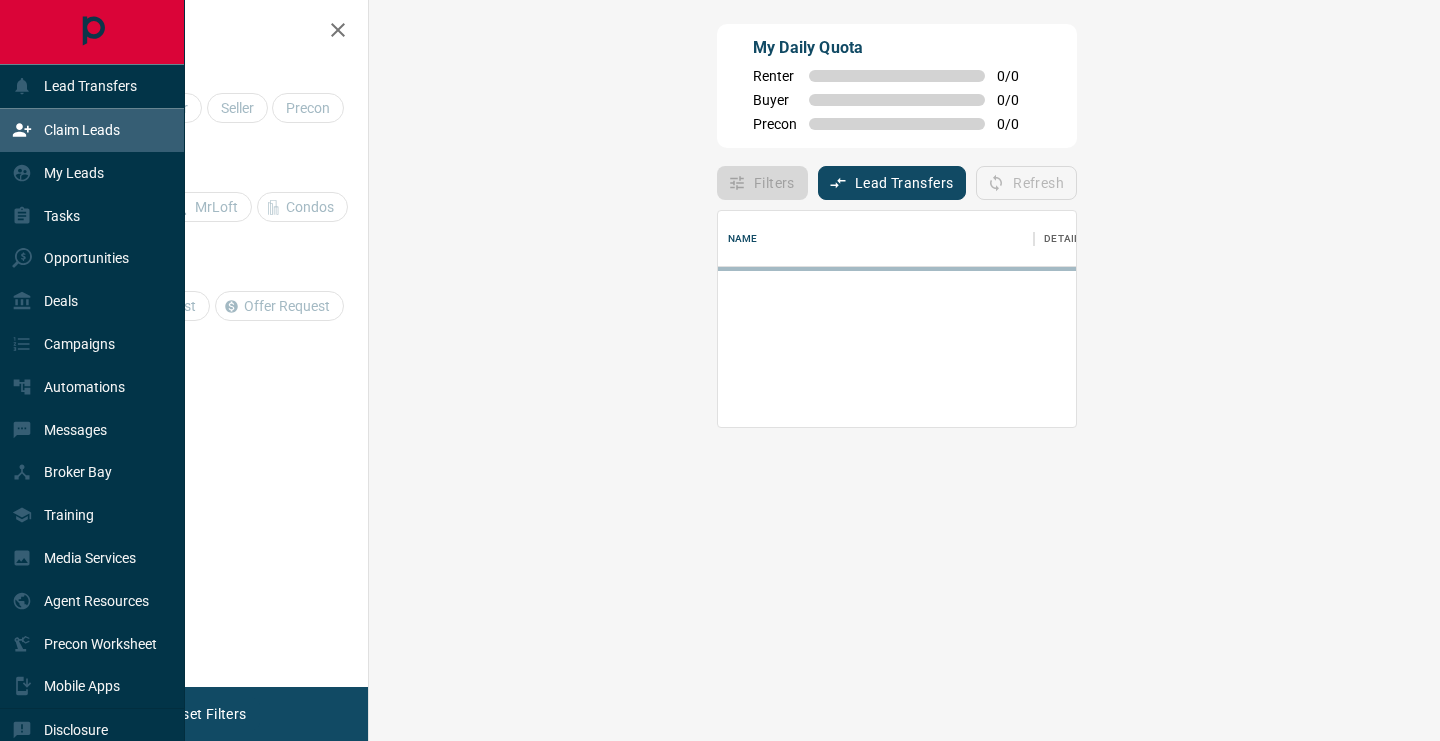scroll, scrollTop: 0, scrollLeft: 0, axis: both 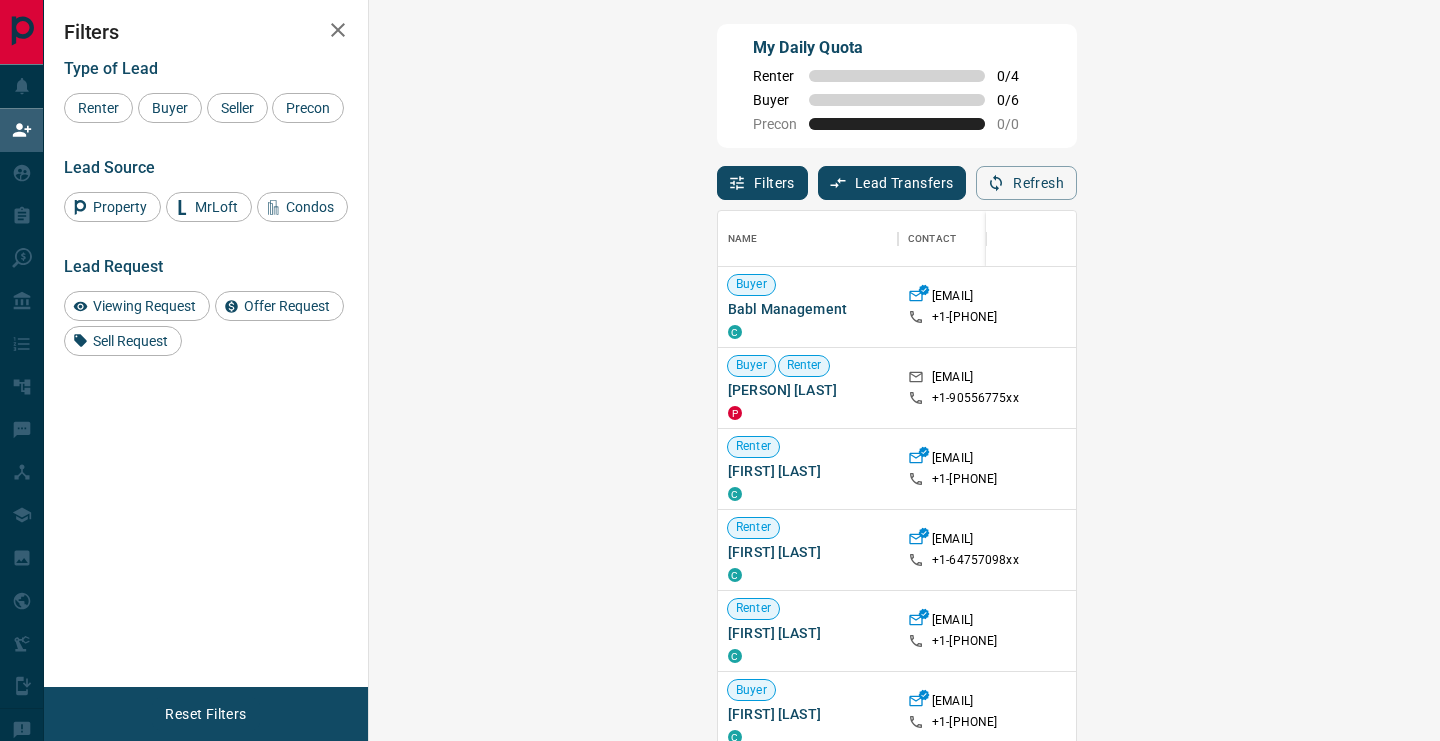 click on "Claim" at bounding box center [1701, 307] 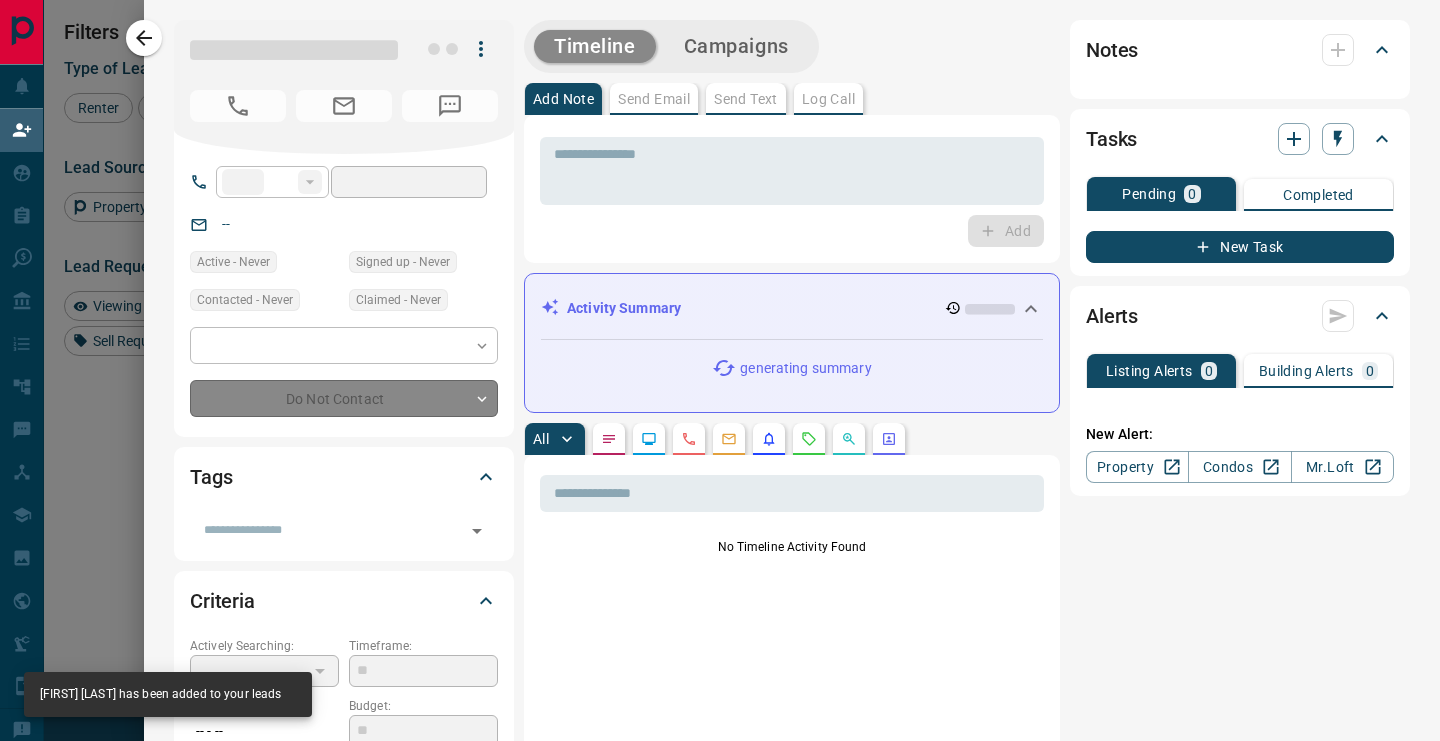 type on "**" 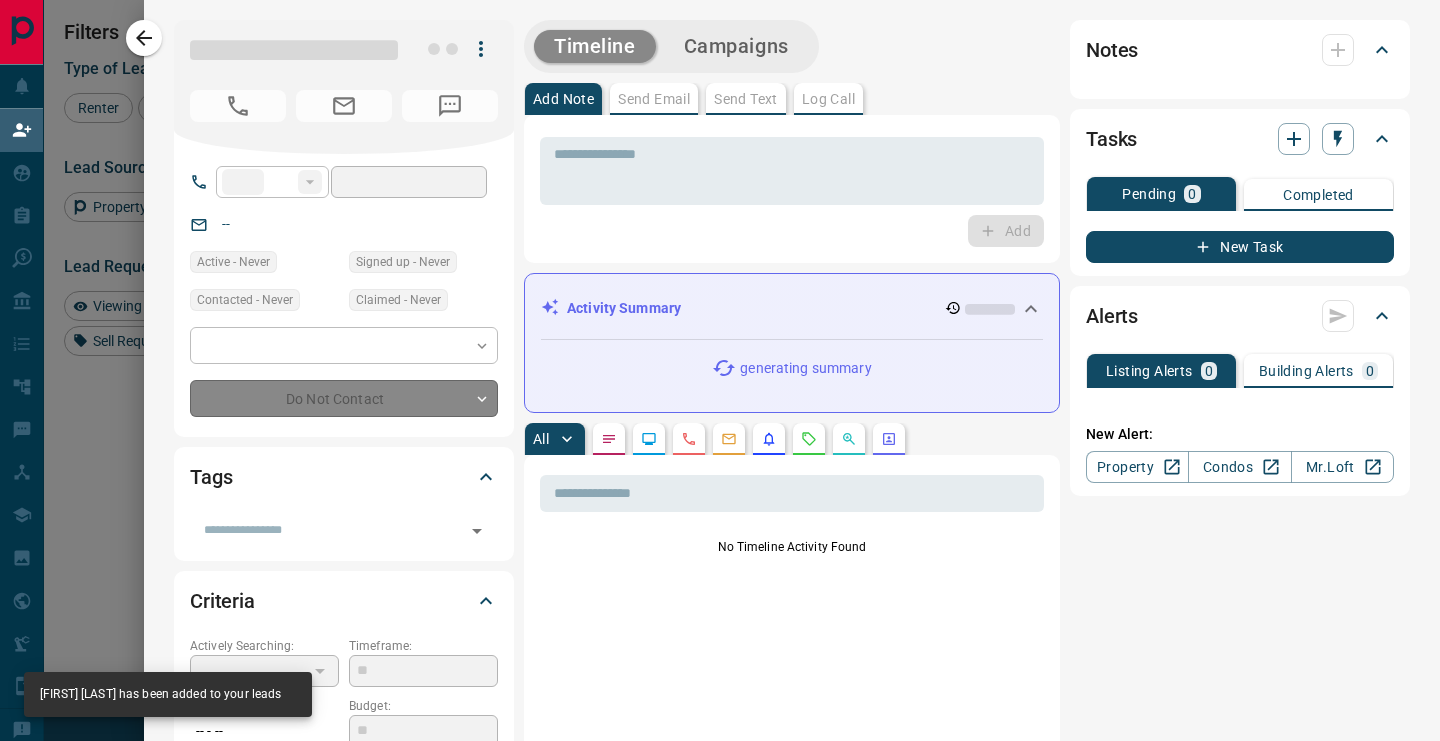 type on "**********" 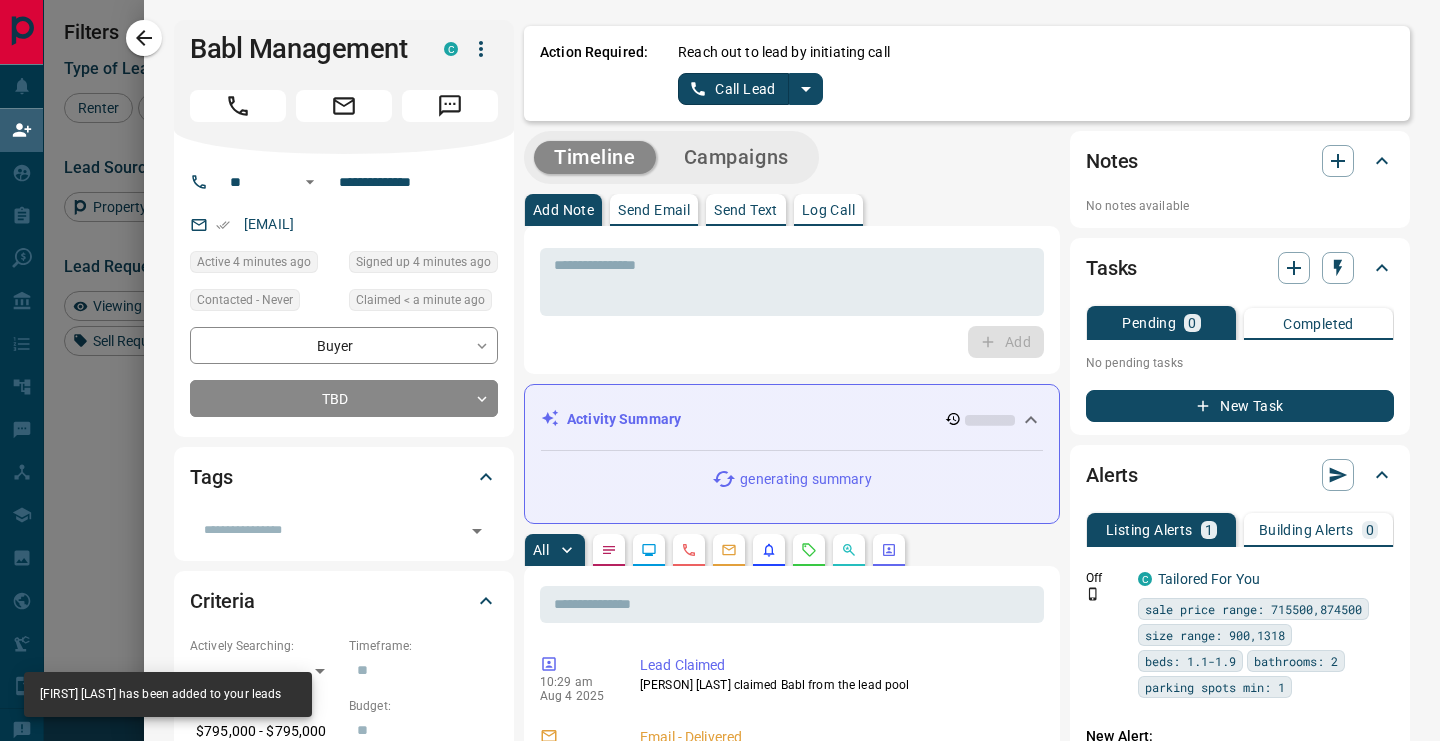 click 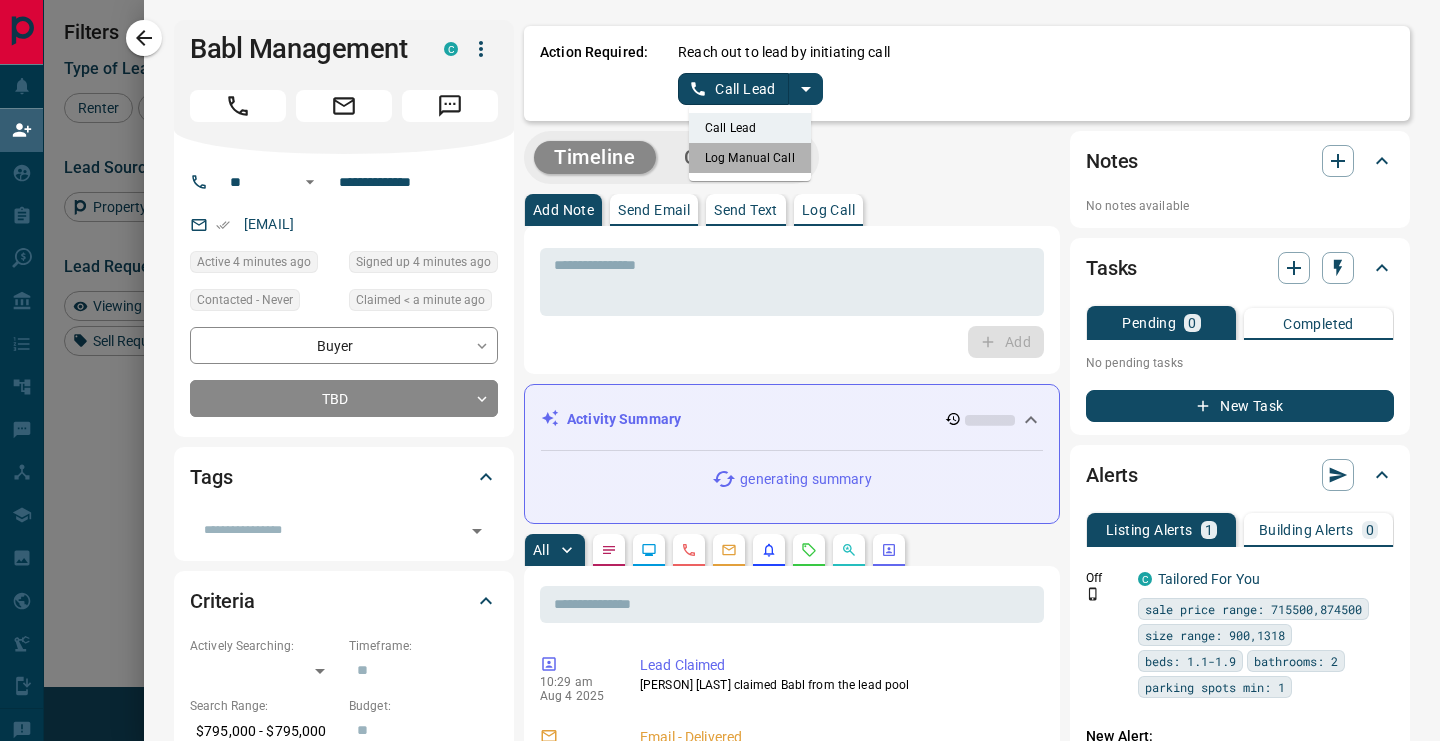 click on "Log Manual Call" at bounding box center (750, 158) 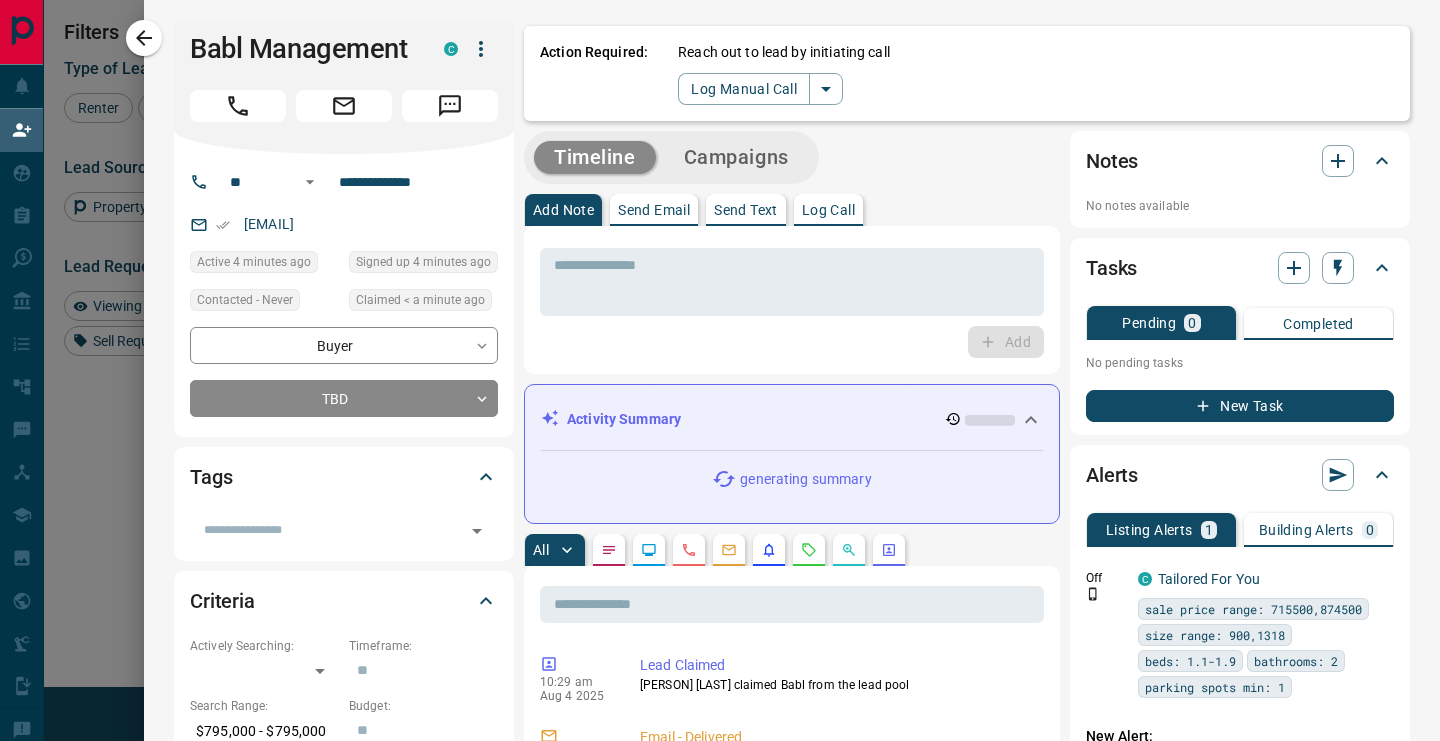 click on "Action Required: Reach out to lead by initiating call Log Manual Call" at bounding box center [967, 73] 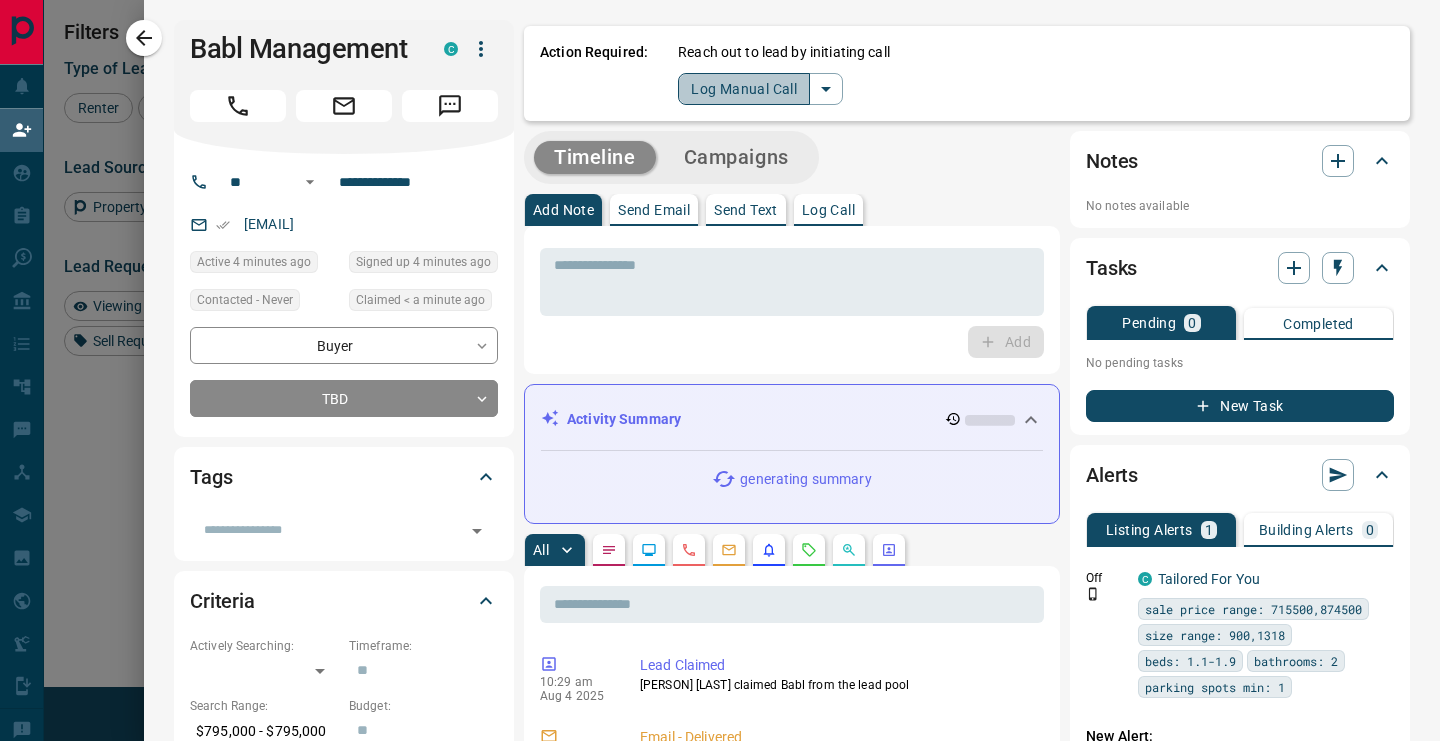 click on "Log Manual Call" at bounding box center [744, 89] 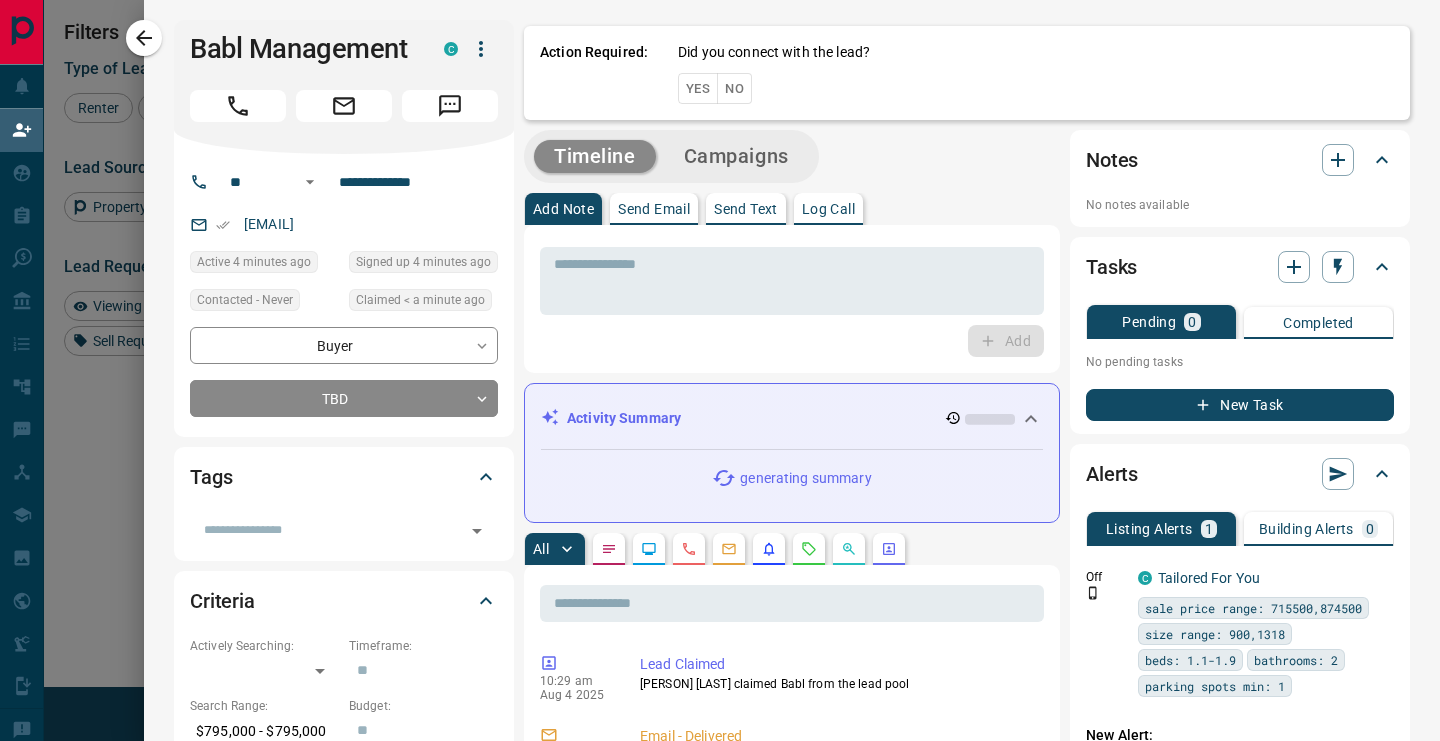 click on "Yes" at bounding box center (698, 88) 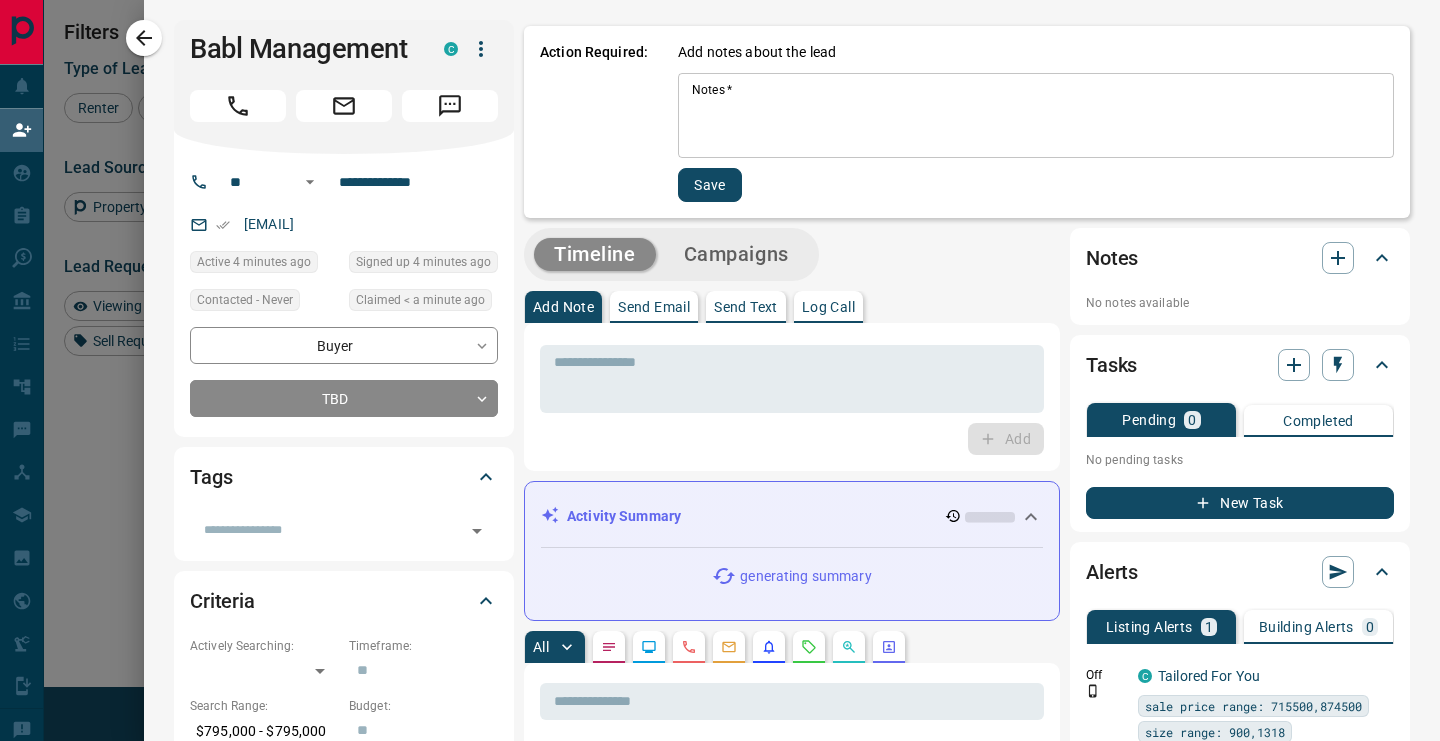 click on "* Notes   *" at bounding box center (1036, 115) 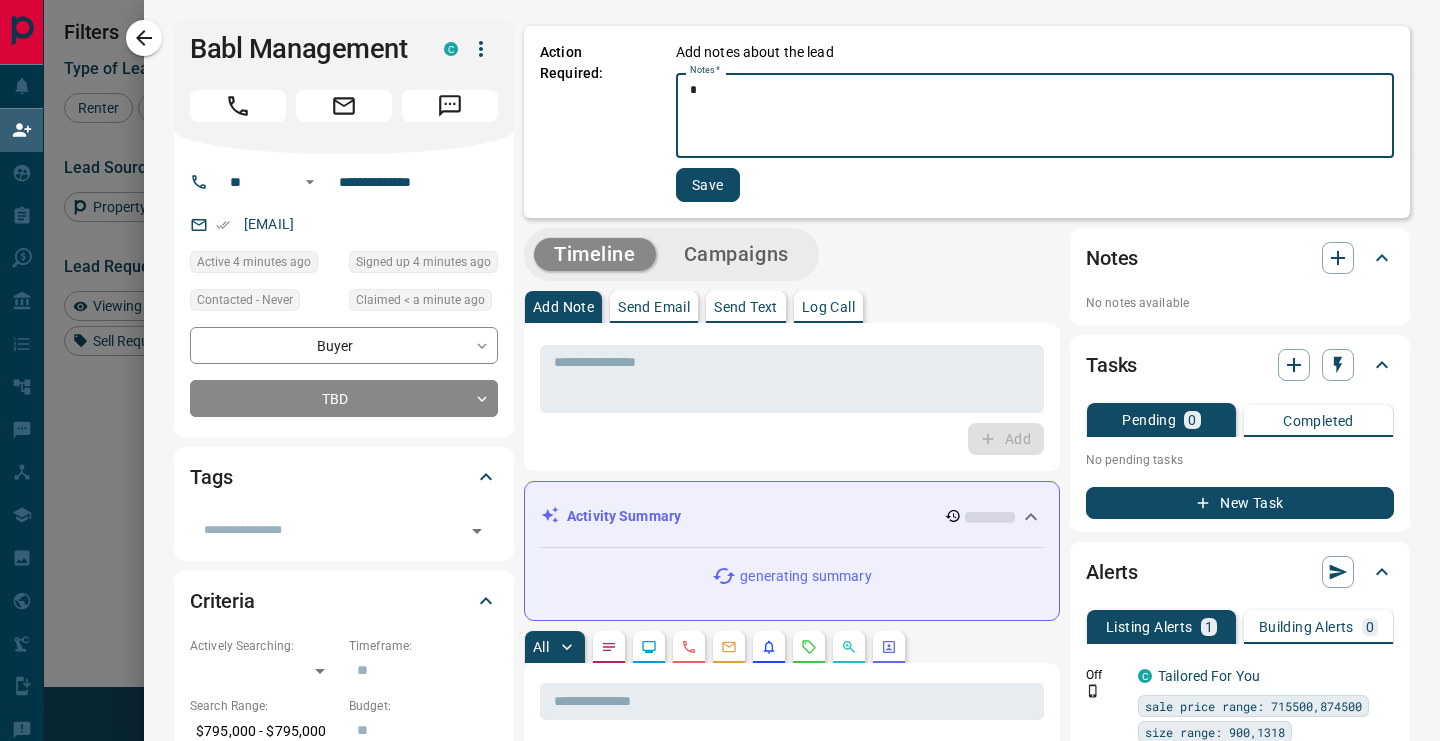 type on "*" 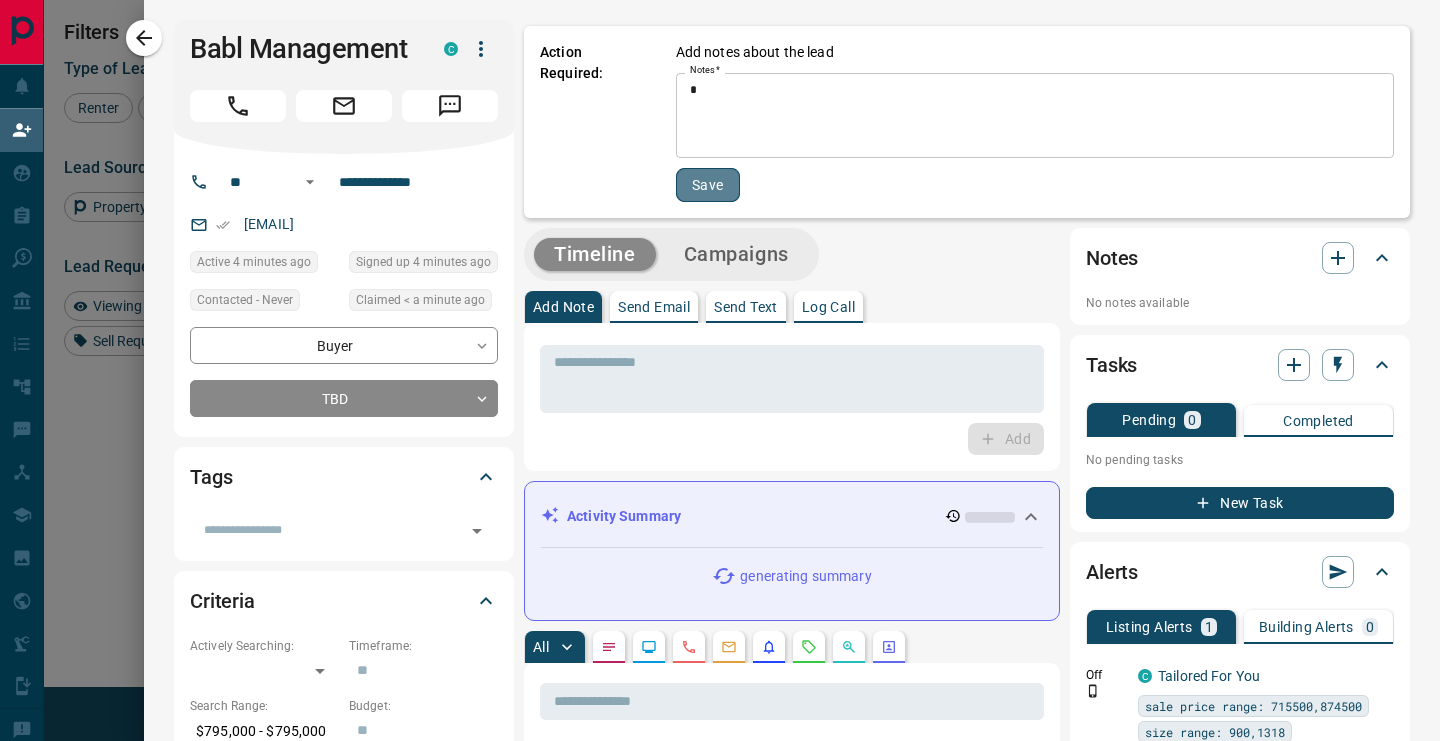 click on "Save" at bounding box center [708, 185] 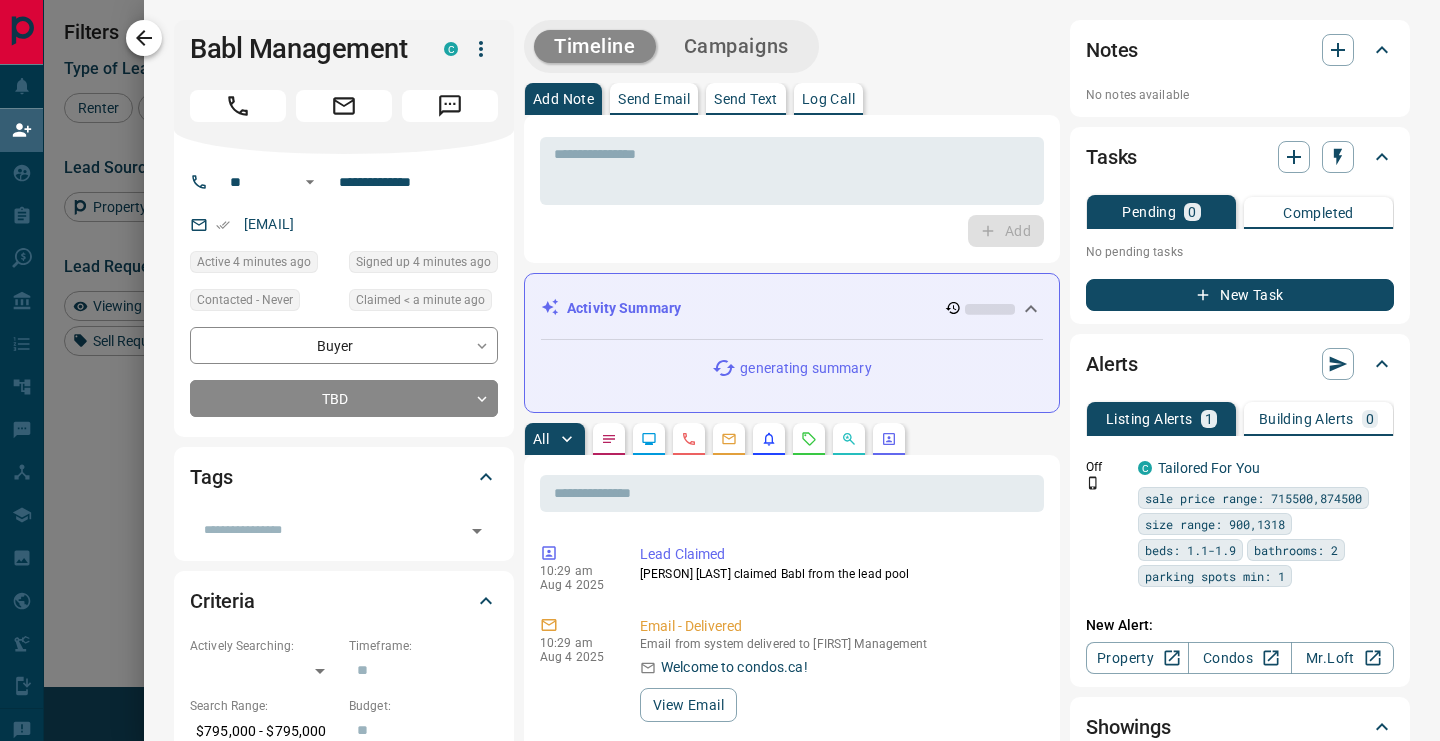 click 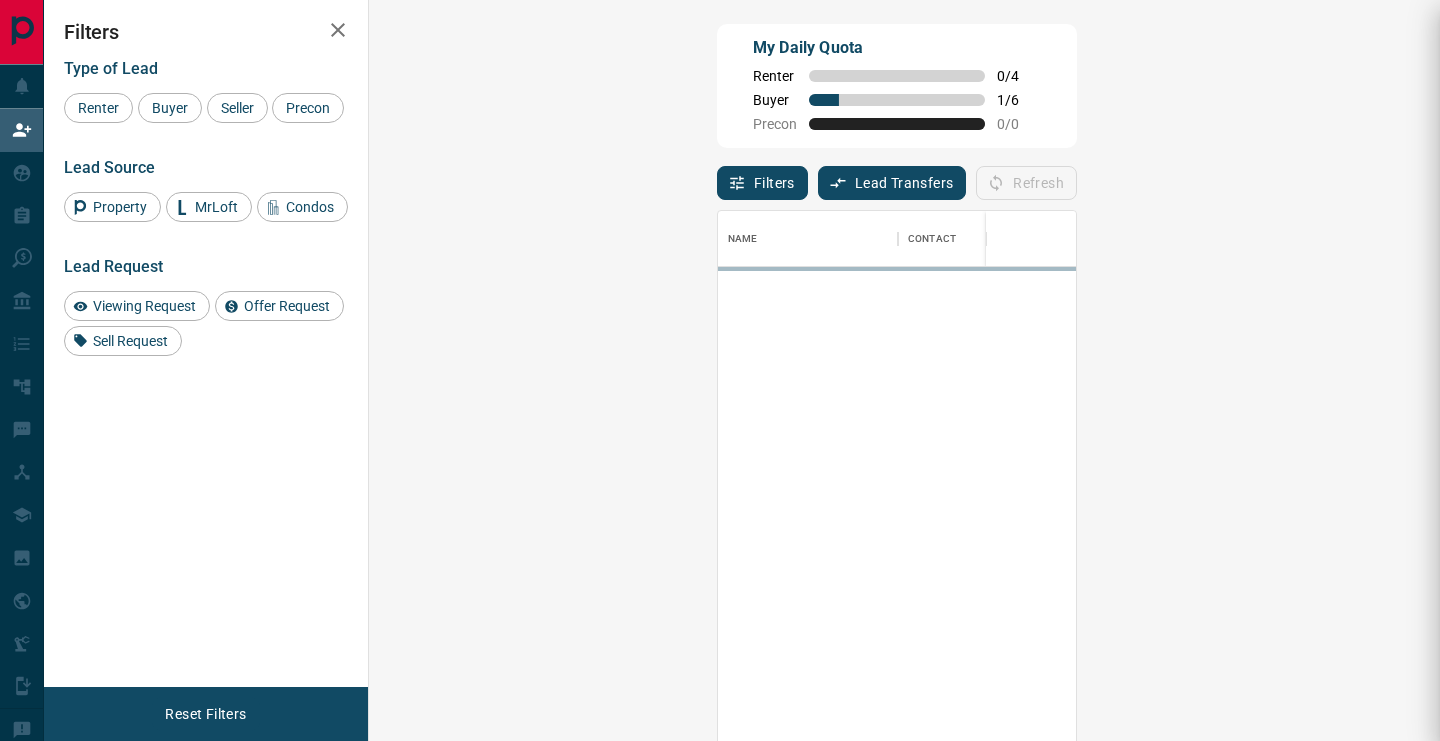 scroll, scrollTop: 1, scrollLeft: 1, axis: both 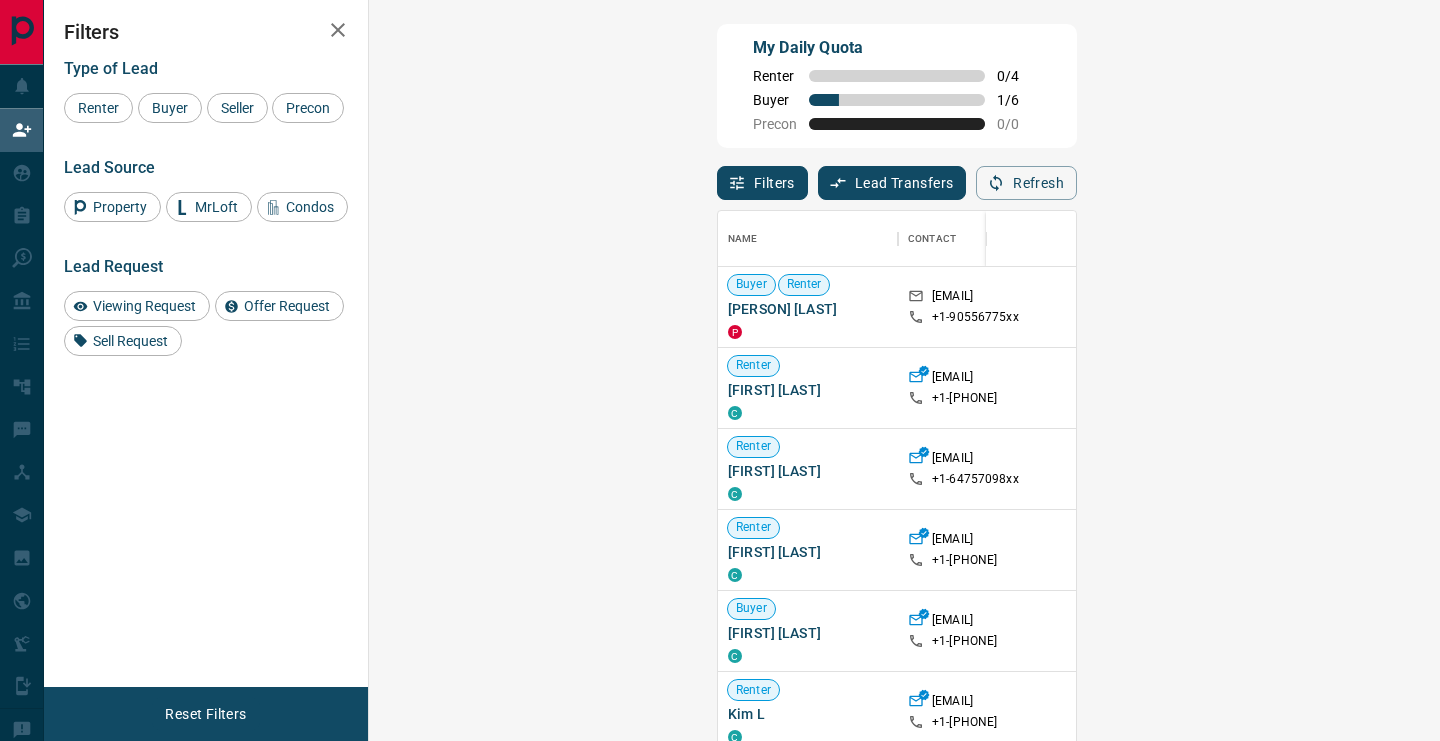 click 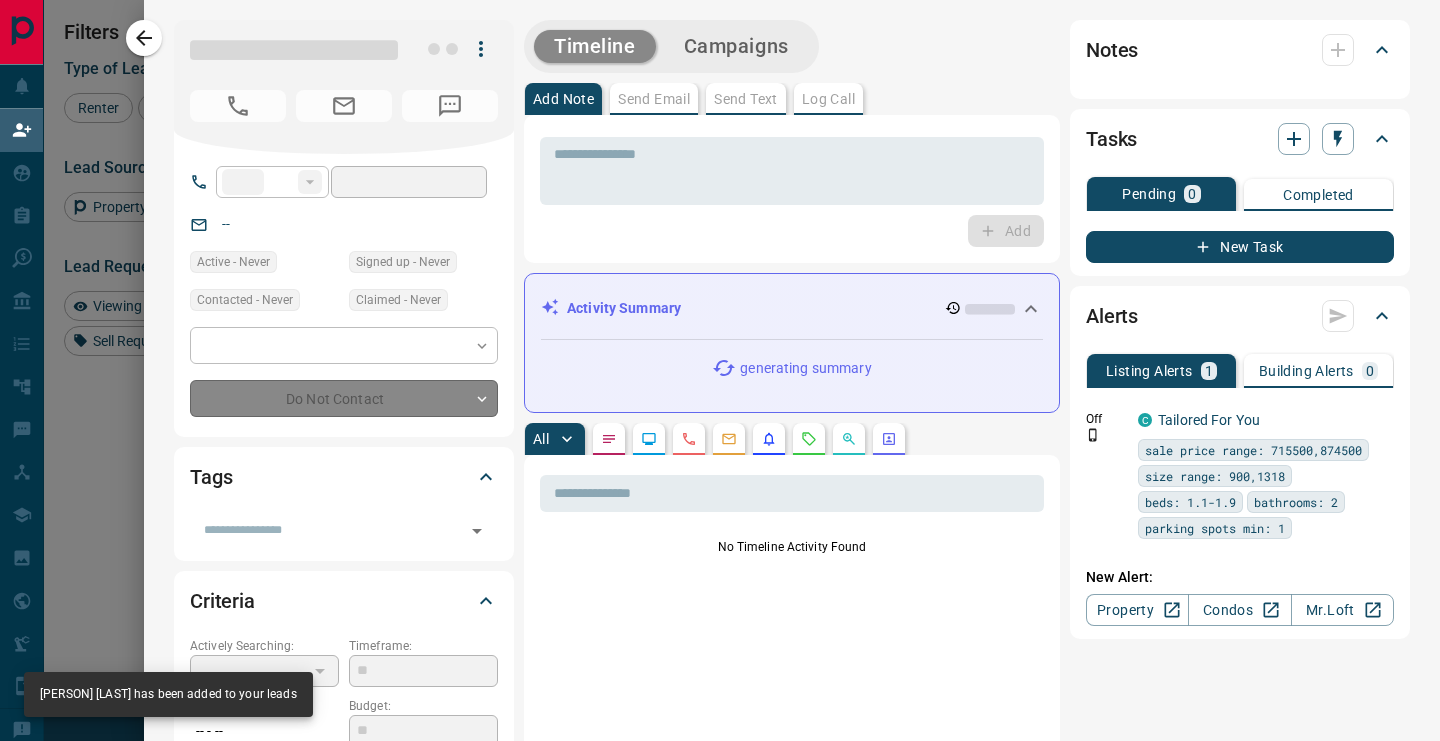 type on "**" 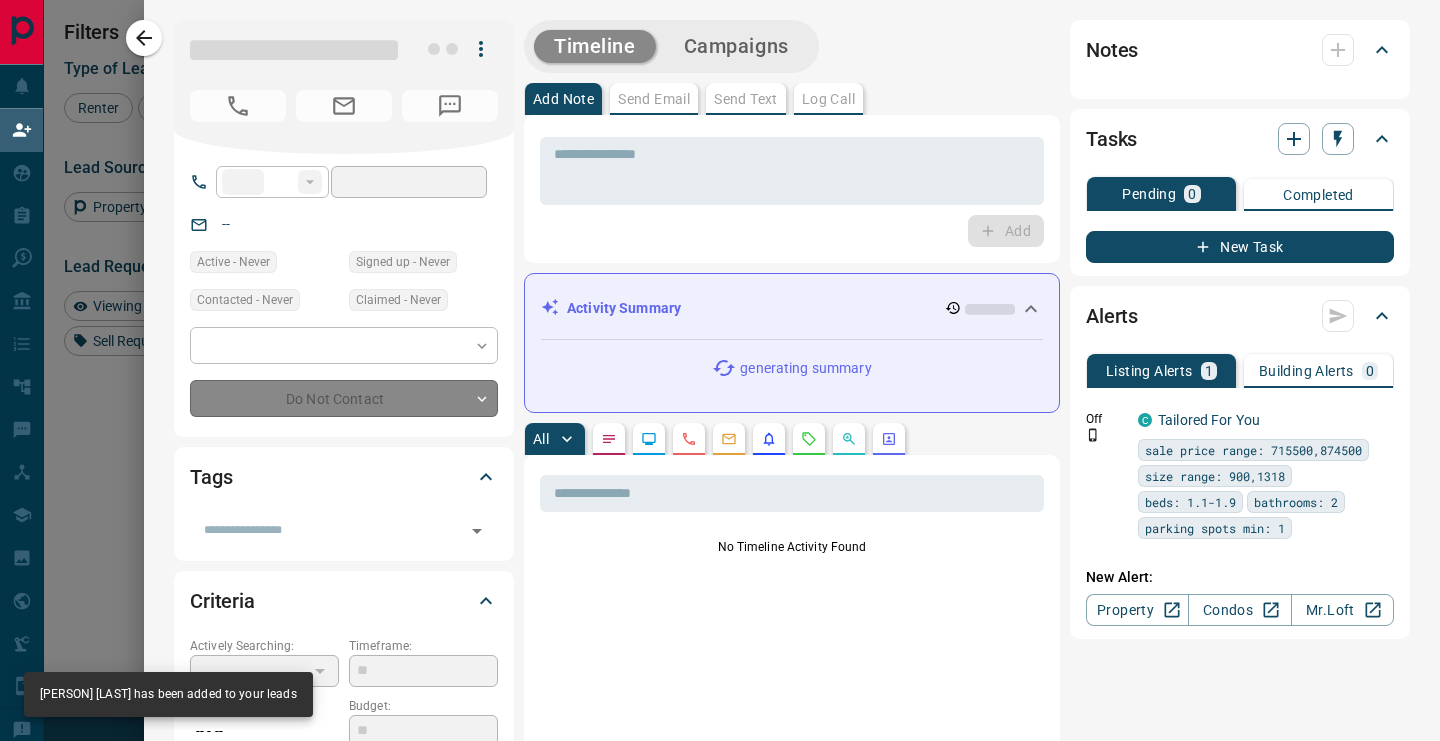 type on "**********" 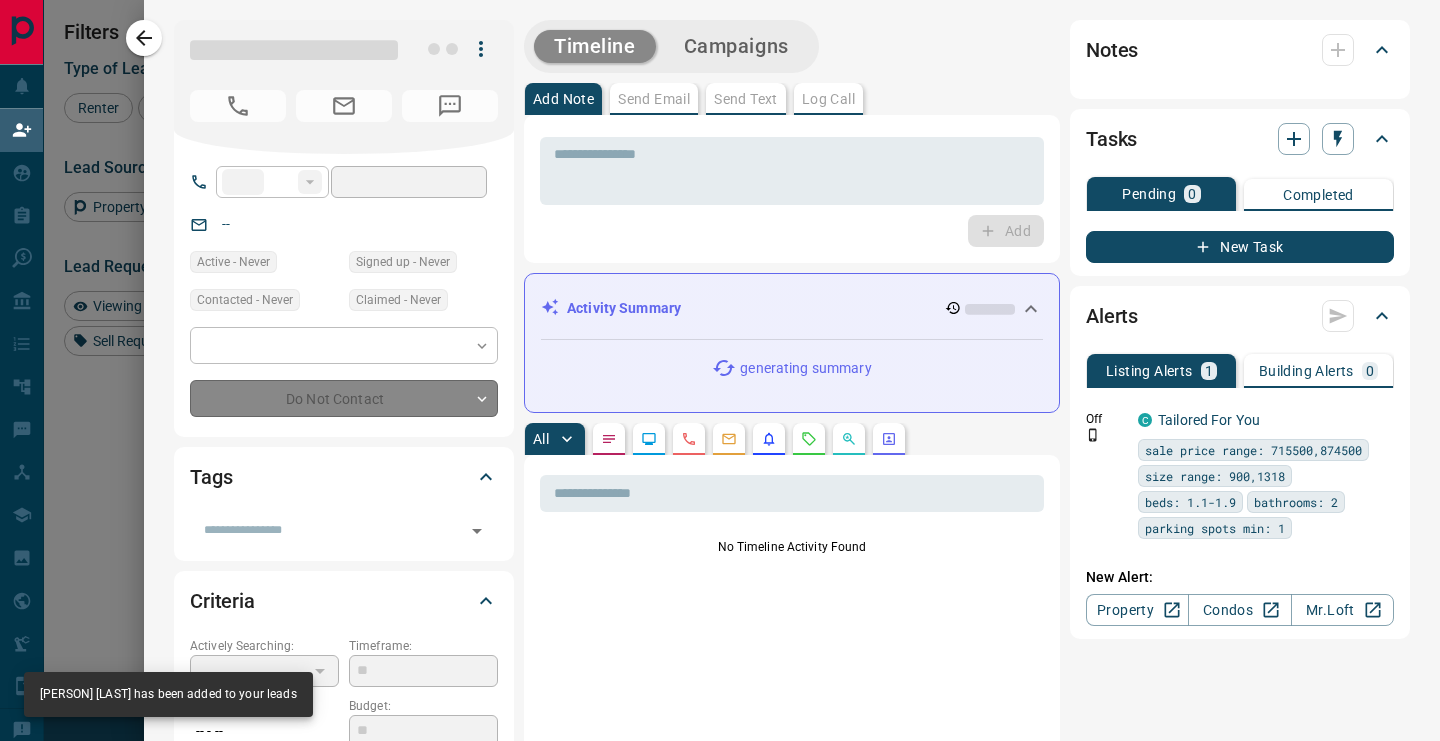type on "**********" 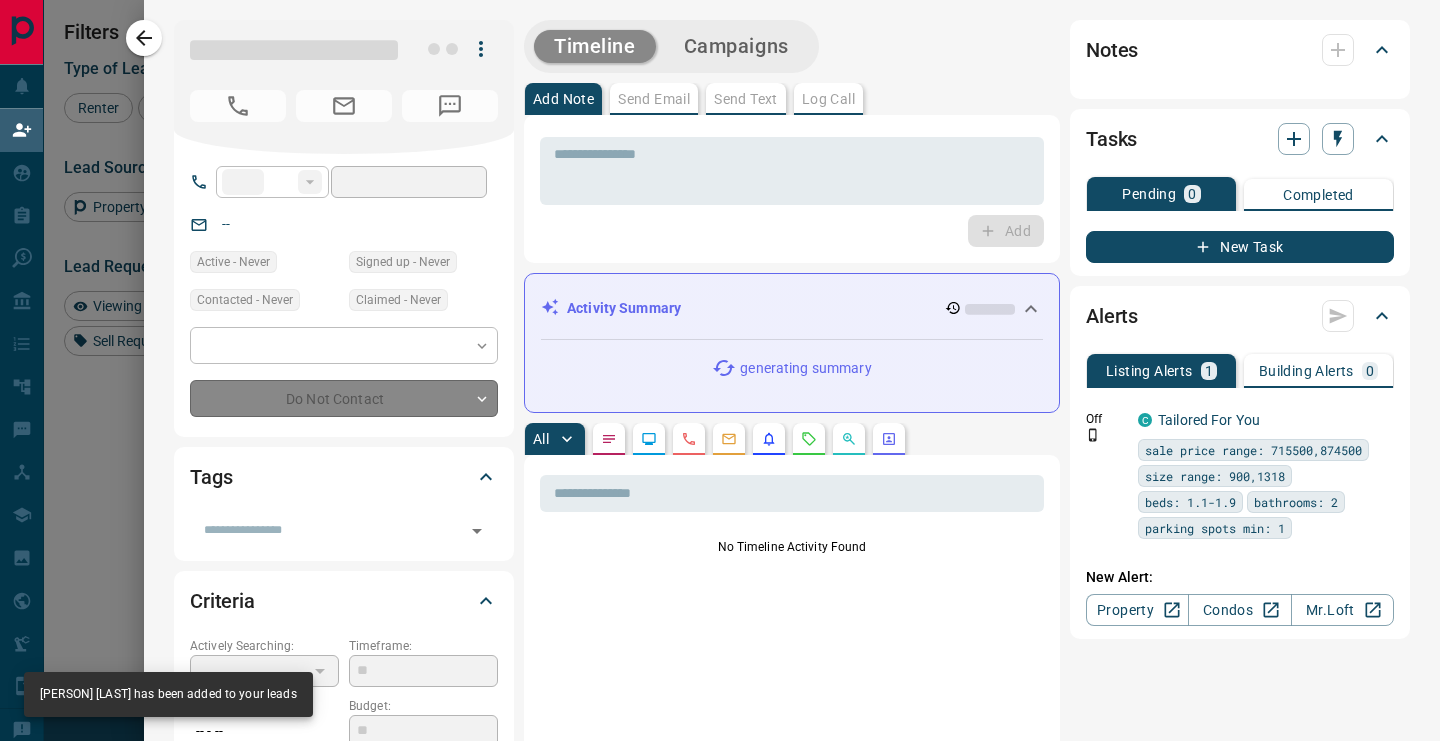 type on "**" 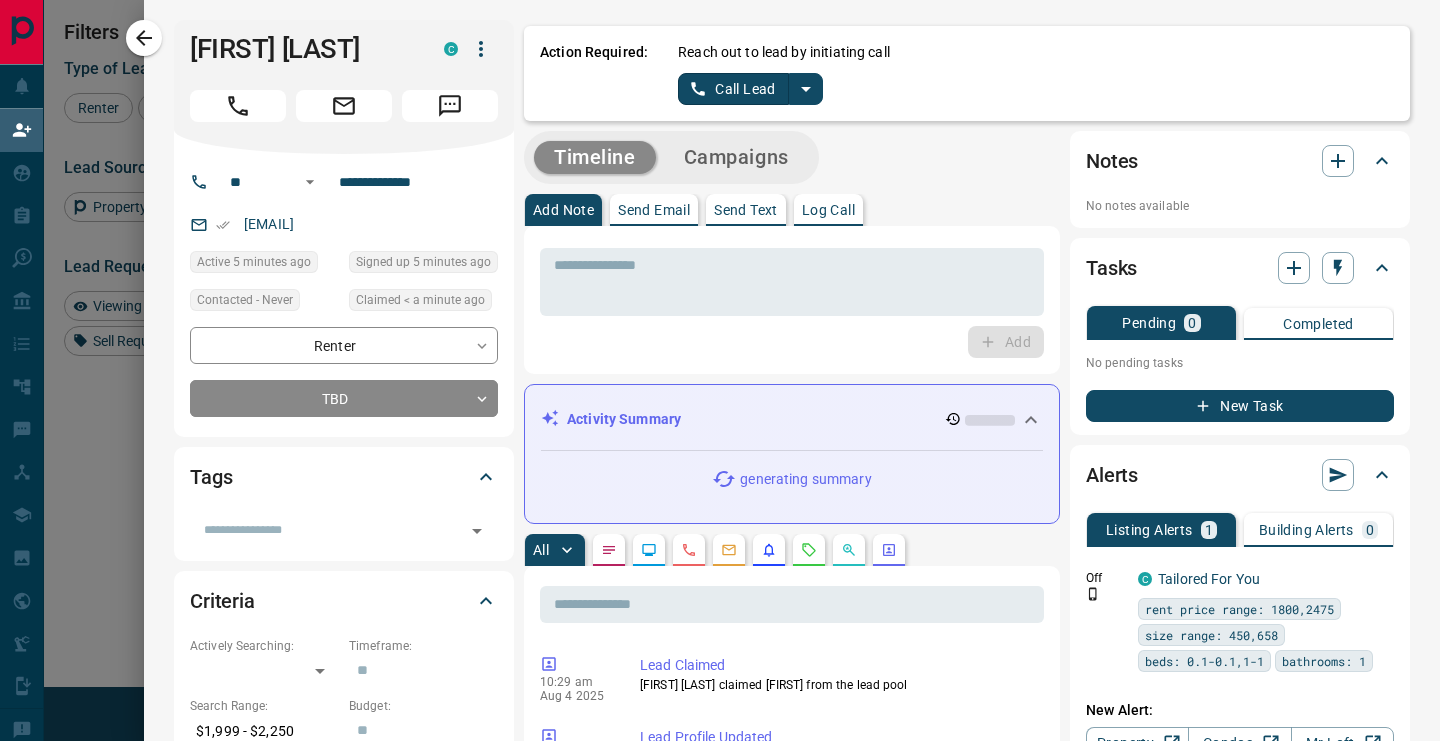 click 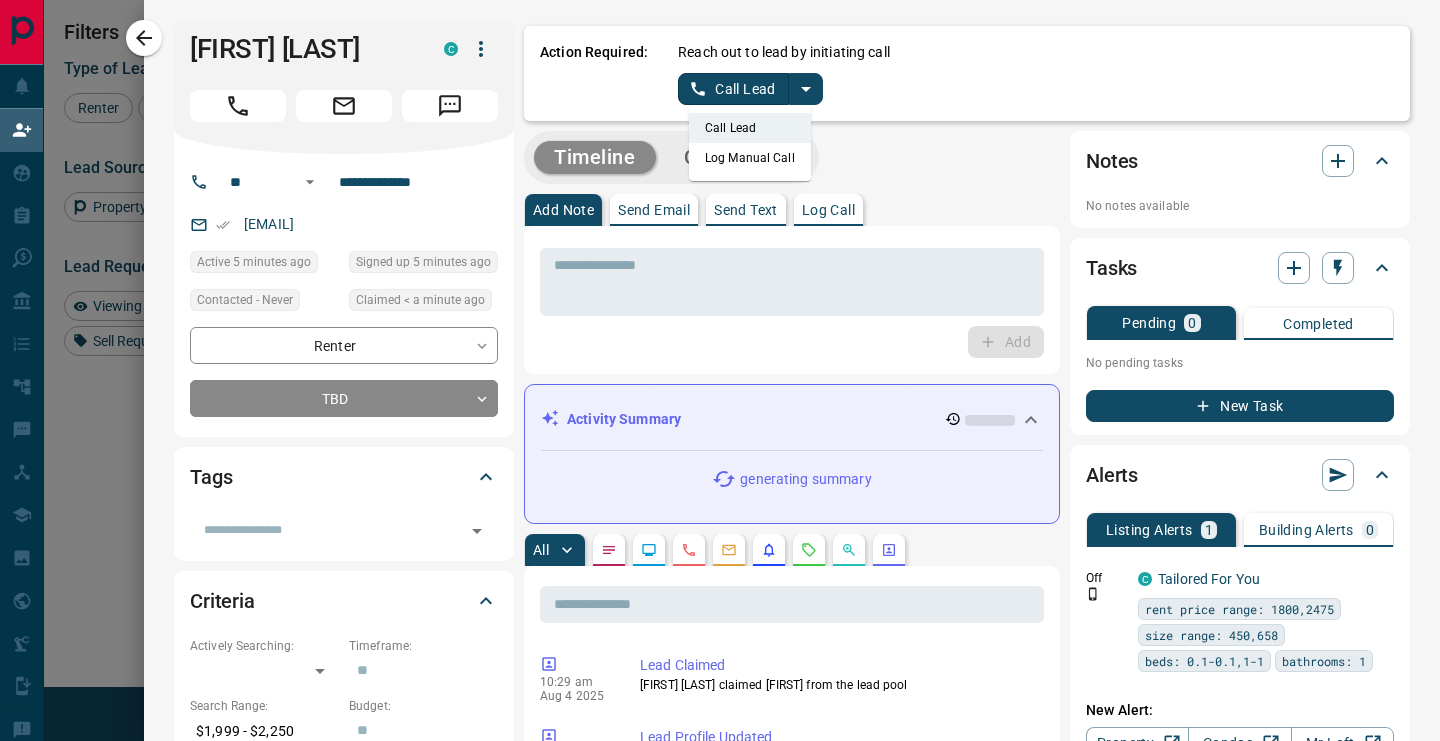 click on "Log Manual Call" at bounding box center [750, 158] 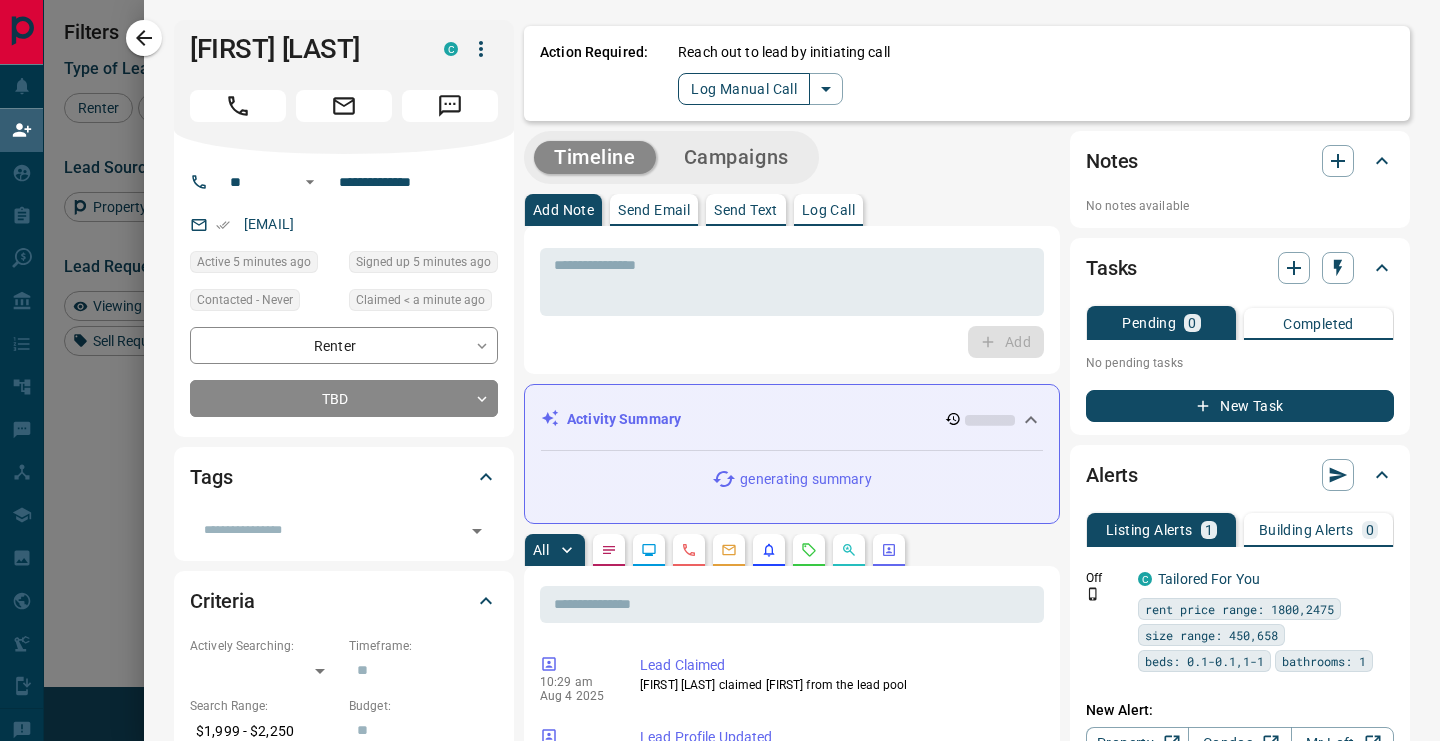 click on "Log Manual Call" at bounding box center [744, 89] 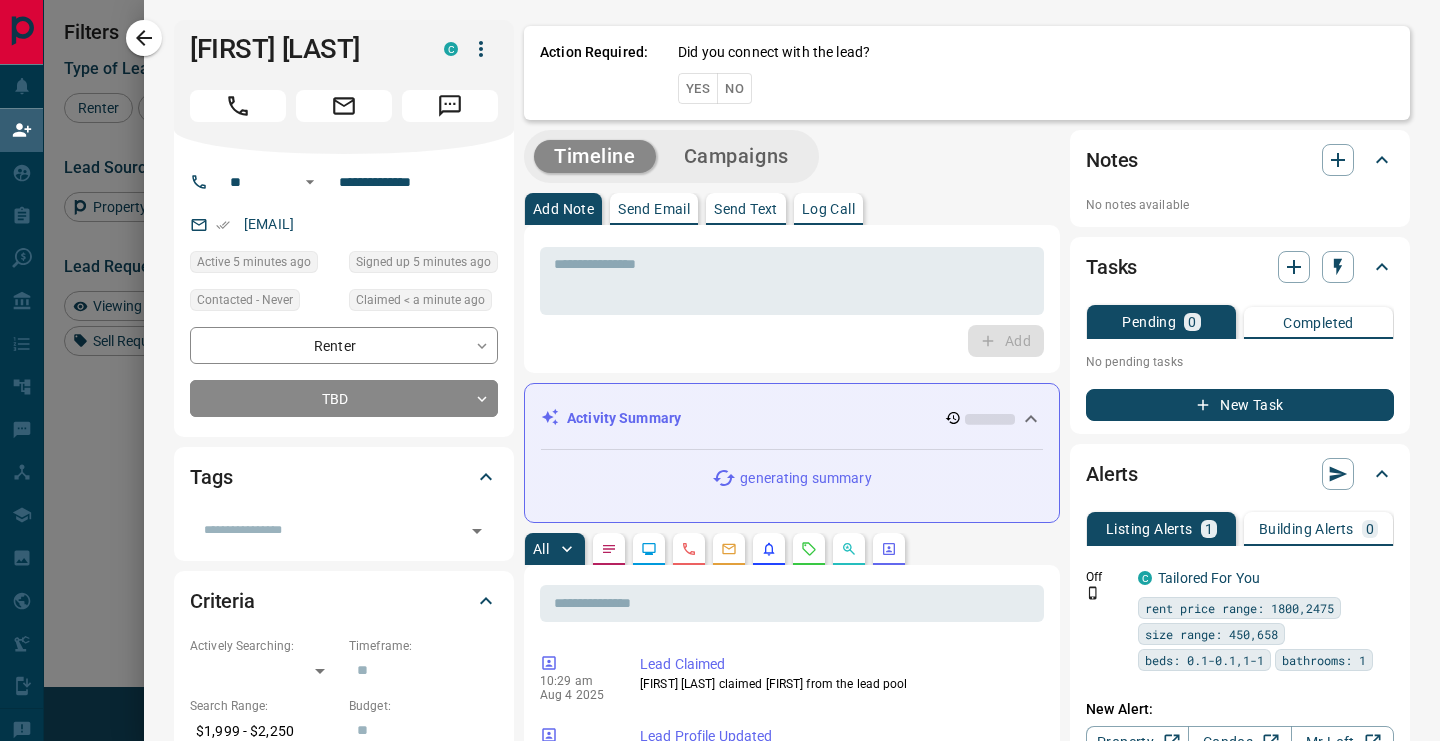 click on "Yes" at bounding box center (698, 88) 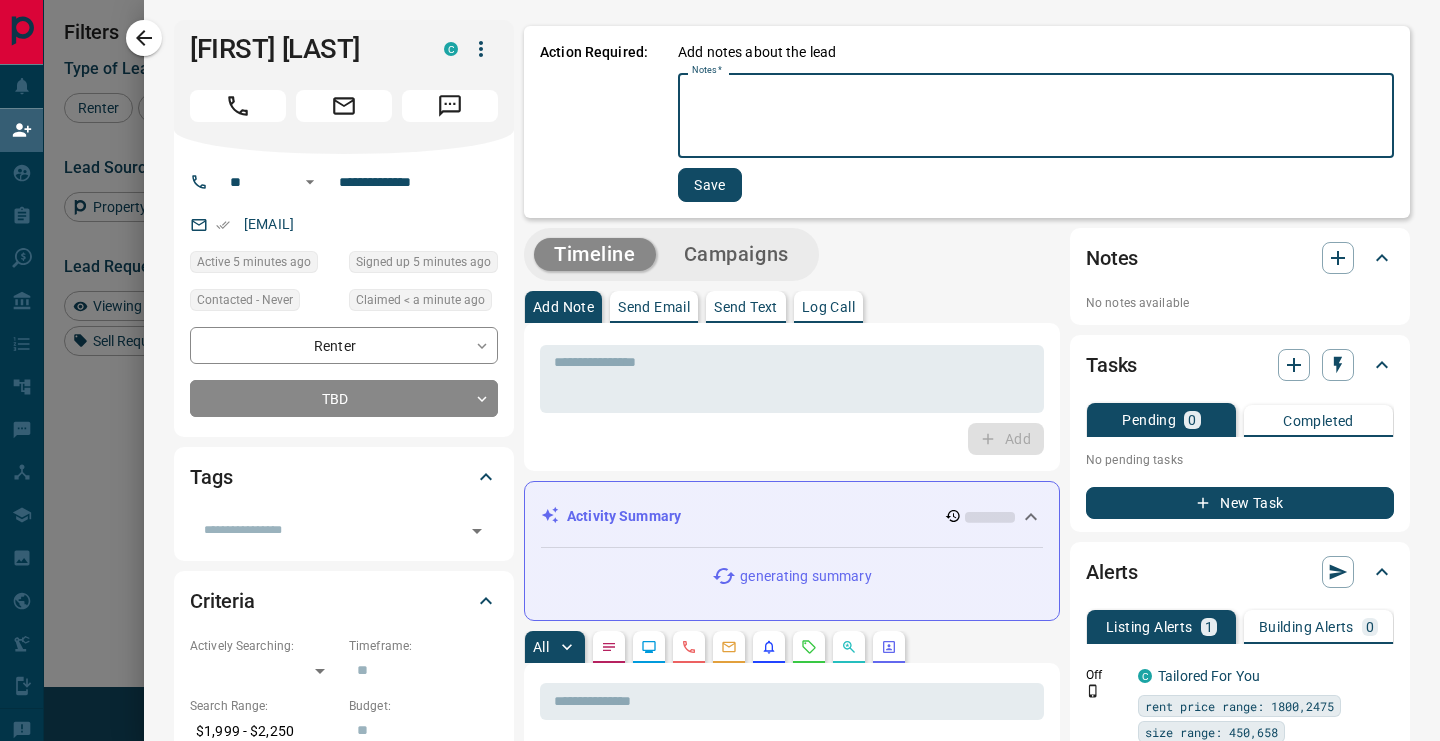 click on "Notes   * * Notes   *" at bounding box center (1036, 115) 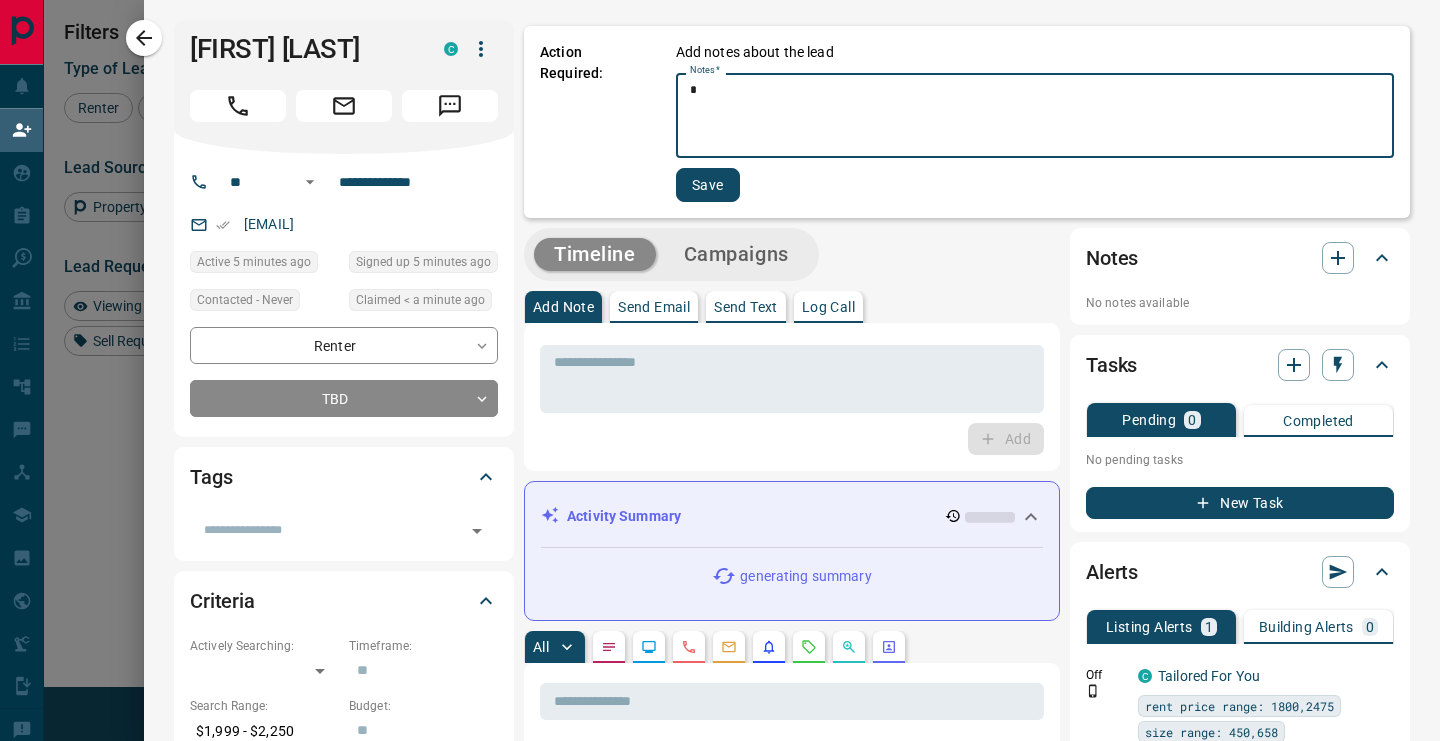 type on "*" 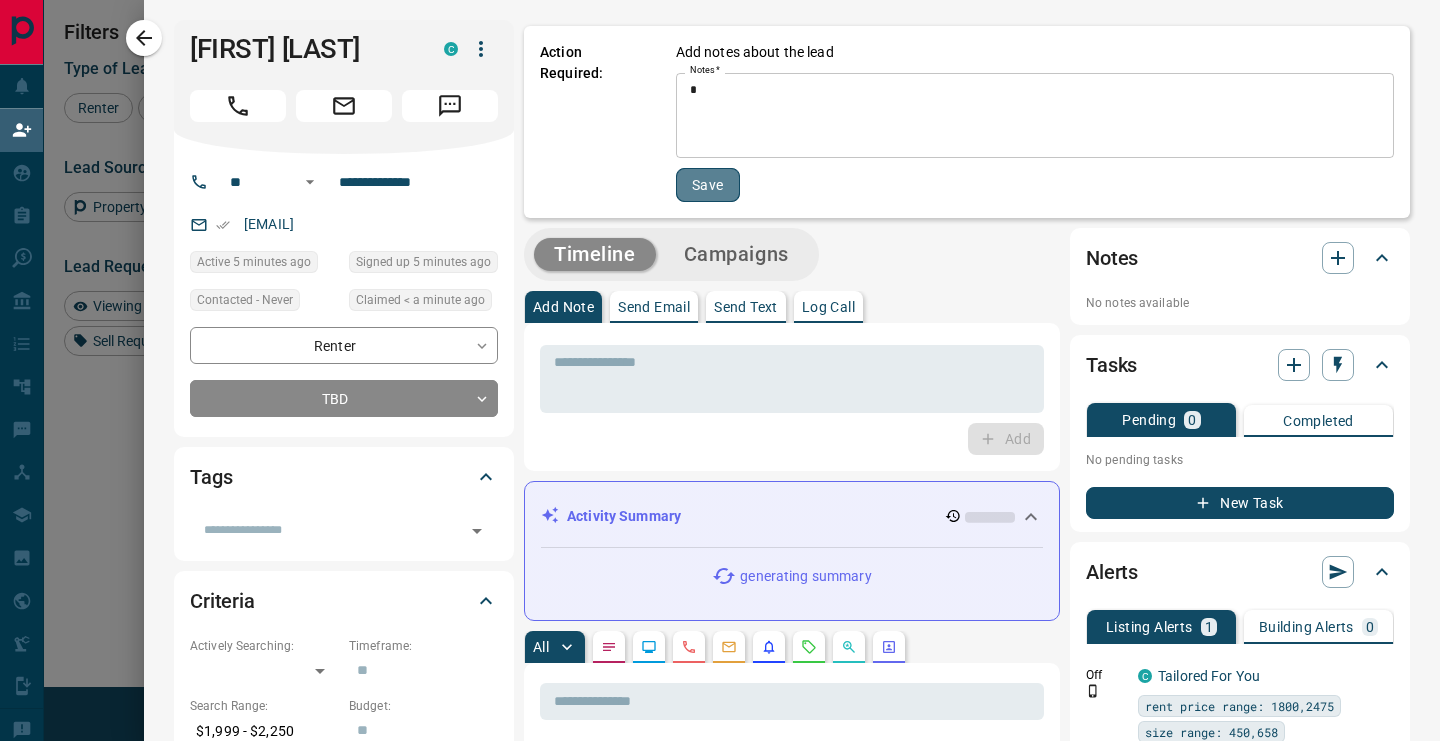 click on "Save" at bounding box center [708, 185] 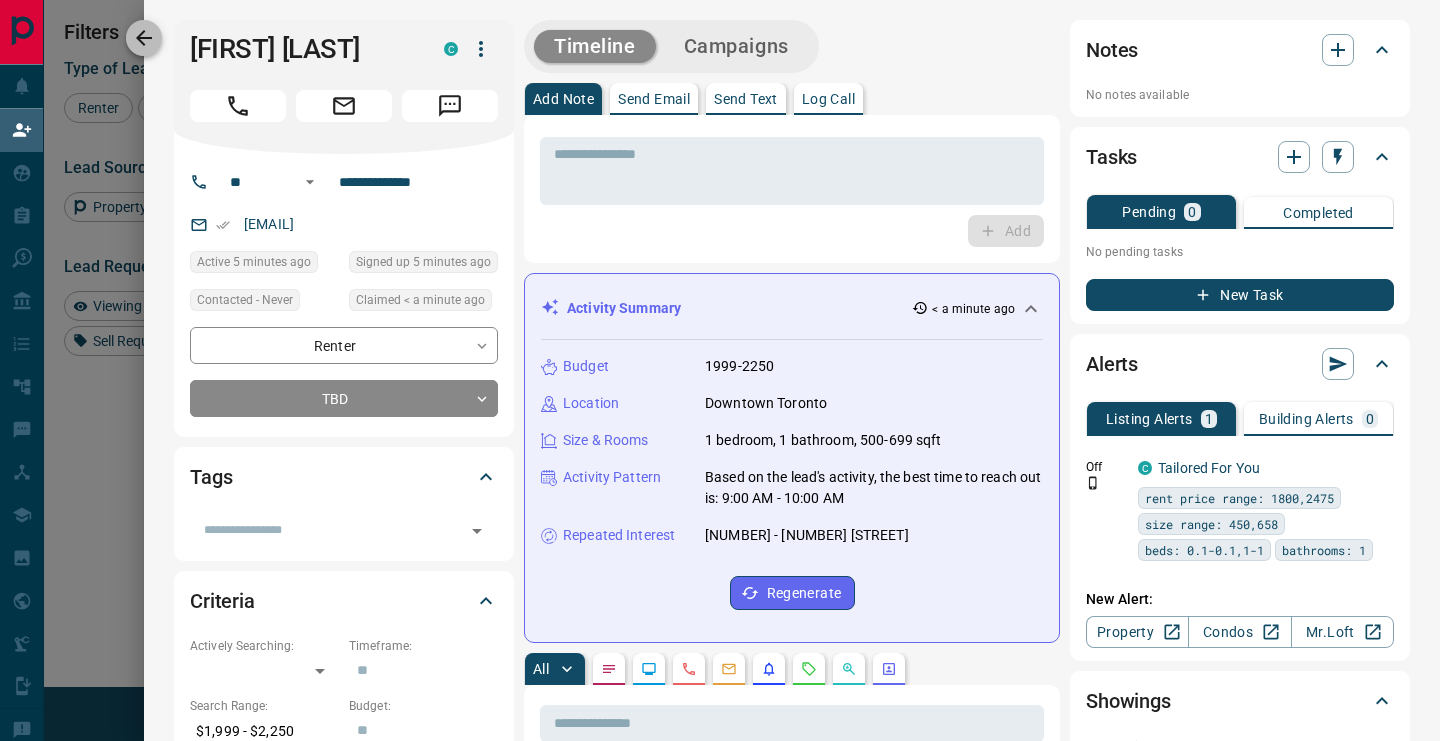 click at bounding box center [144, 38] 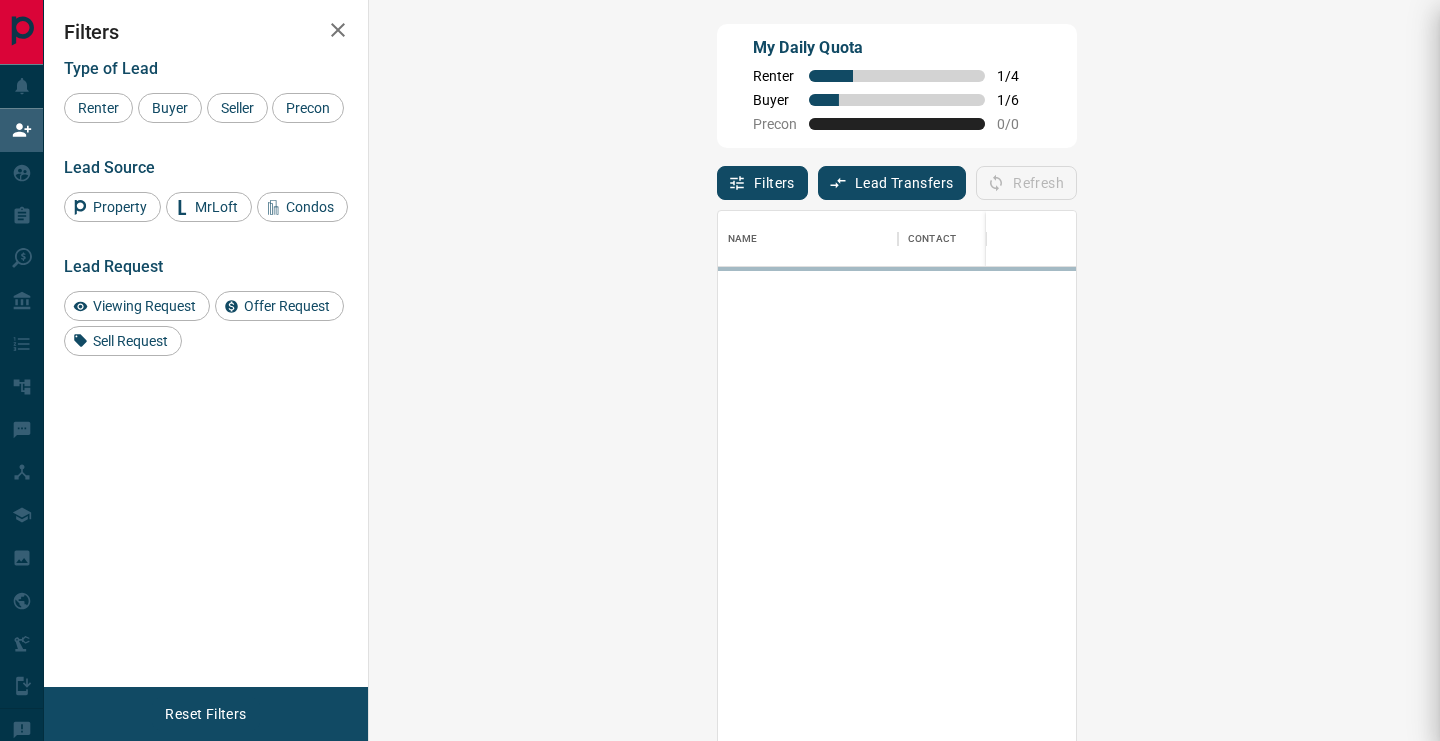 scroll, scrollTop: 1, scrollLeft: 1, axis: both 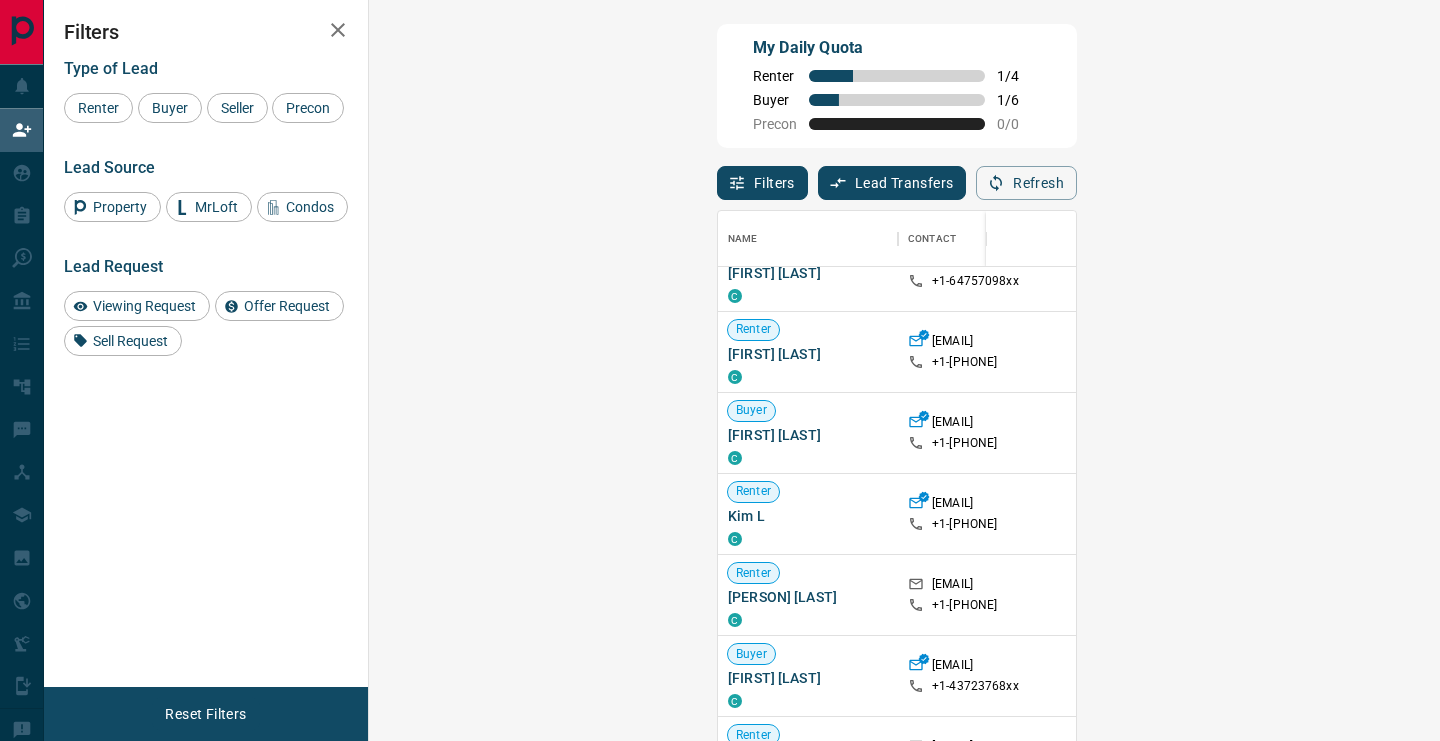 click 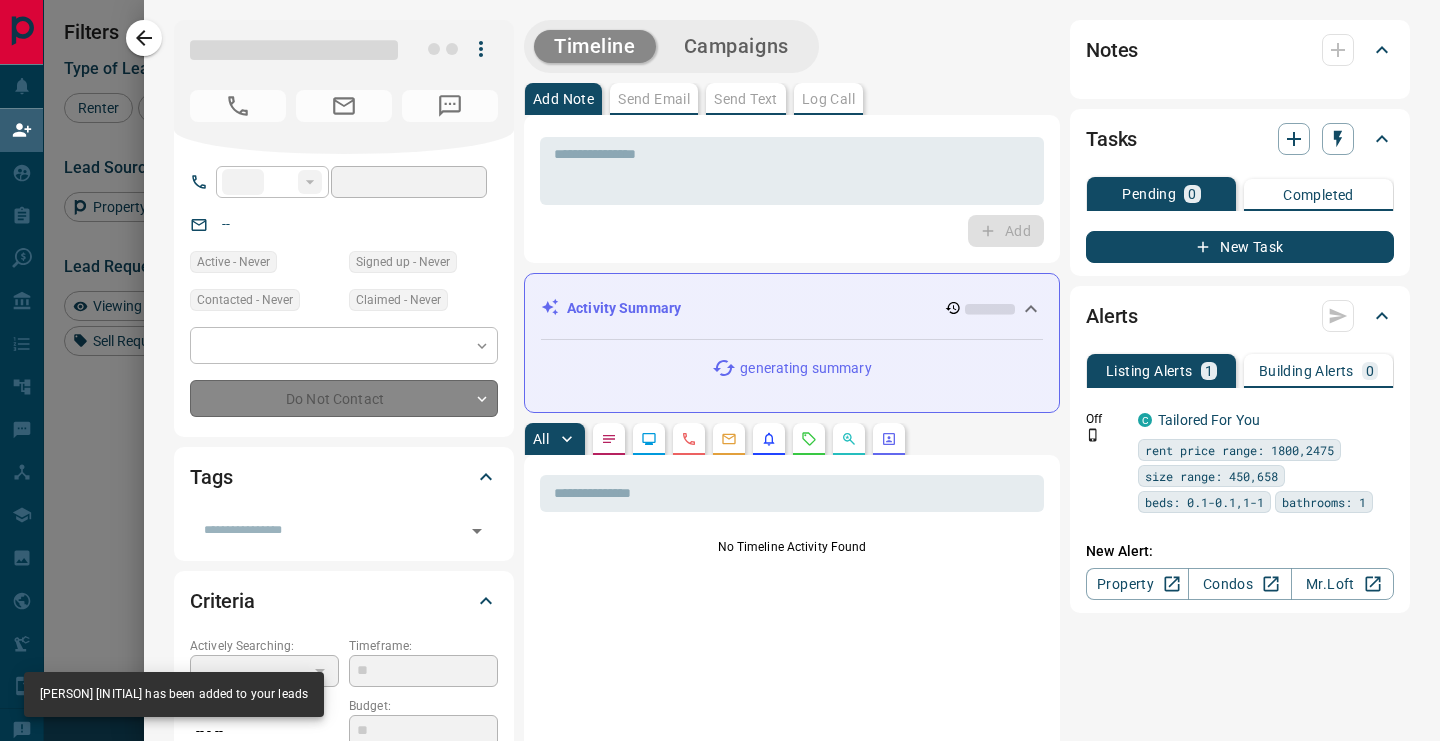 type on "**" 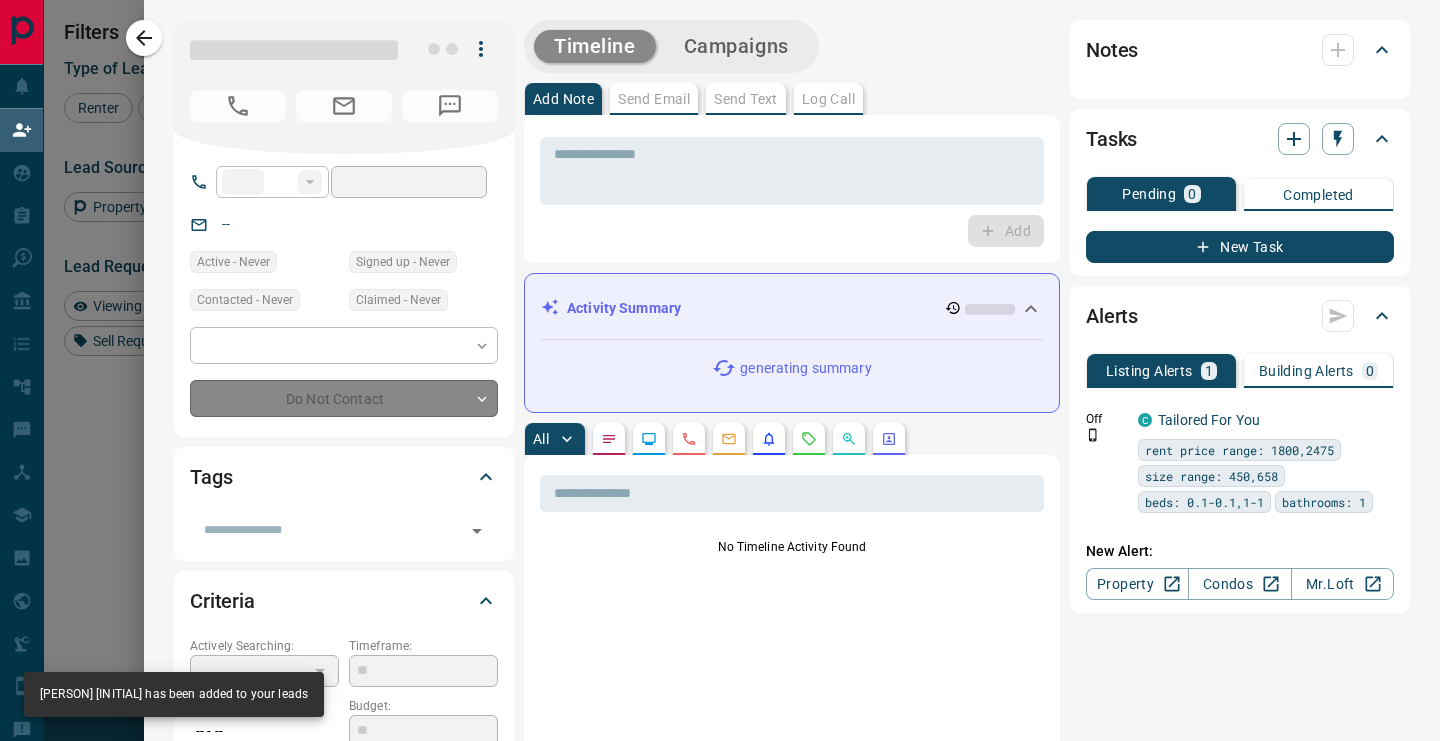 type on "**********" 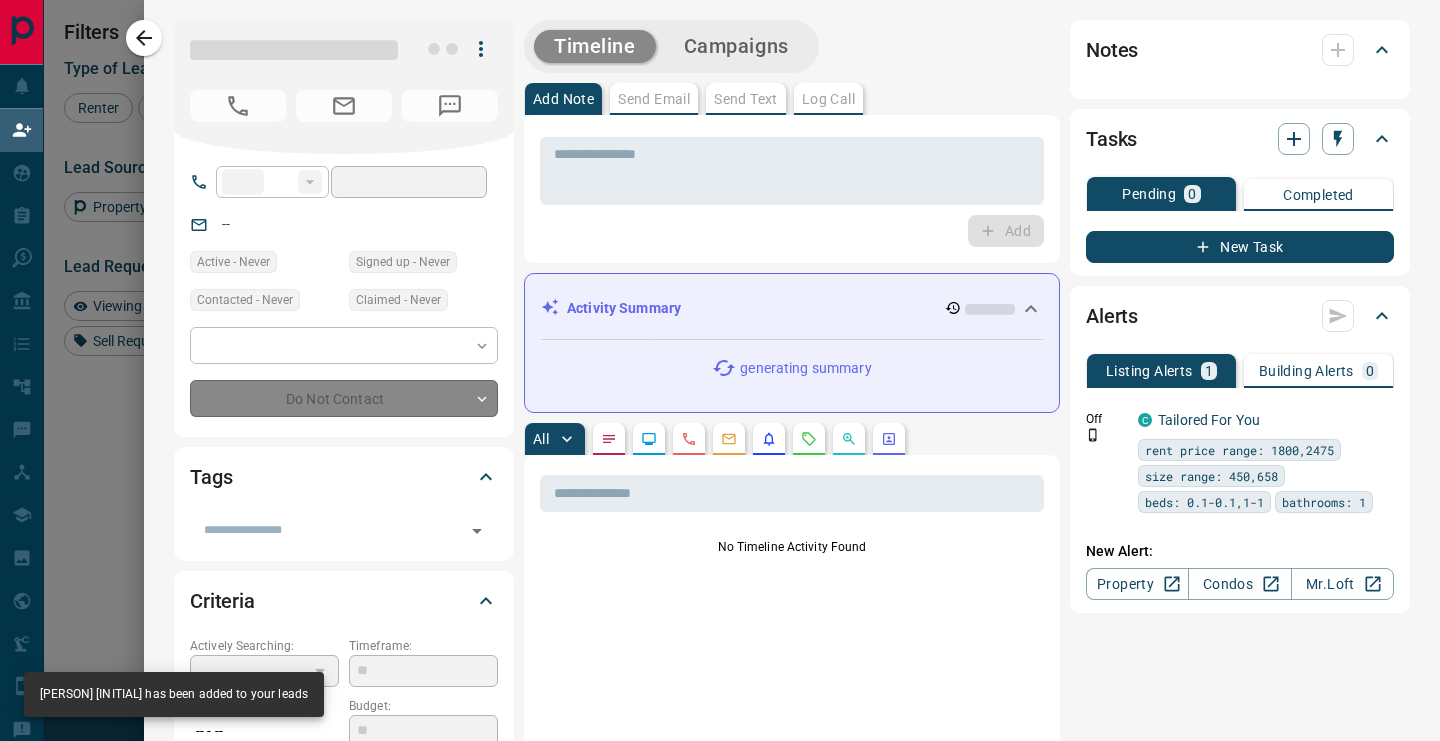 type on "**" 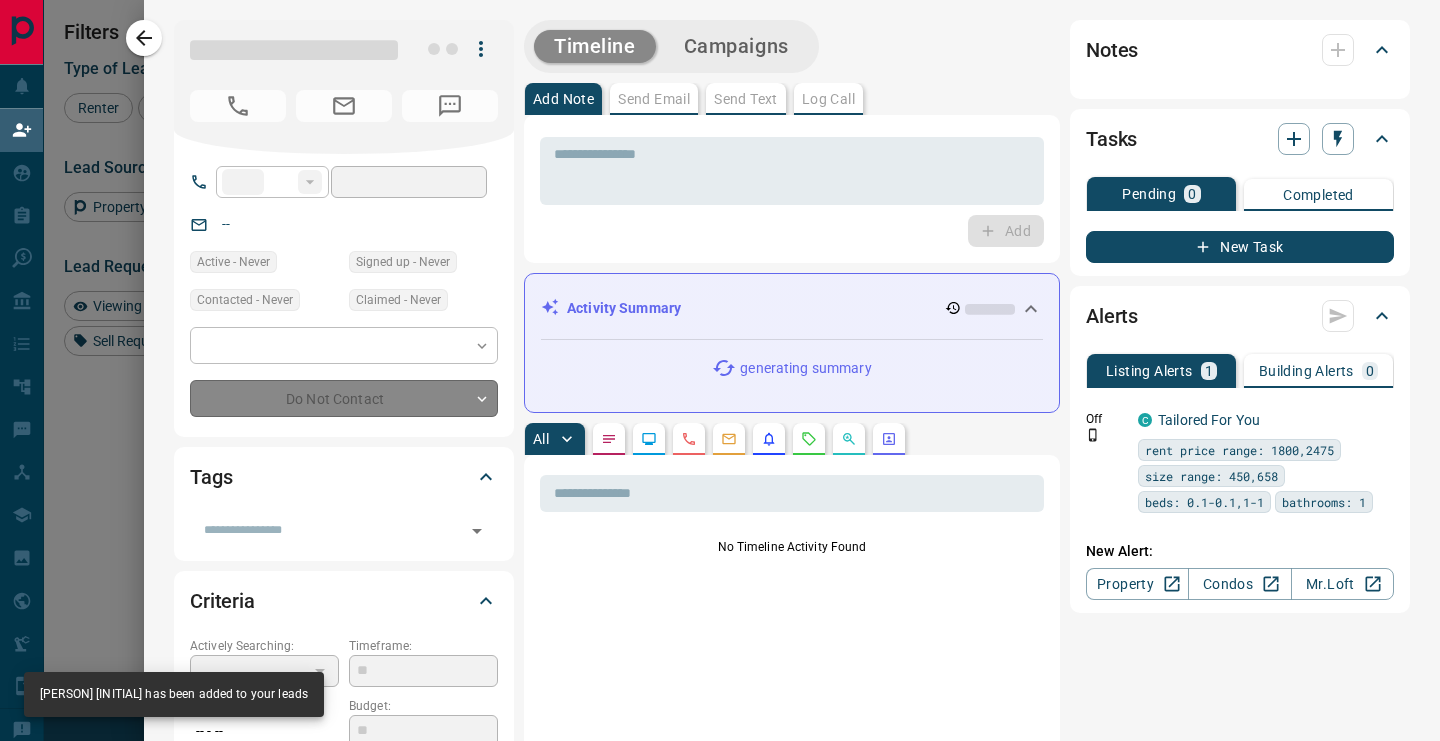 type on "*" 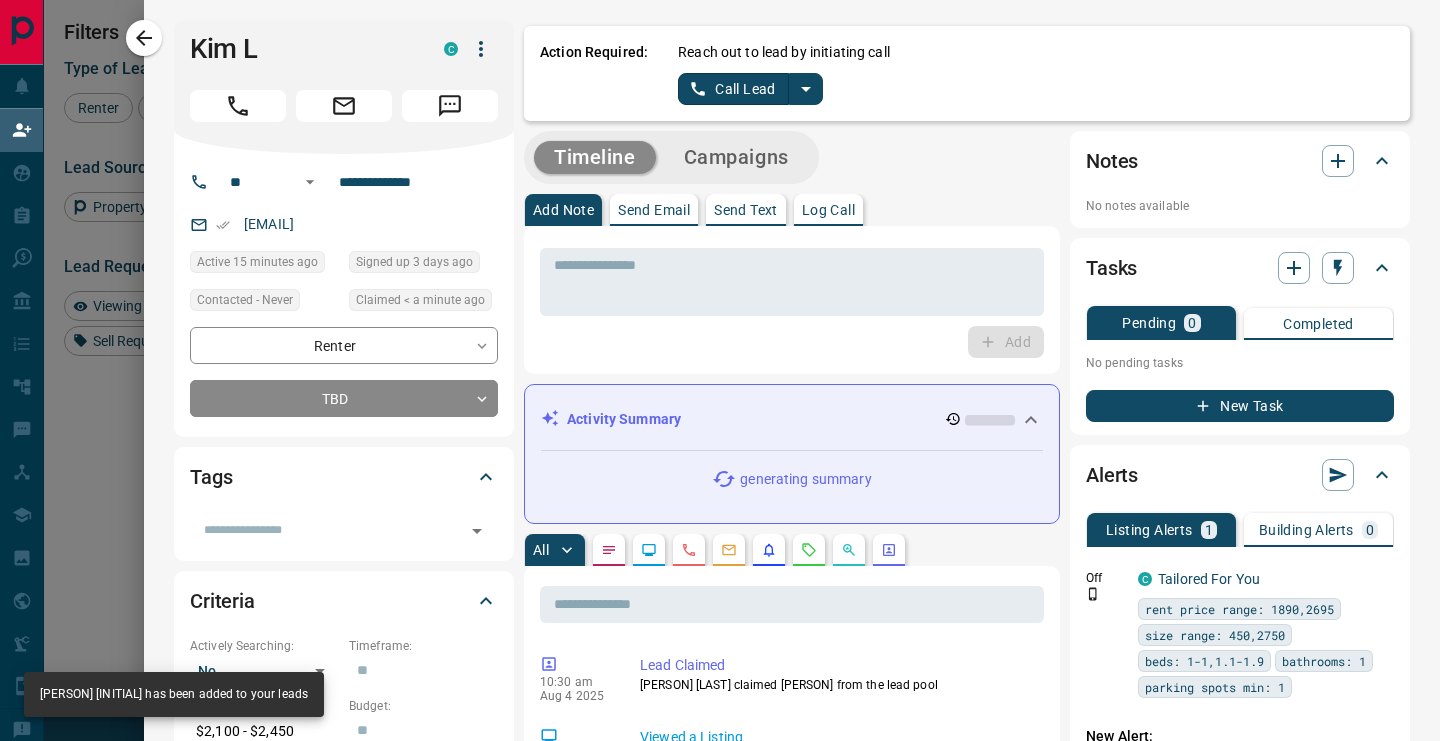 click at bounding box center [806, 89] 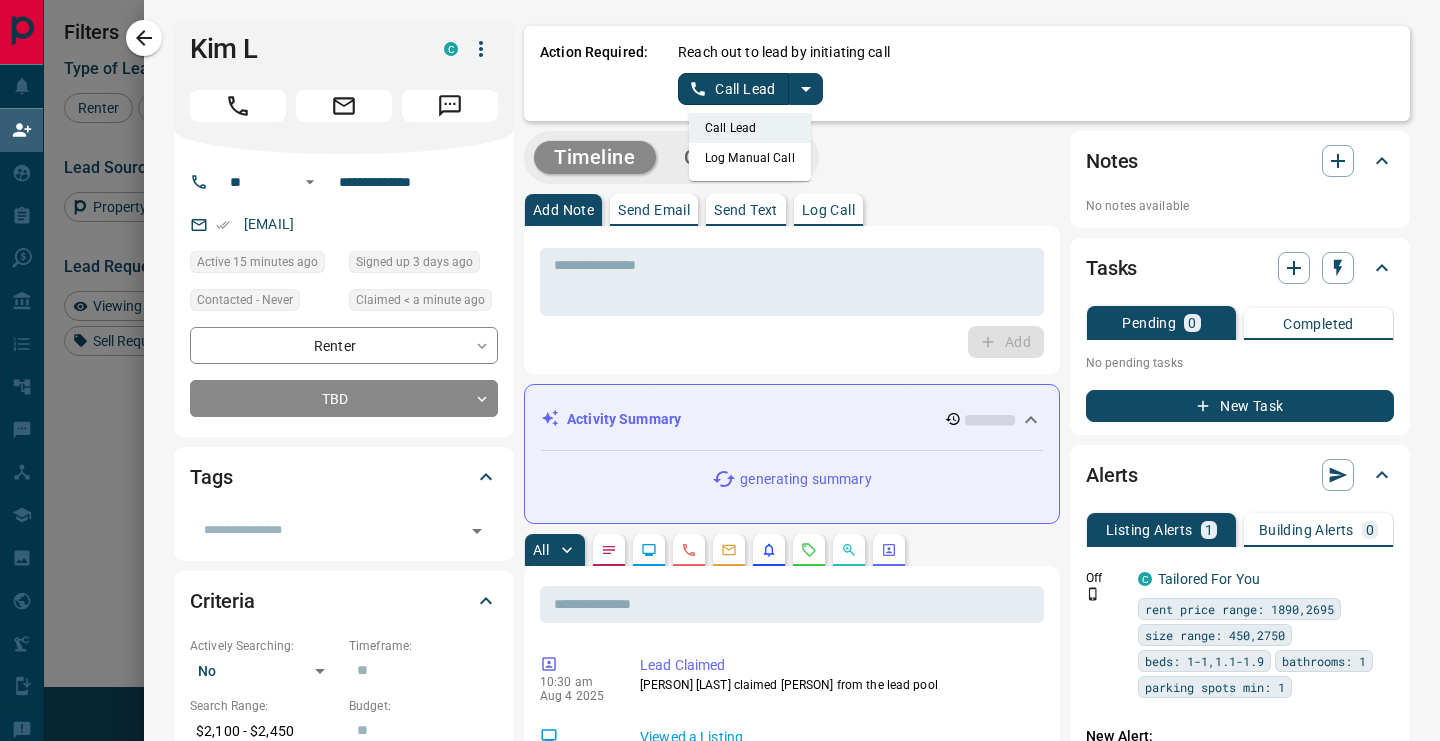 click at bounding box center [806, 89] 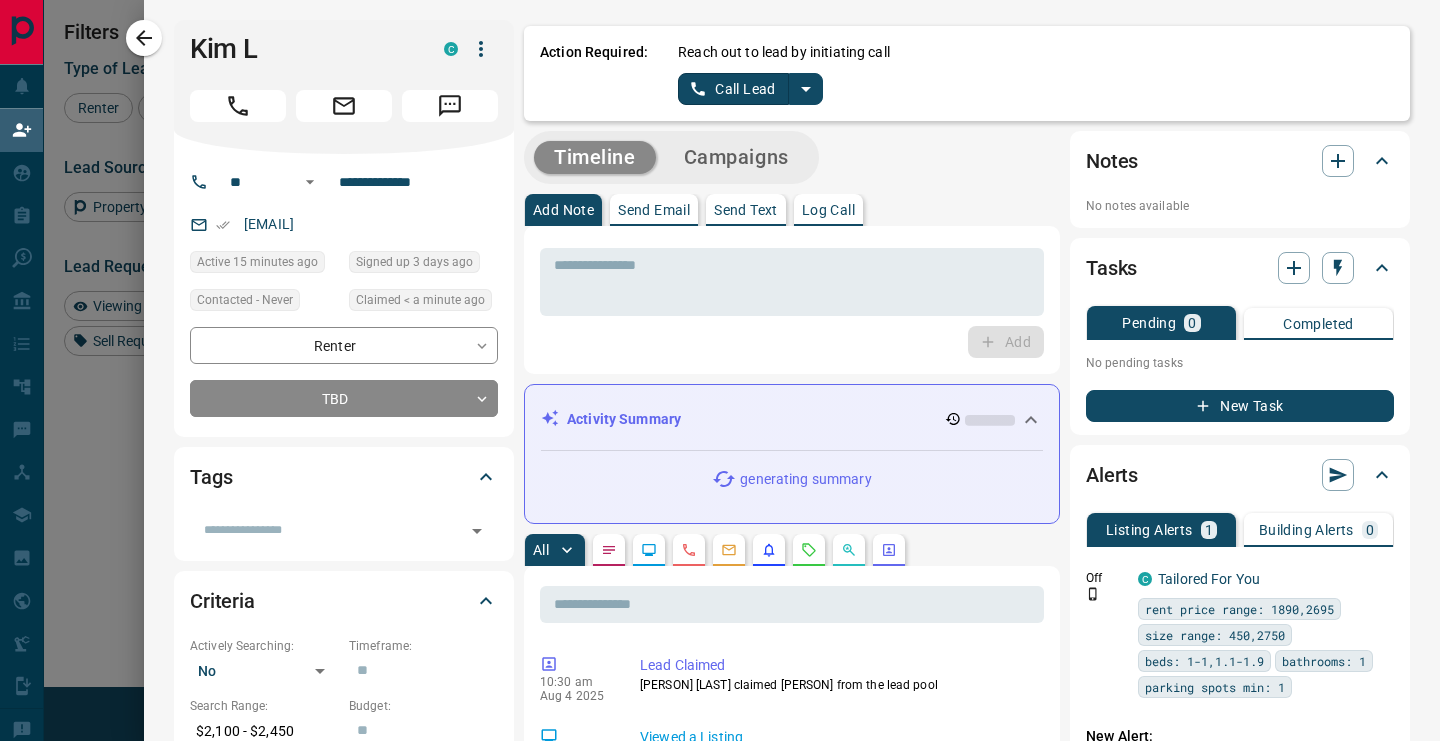 click 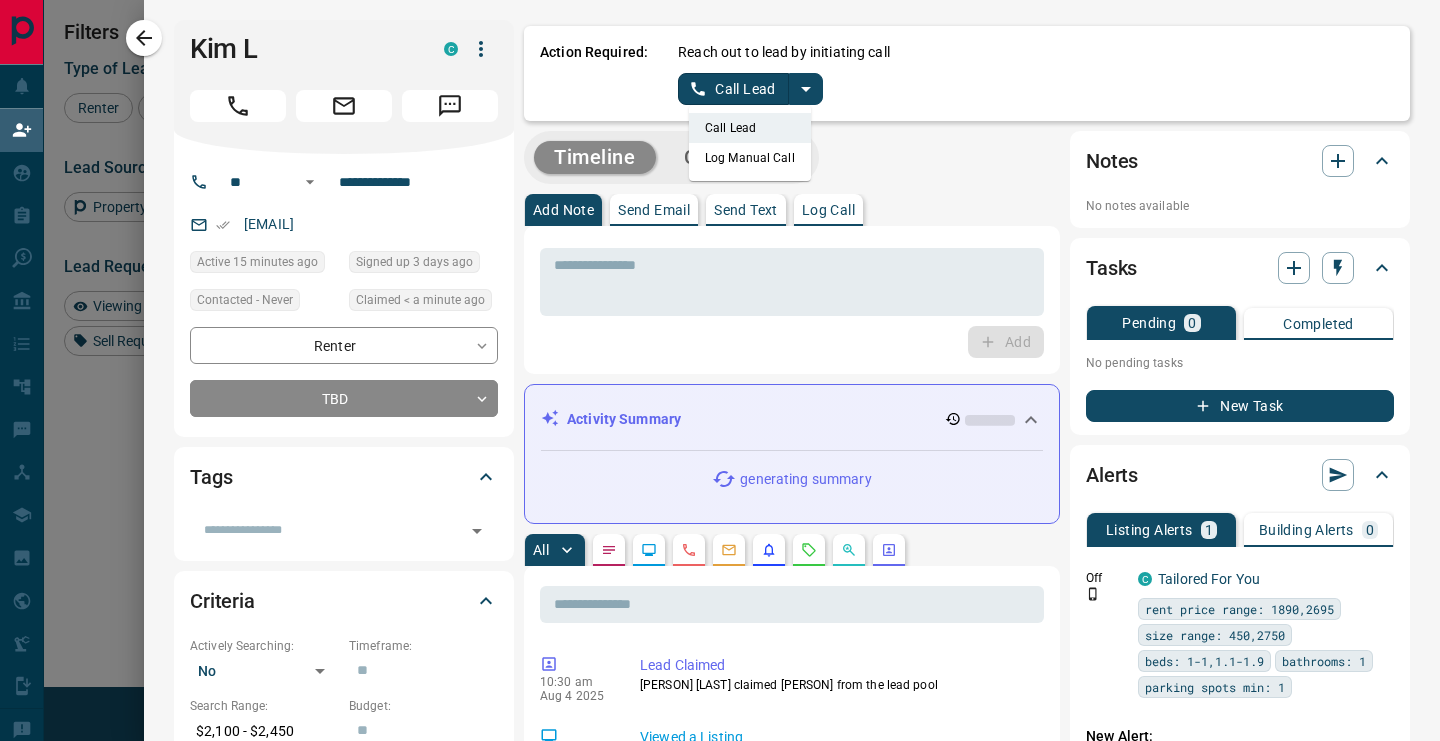 click on "Log Manual Call" at bounding box center [750, 158] 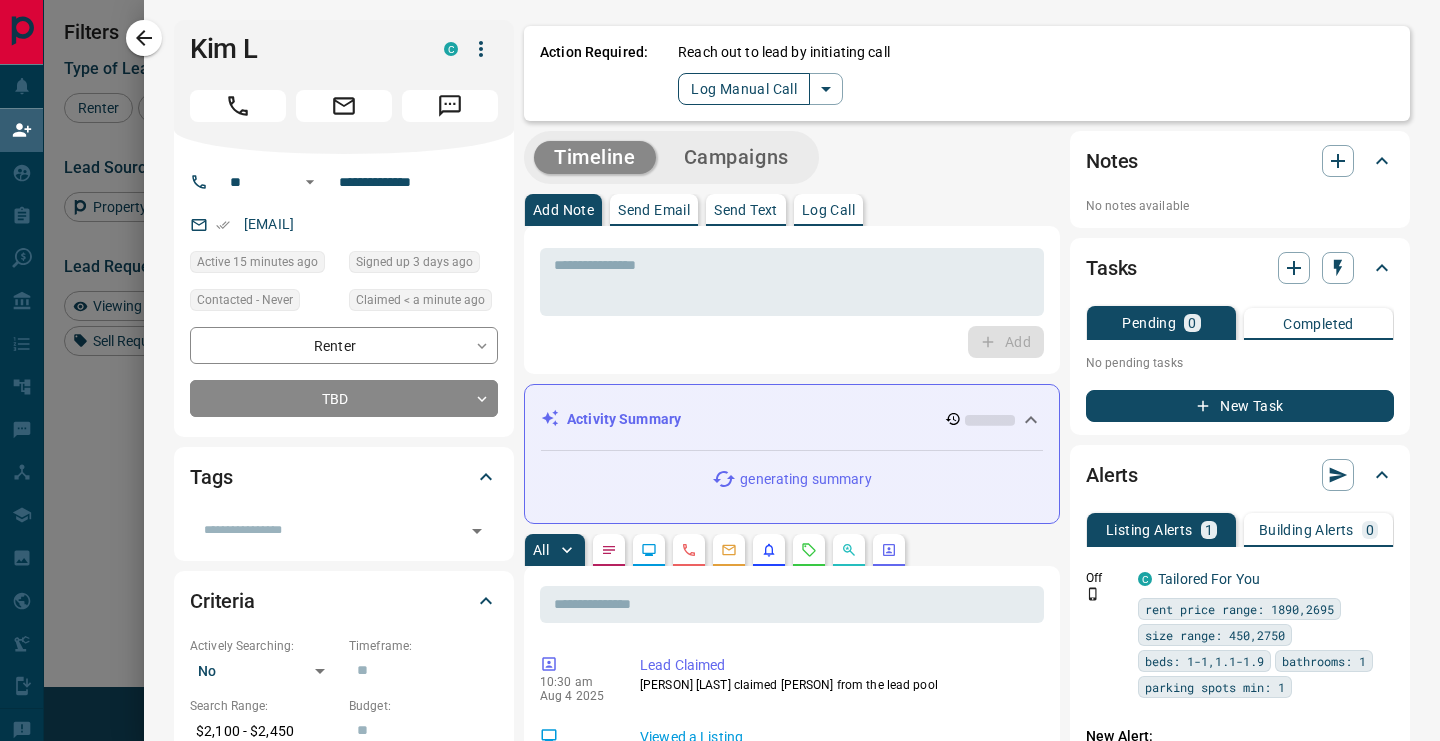 click on "Log Manual Call" at bounding box center [744, 89] 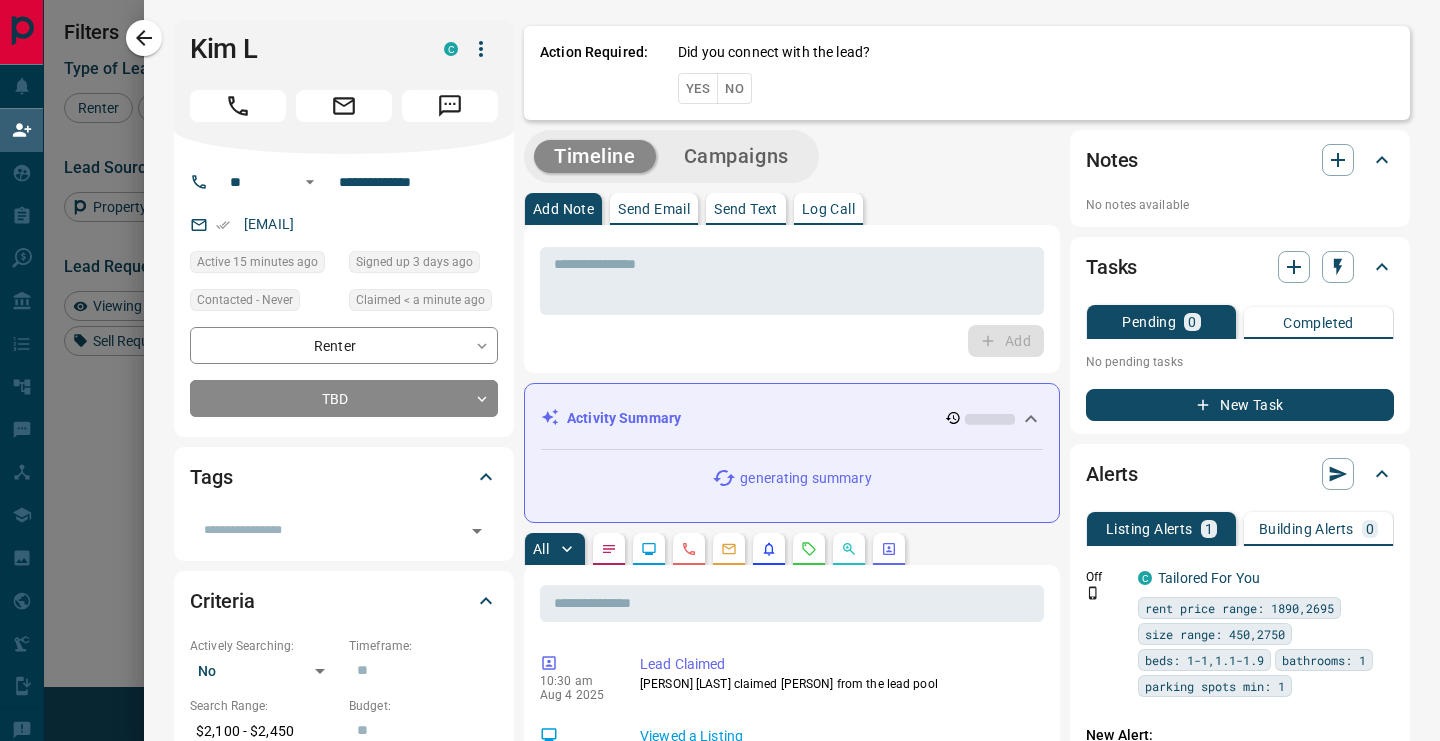 click on "Yes" at bounding box center [698, 88] 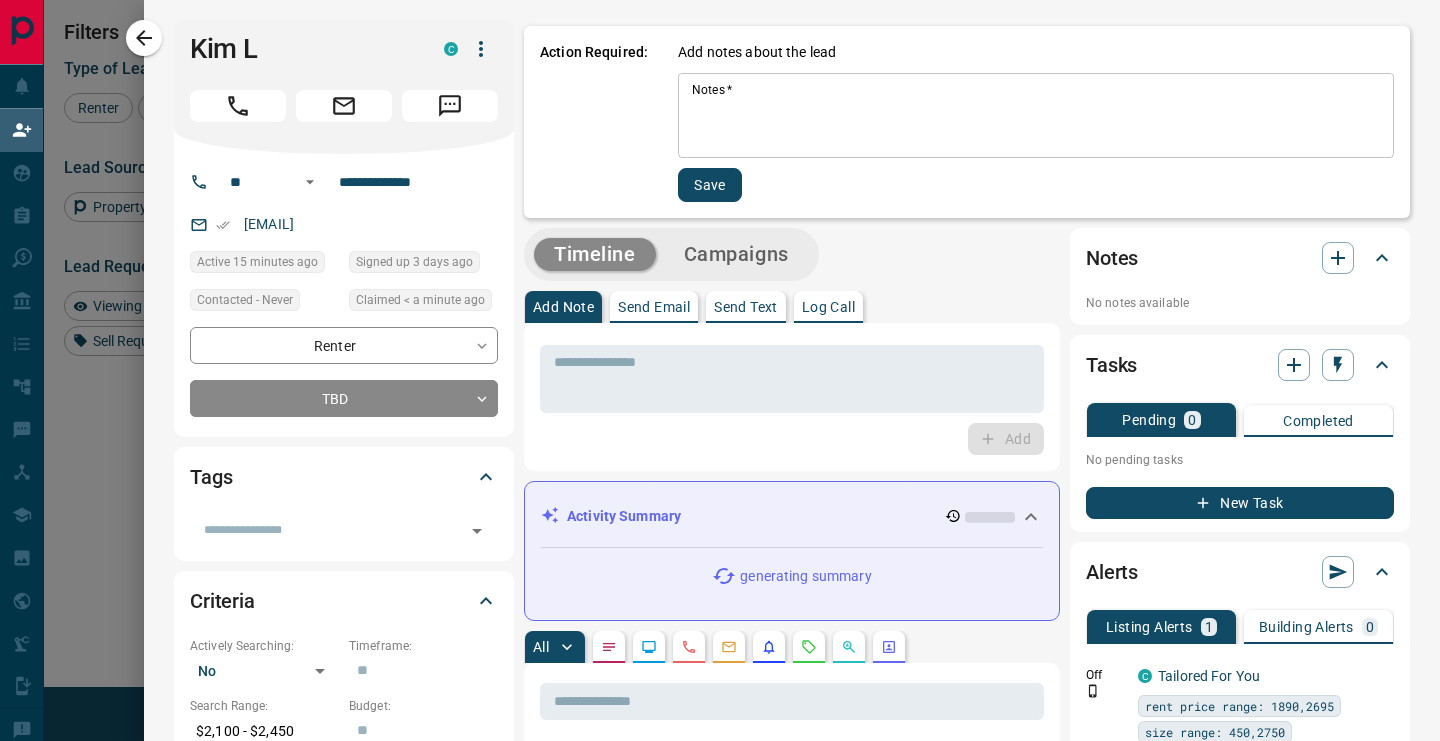 click on "Notes   *" at bounding box center [1036, 116] 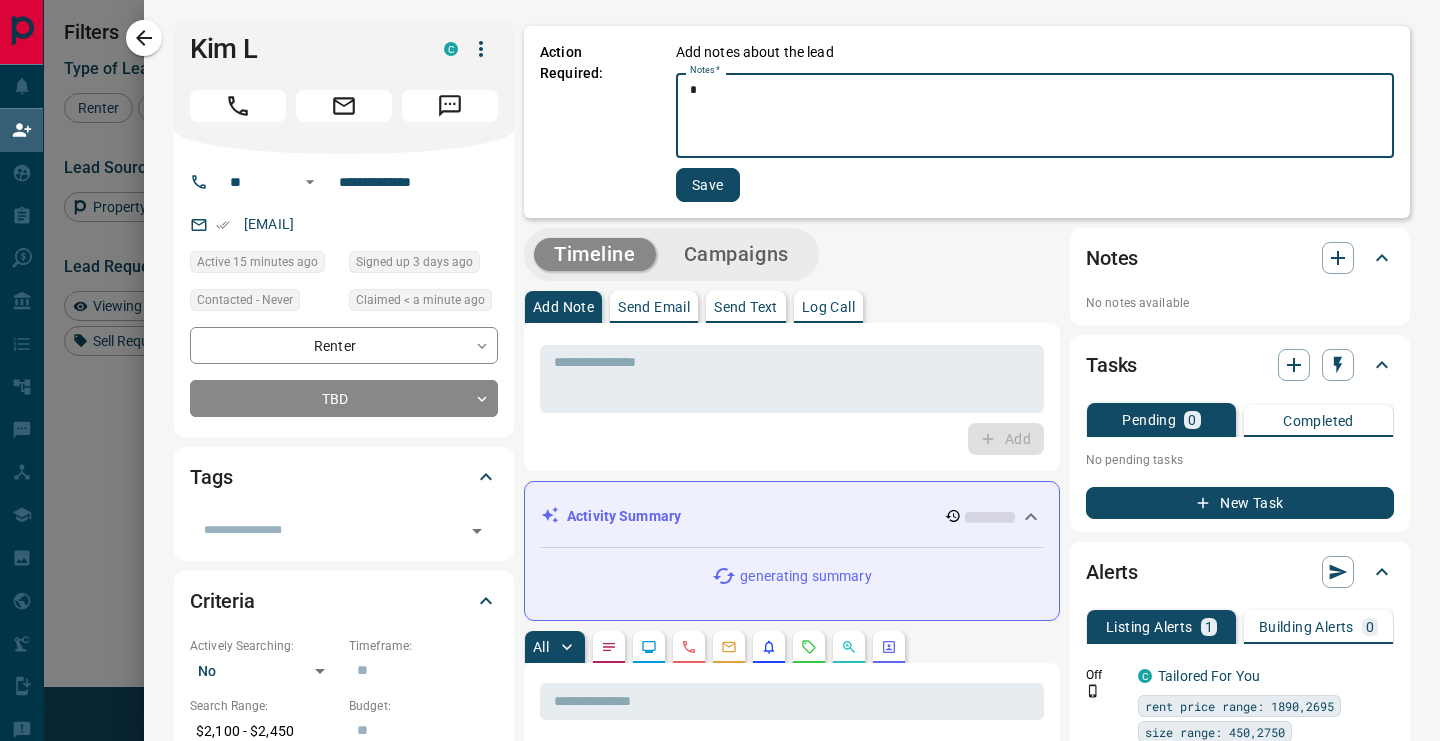 type on "*" 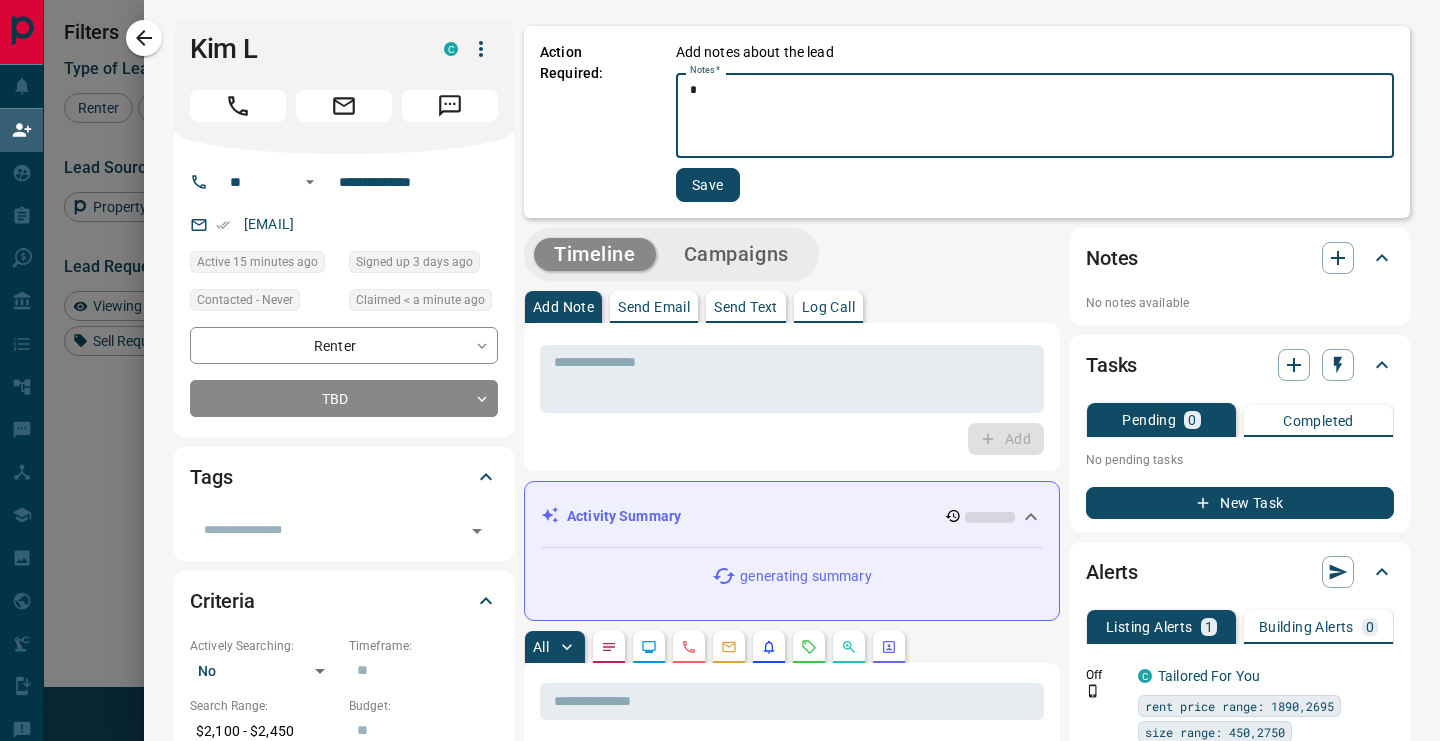 click on "Save" at bounding box center [708, 185] 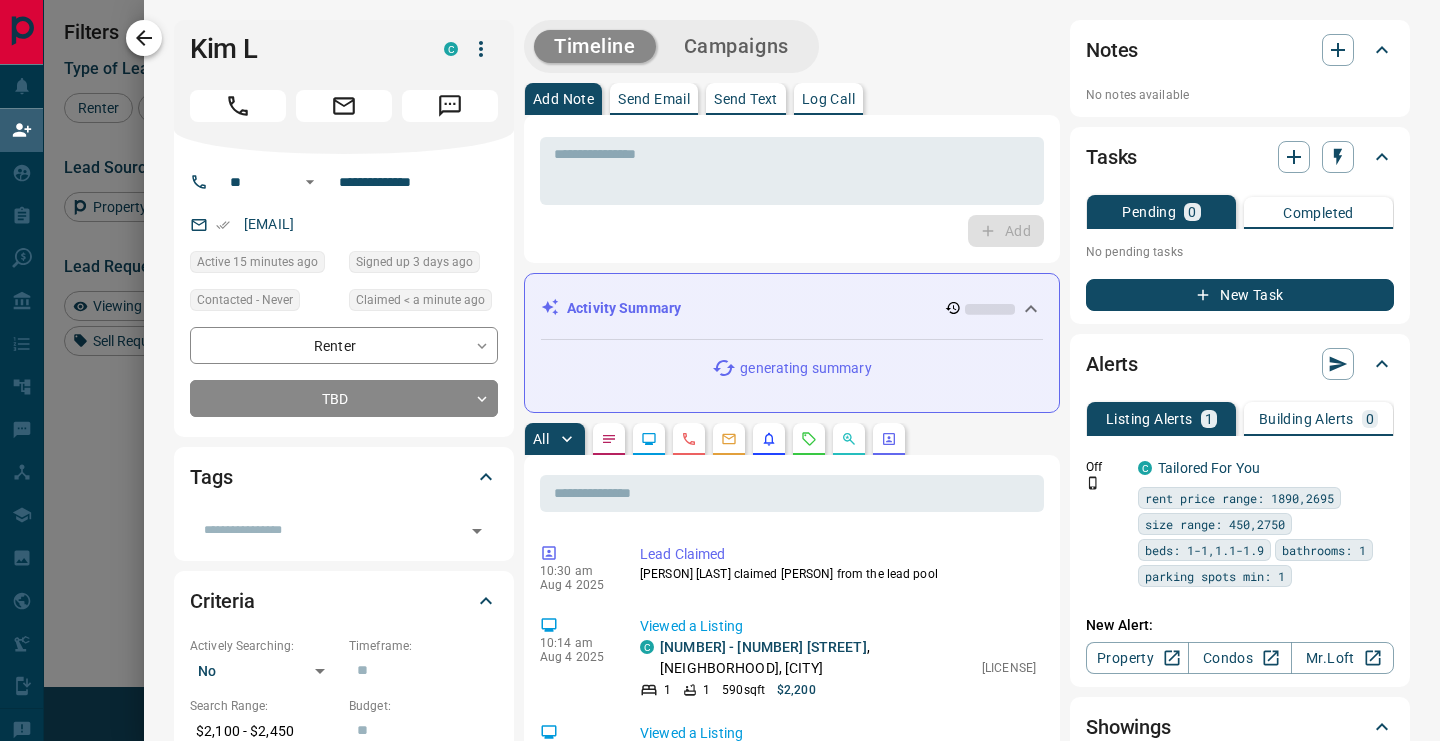 click at bounding box center [144, 38] 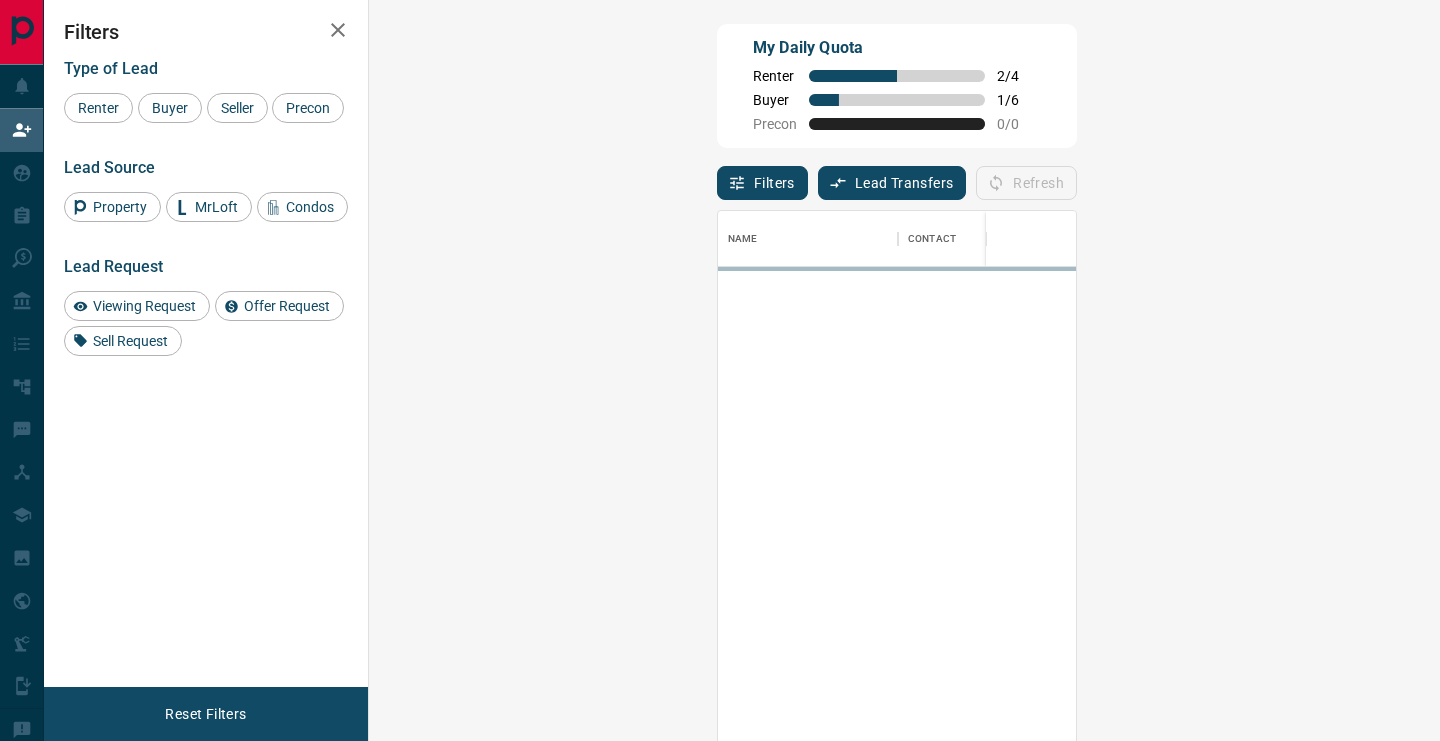 scroll, scrollTop: 1, scrollLeft: 1, axis: both 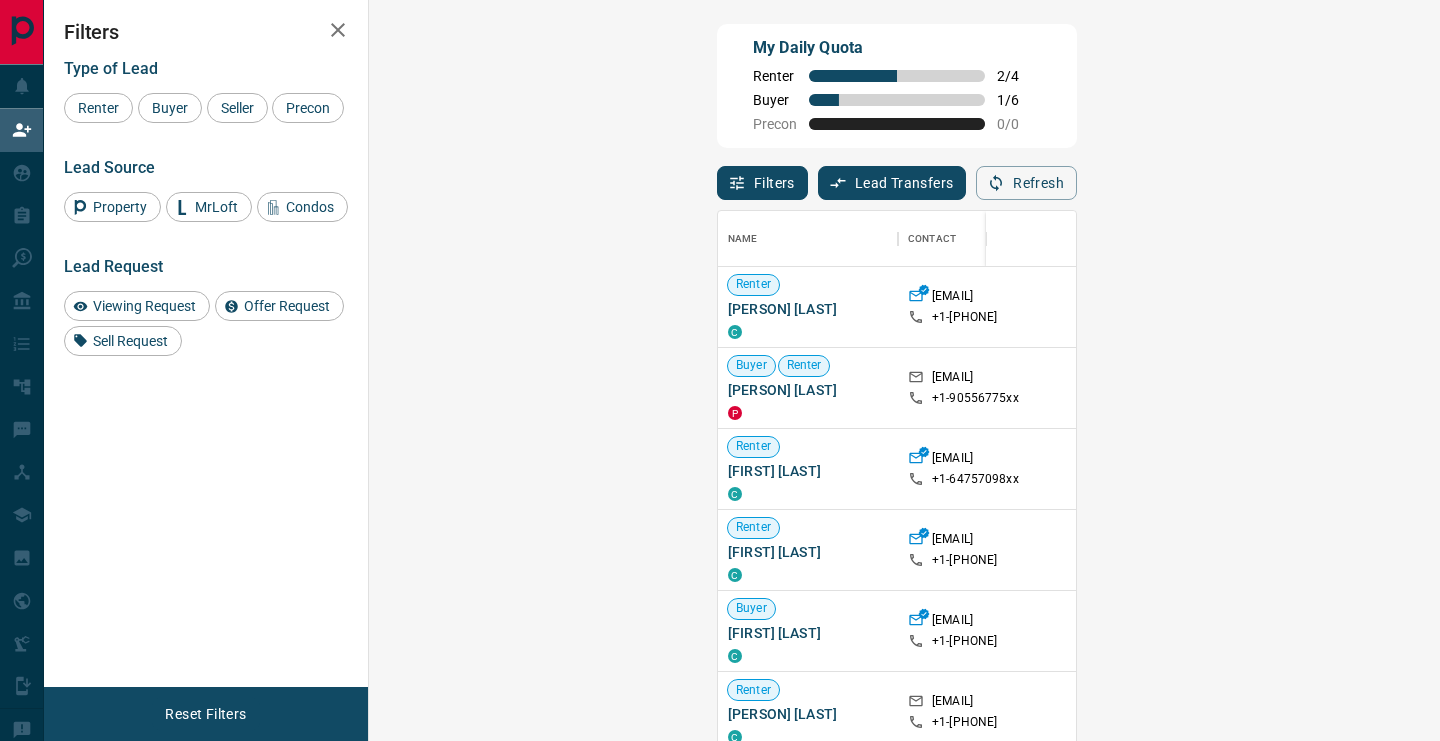 click on "Claim" at bounding box center (1701, 307) 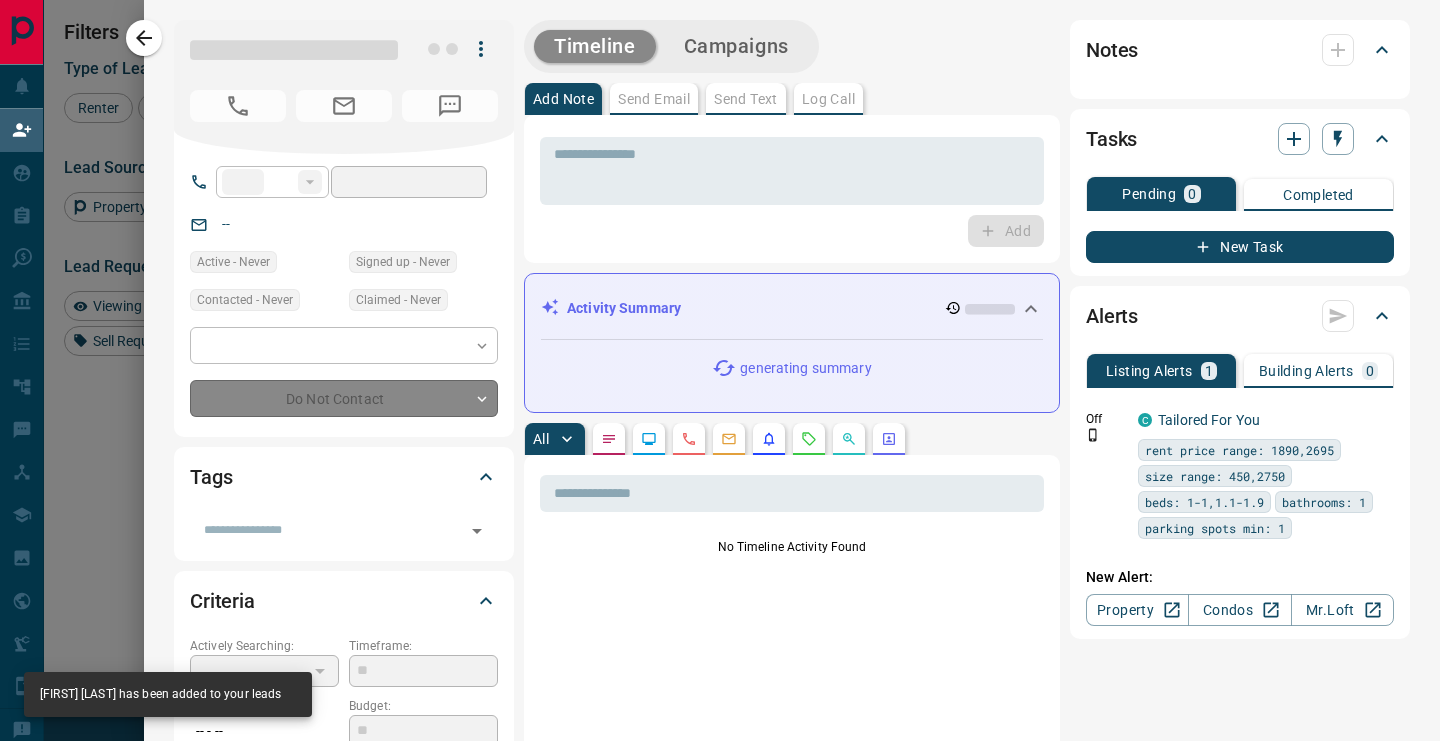 type on "**" 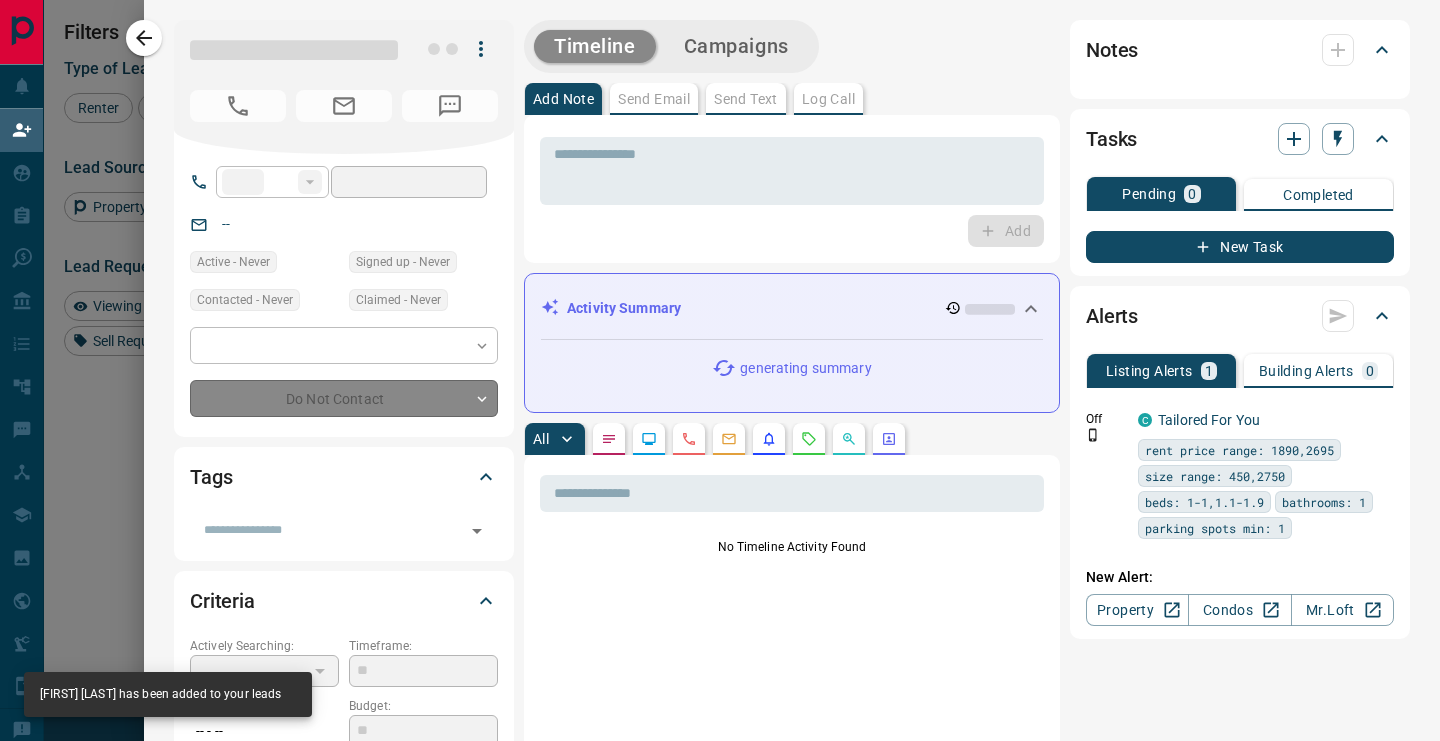 type on "**********" 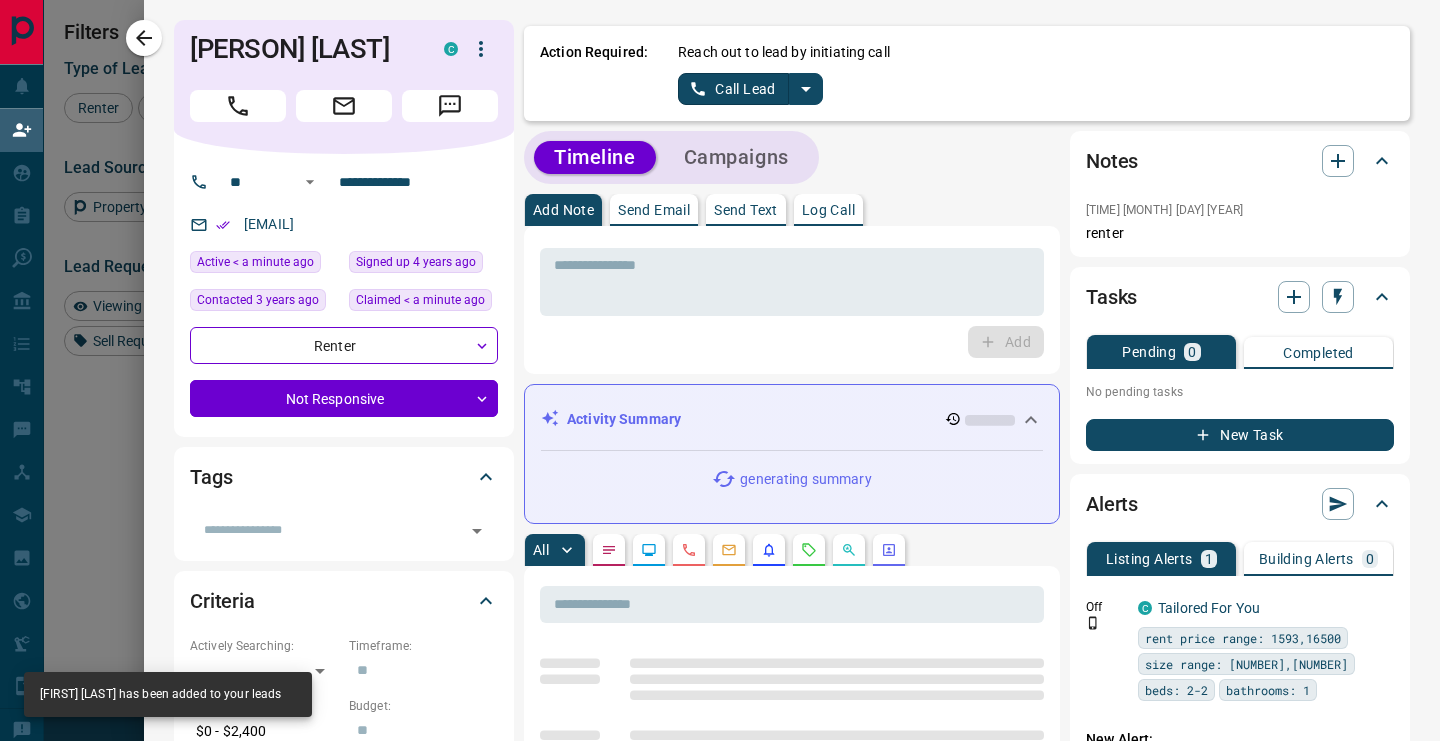 click 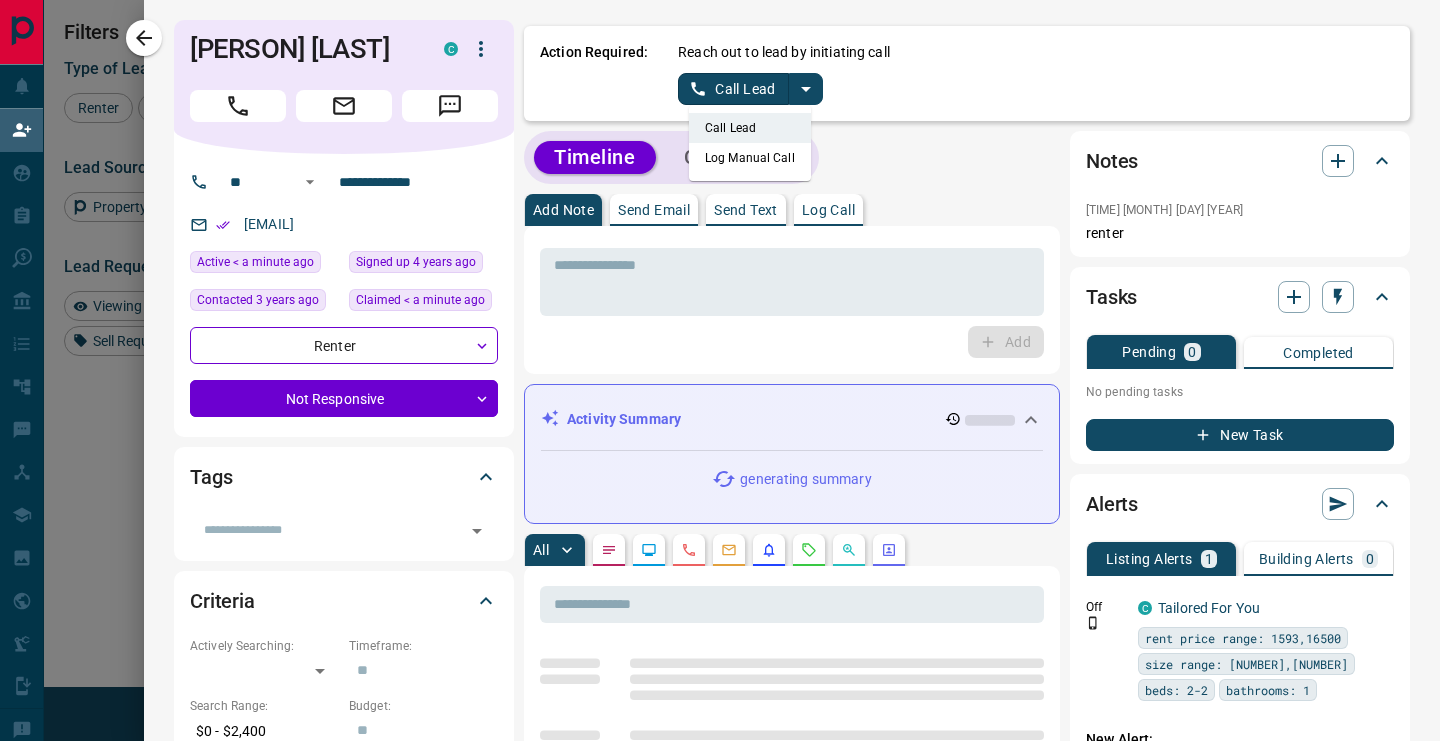 click on "Log Manual Call" at bounding box center (750, 158) 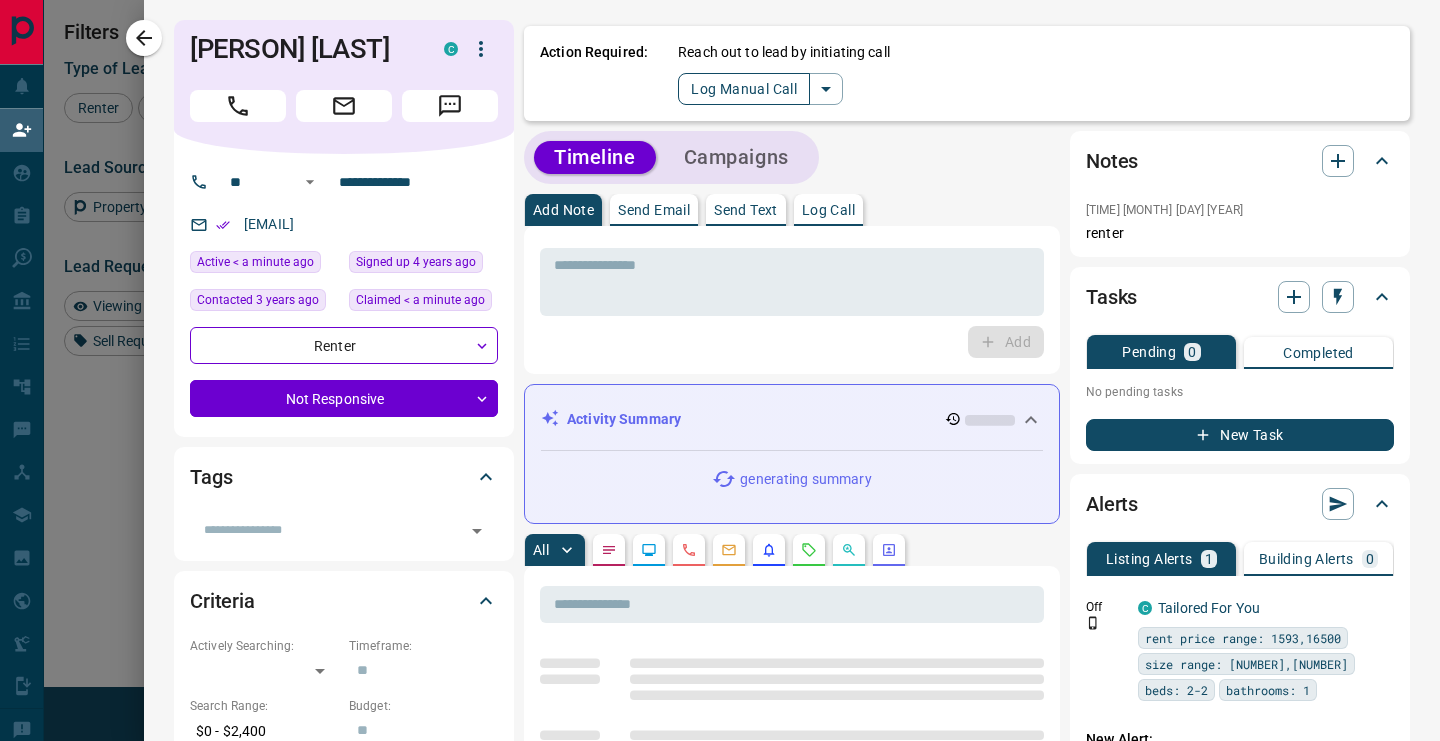 click on "Log Manual Call" at bounding box center (744, 89) 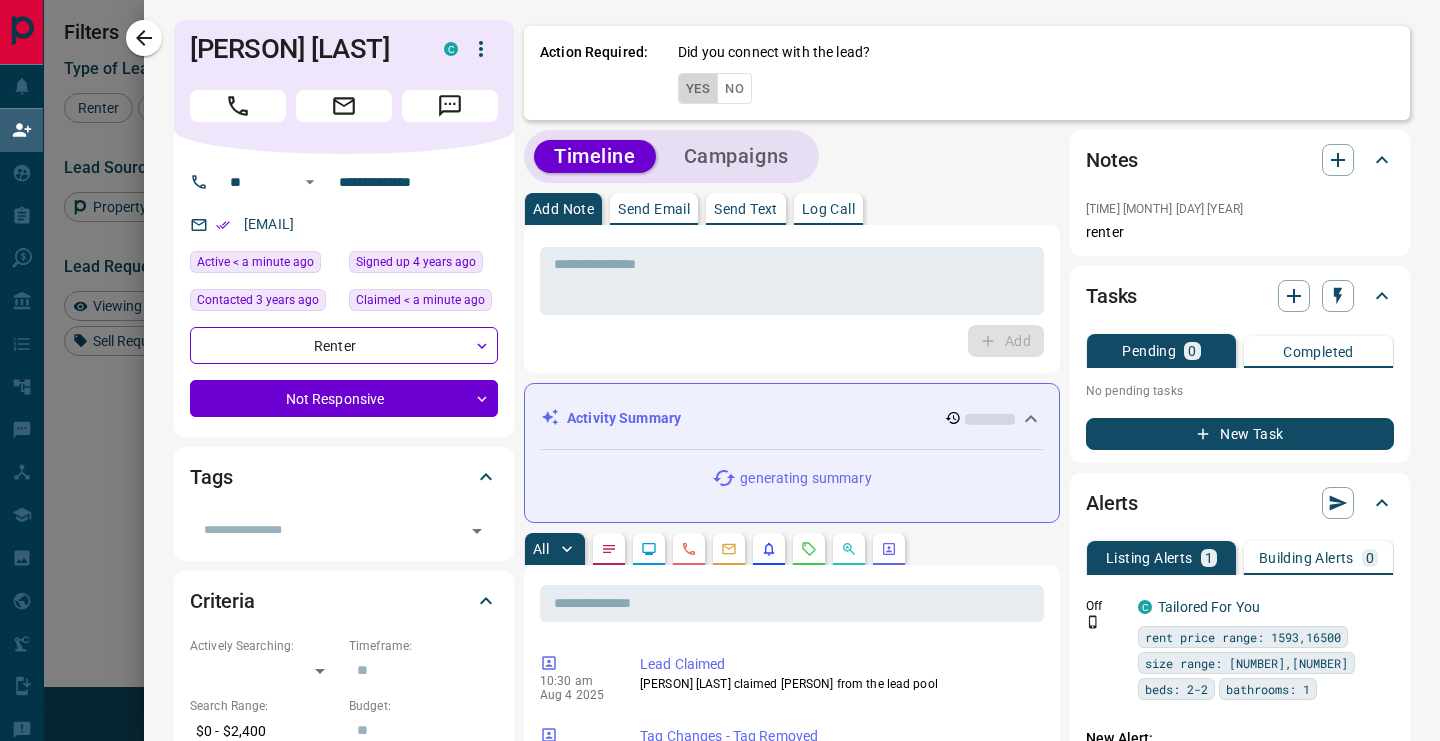 click on "Yes" at bounding box center (698, 88) 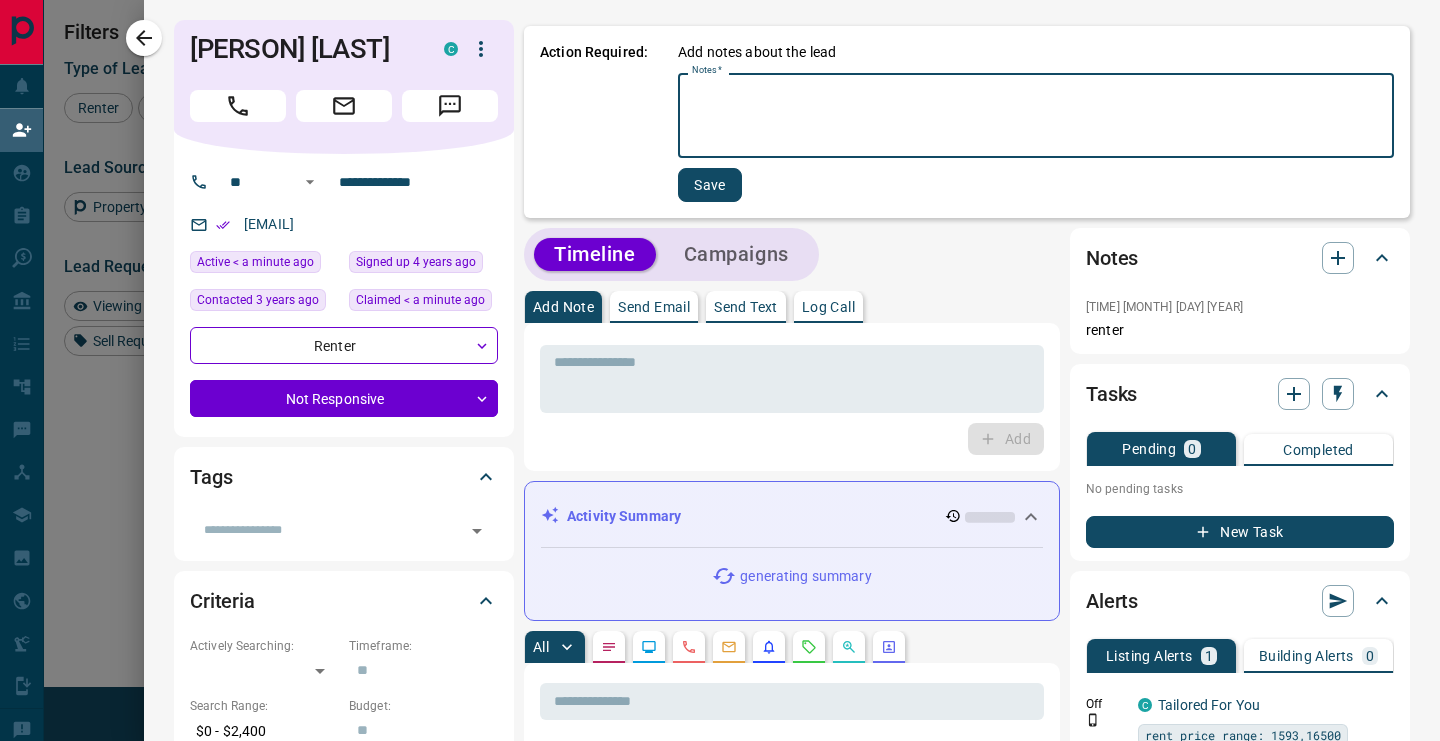 click on "Notes   * * Notes   *" at bounding box center [1036, 115] 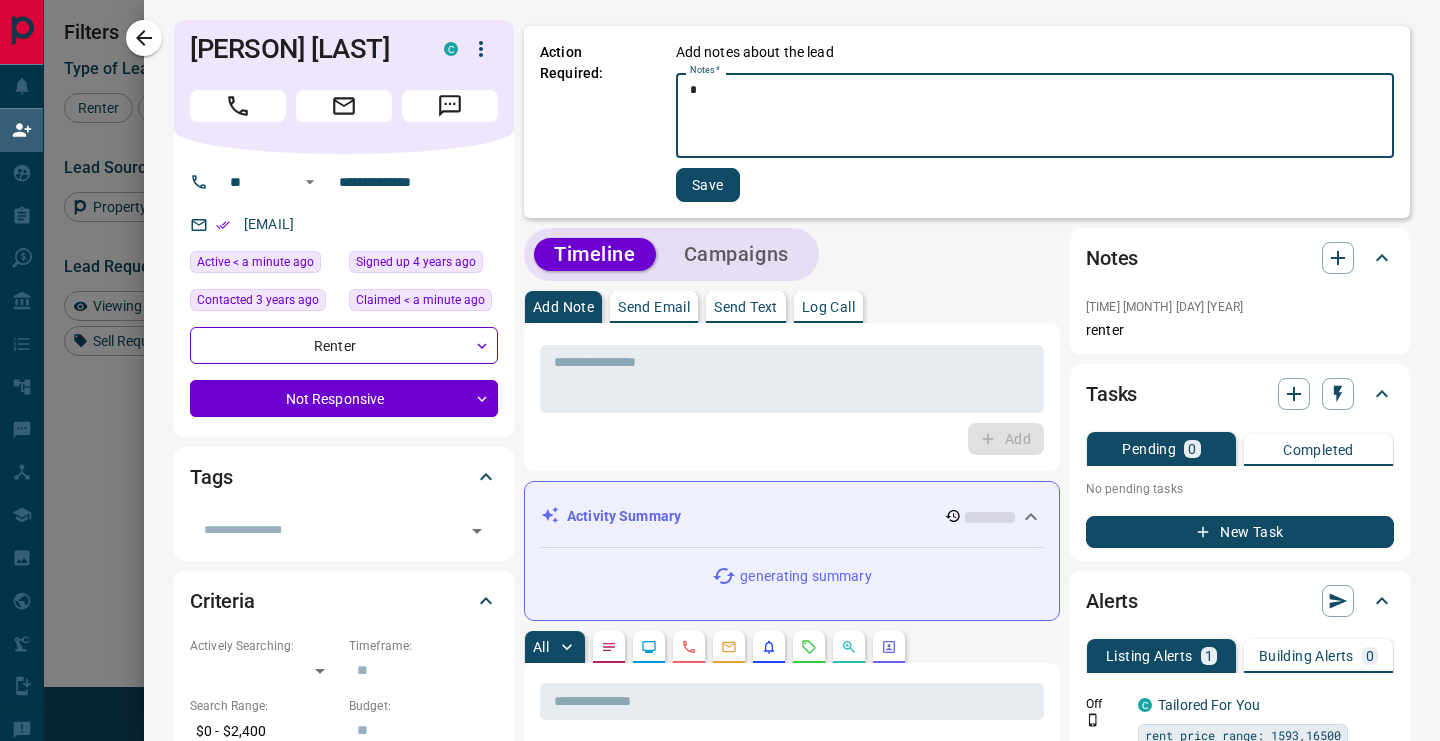 type on "*" 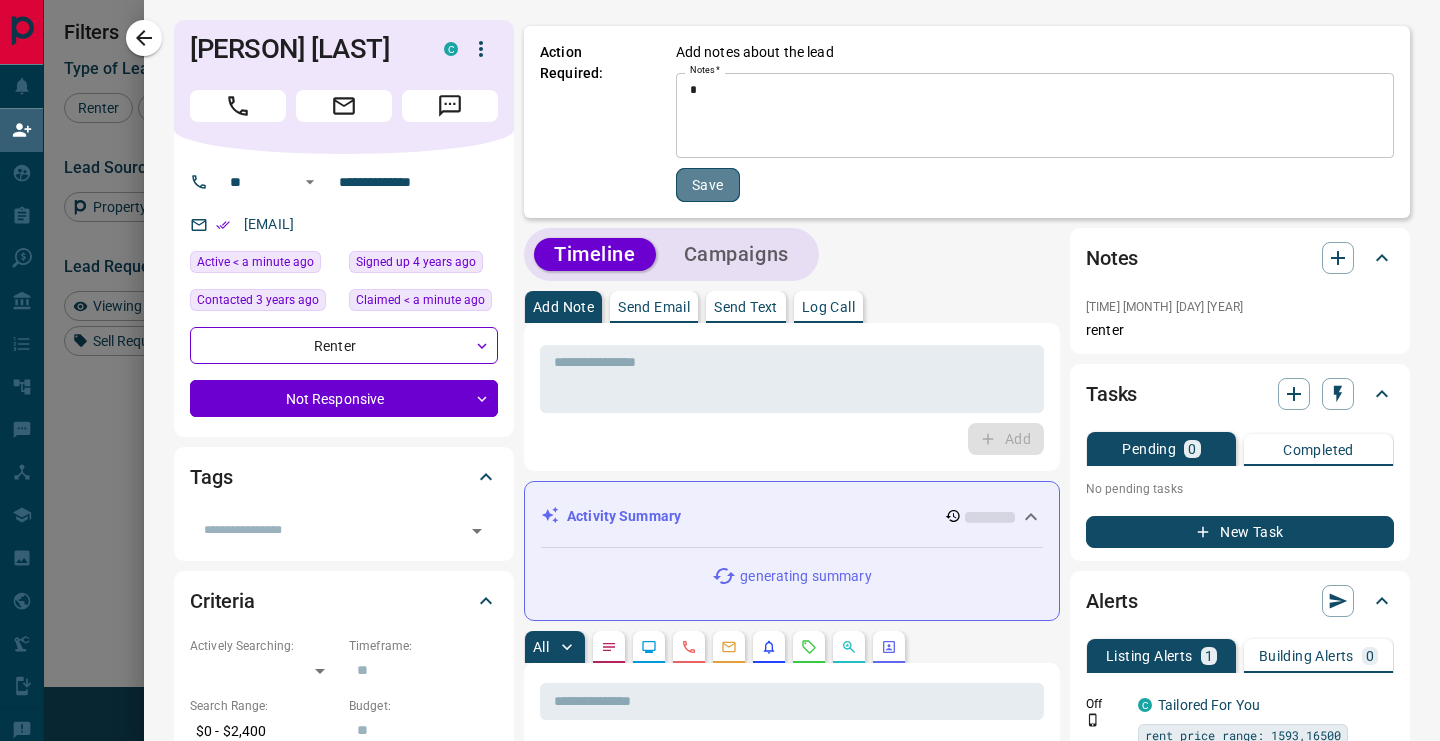 click on "Save" at bounding box center [708, 185] 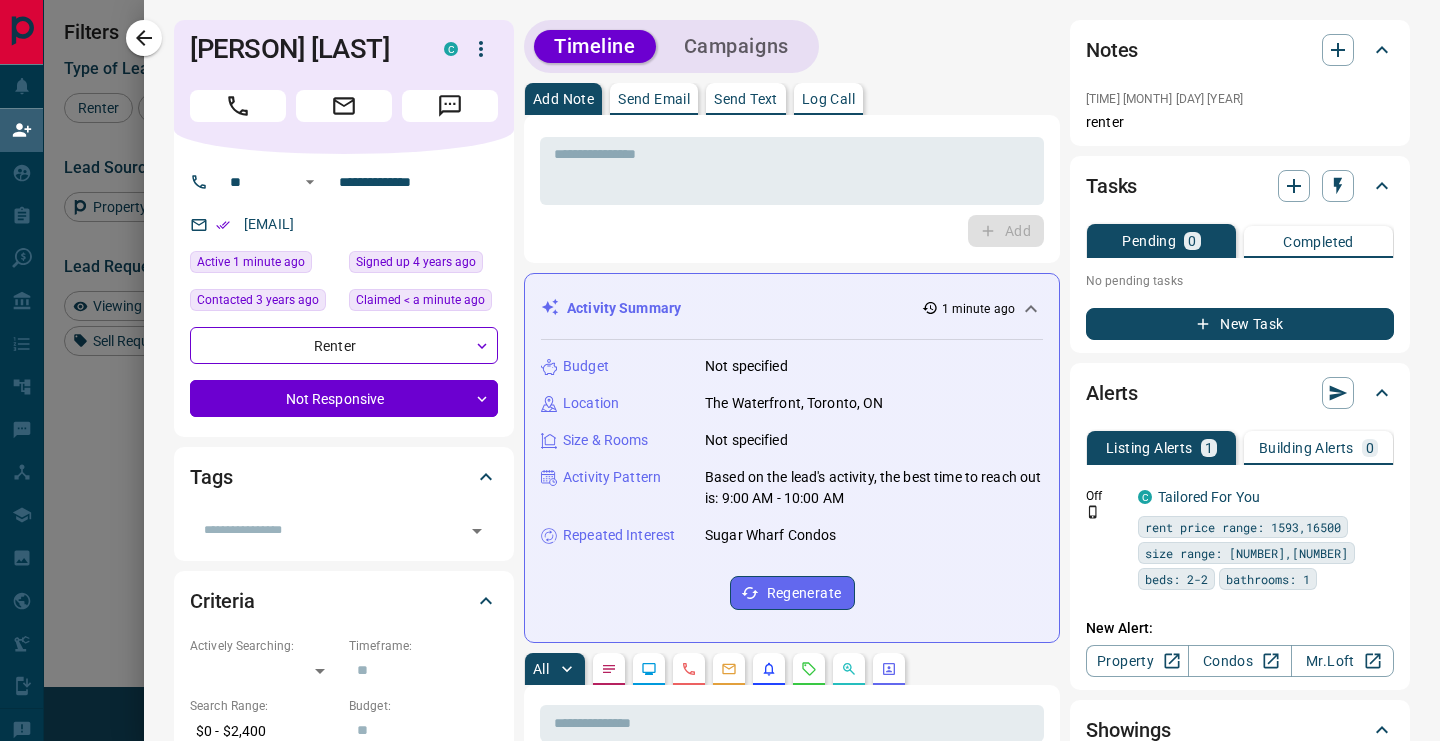 click on "**********" at bounding box center [792, 1214] 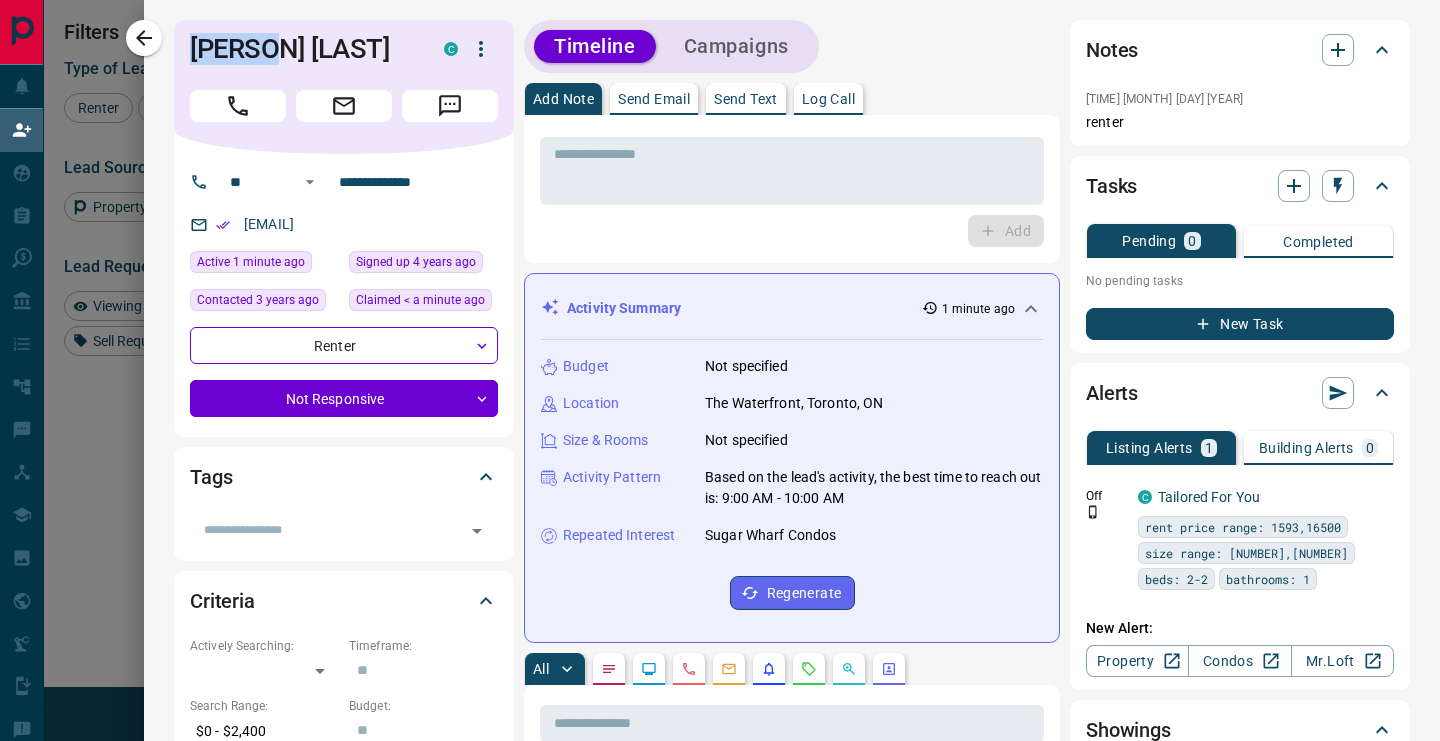click on "**********" at bounding box center (792, 1214) 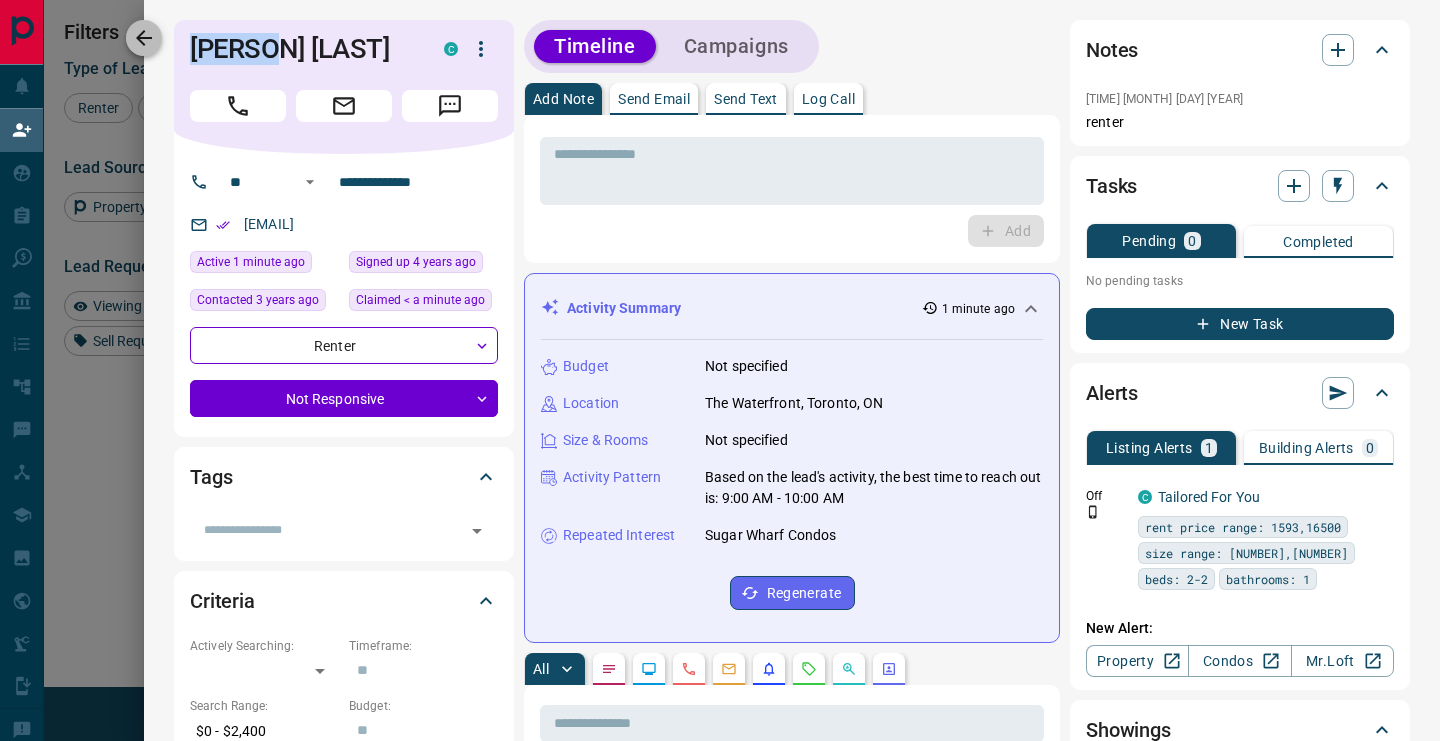 click 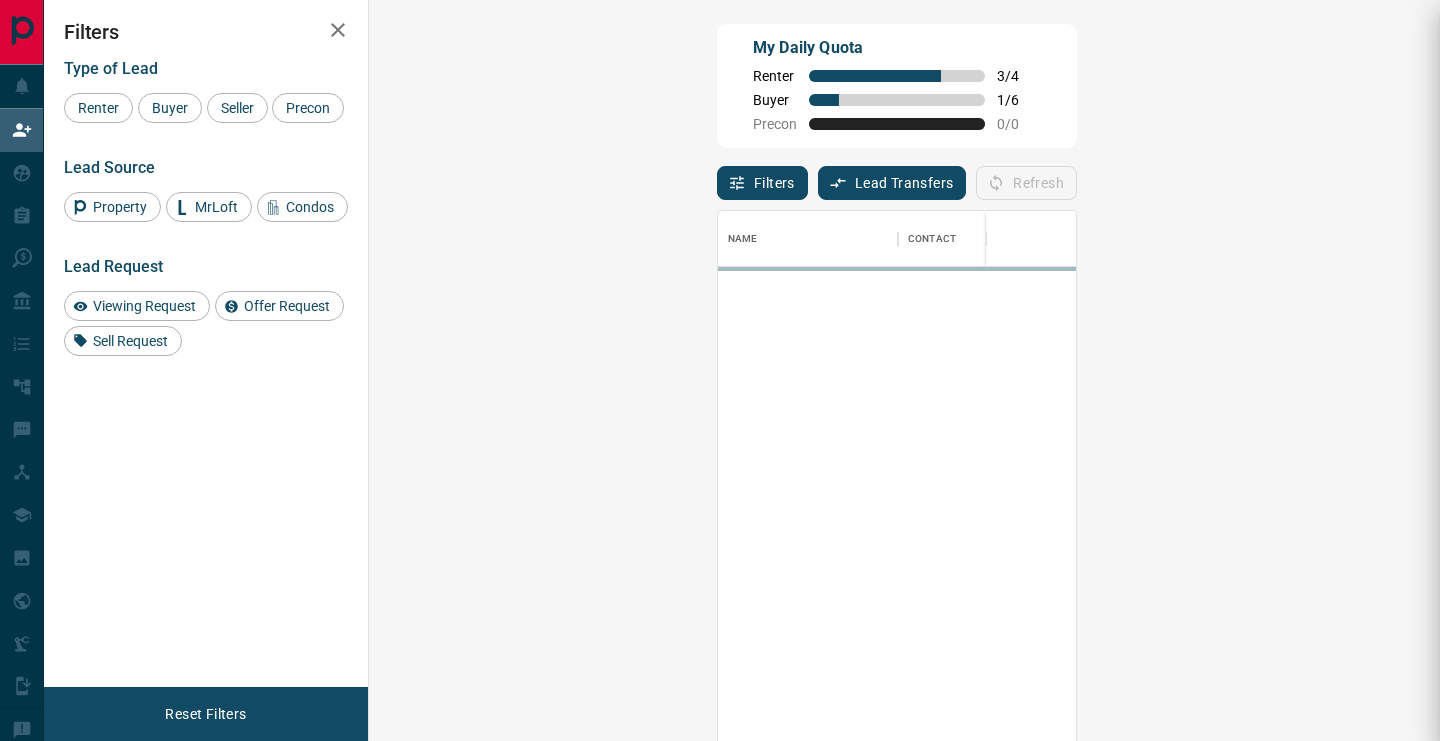 scroll, scrollTop: 1, scrollLeft: 1, axis: both 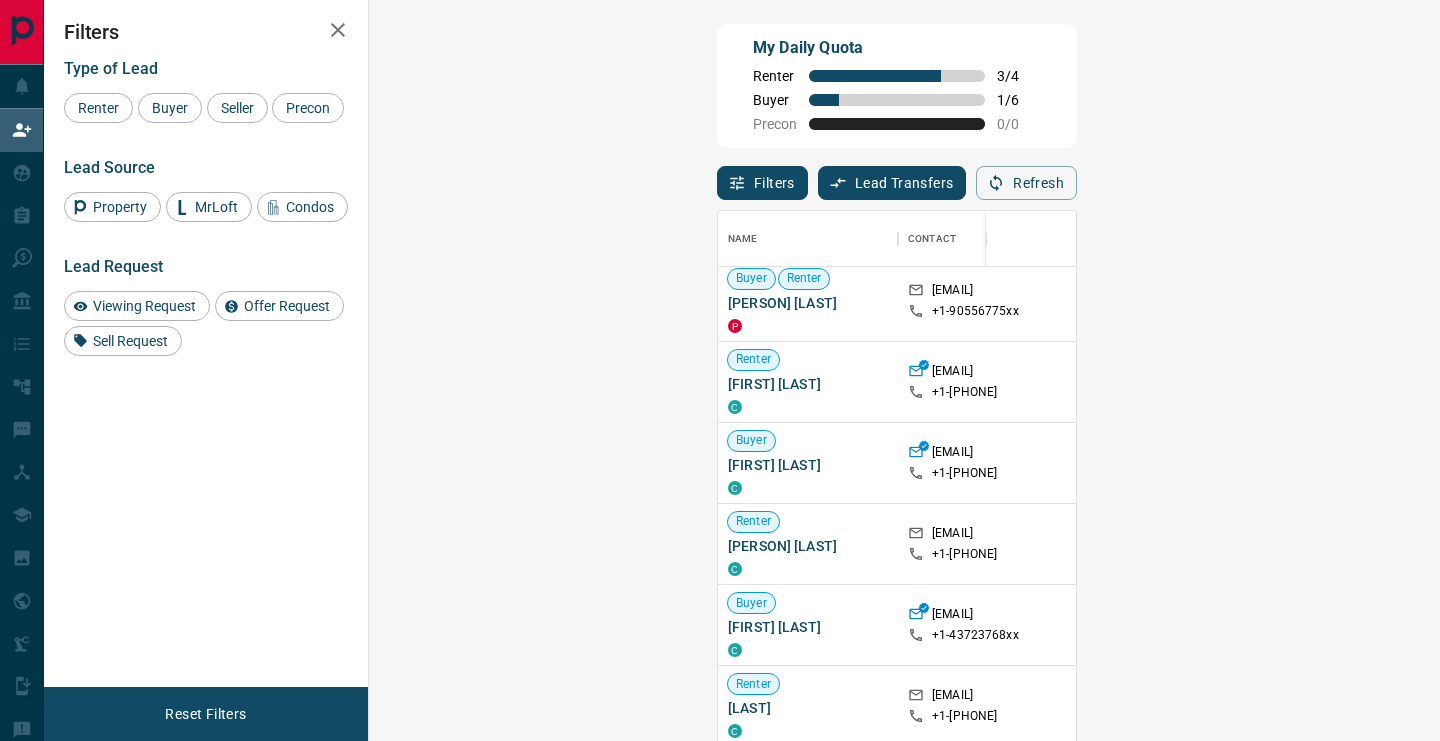 click on "Claim" at bounding box center [1701, 544] 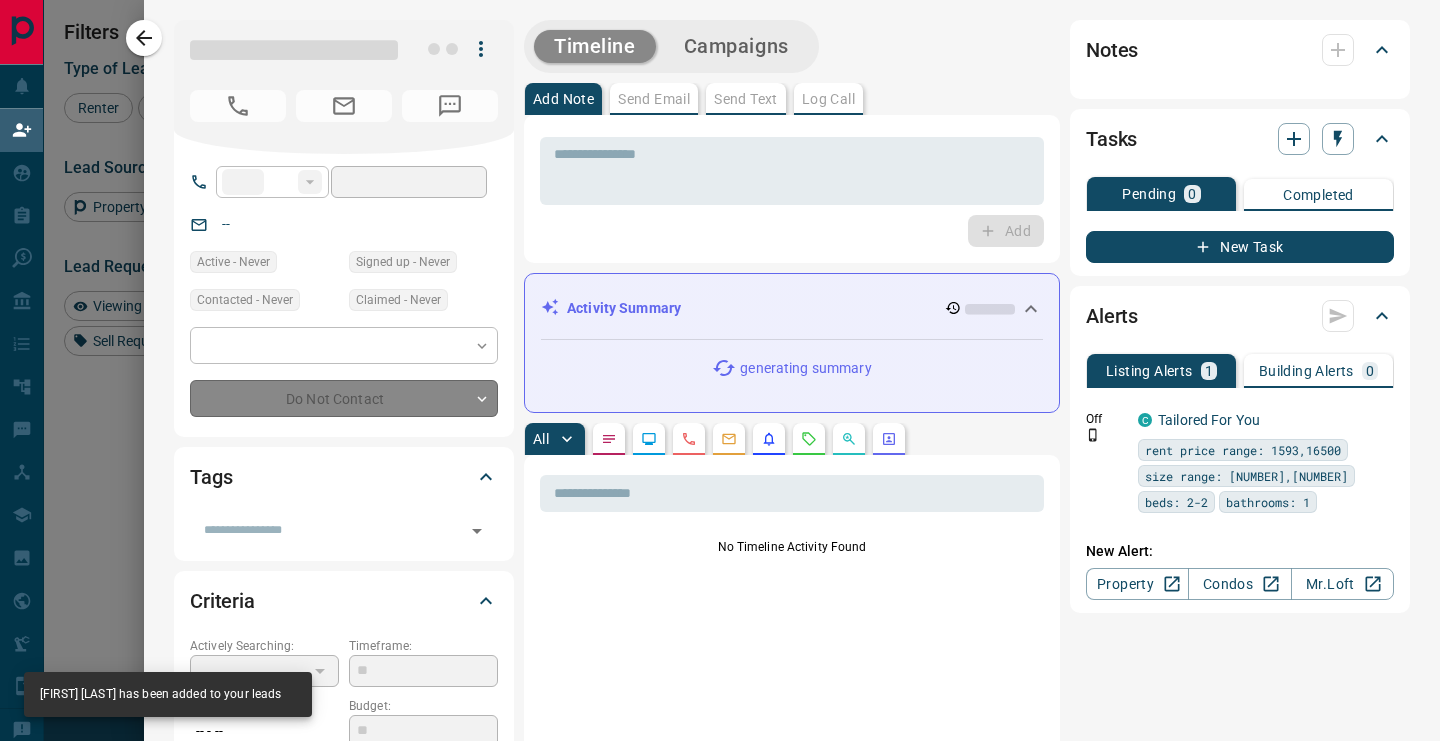 type on "**" 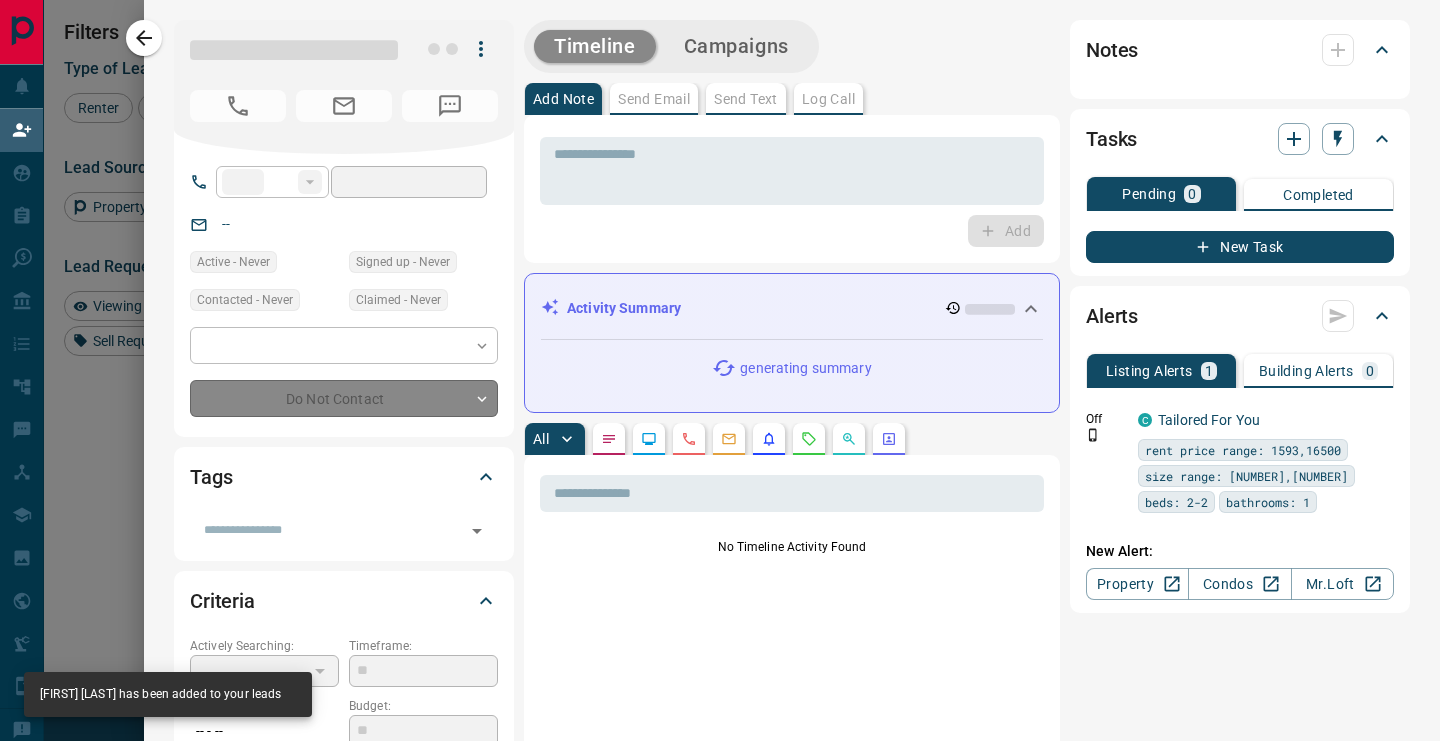 type on "**********" 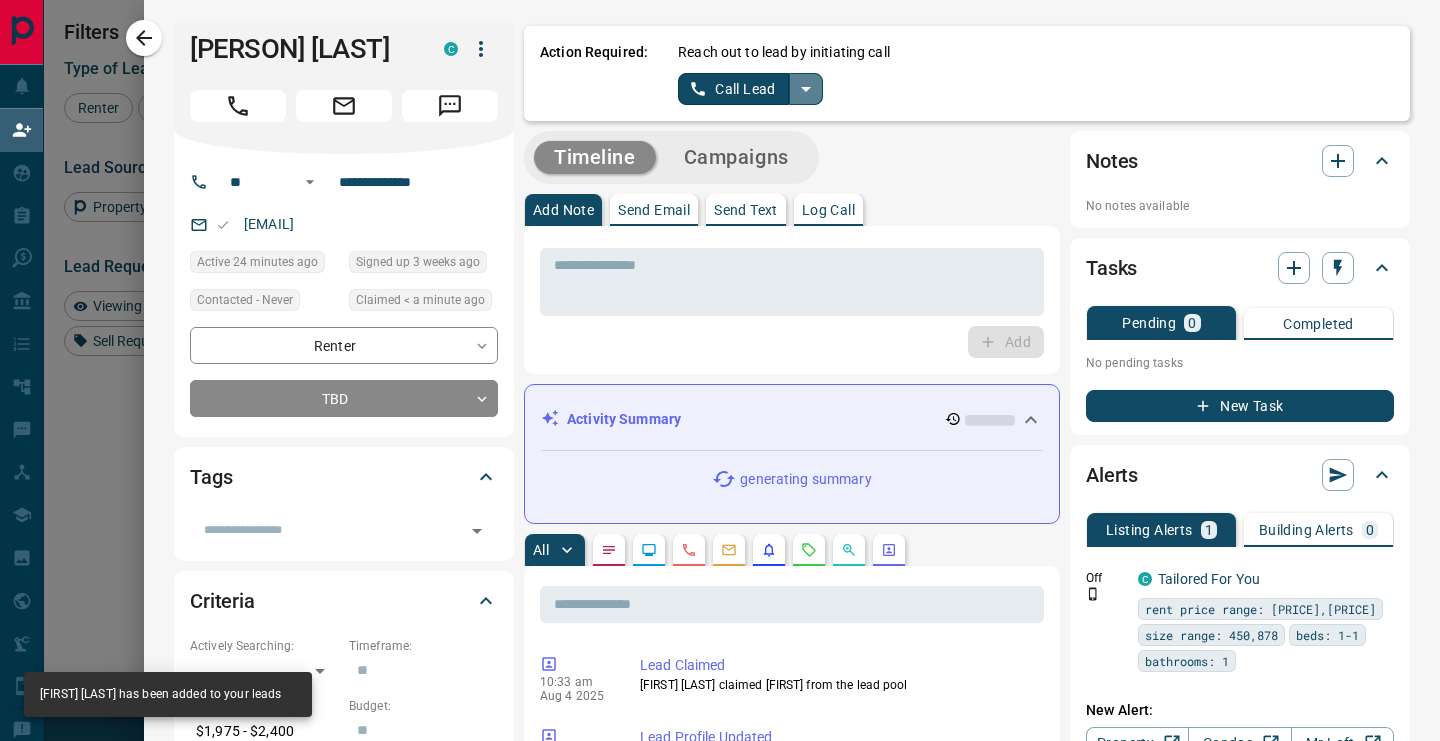 click 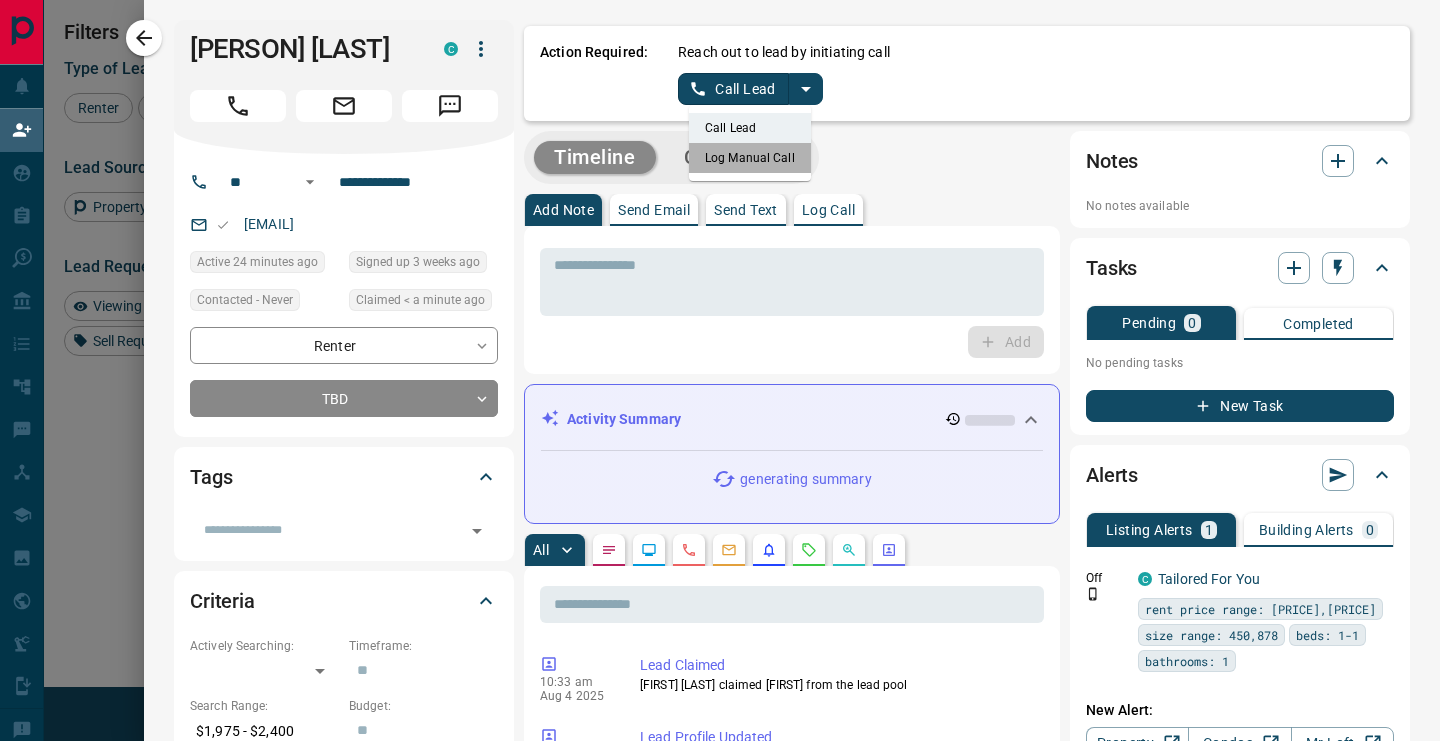 click on "Log Manual Call" at bounding box center (750, 158) 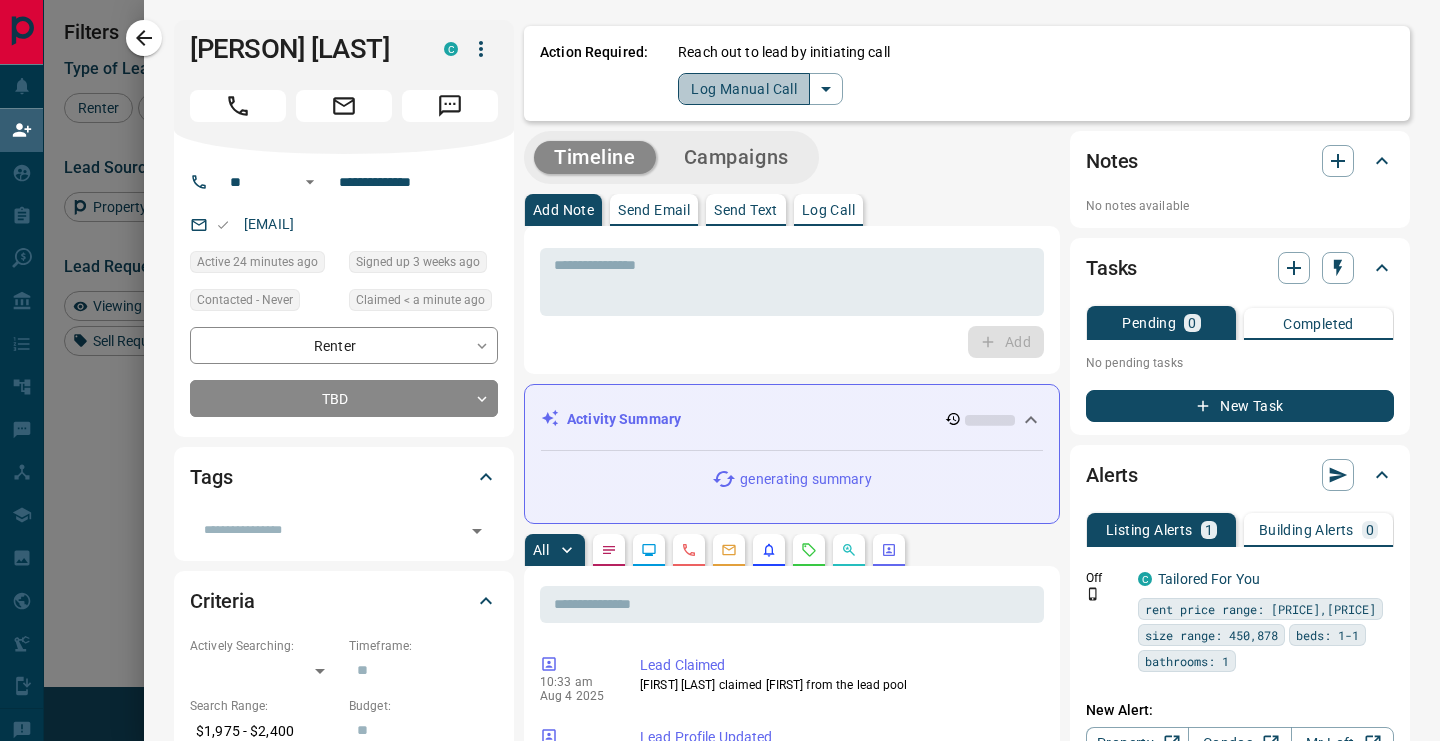 click on "Log Manual Call" at bounding box center [744, 89] 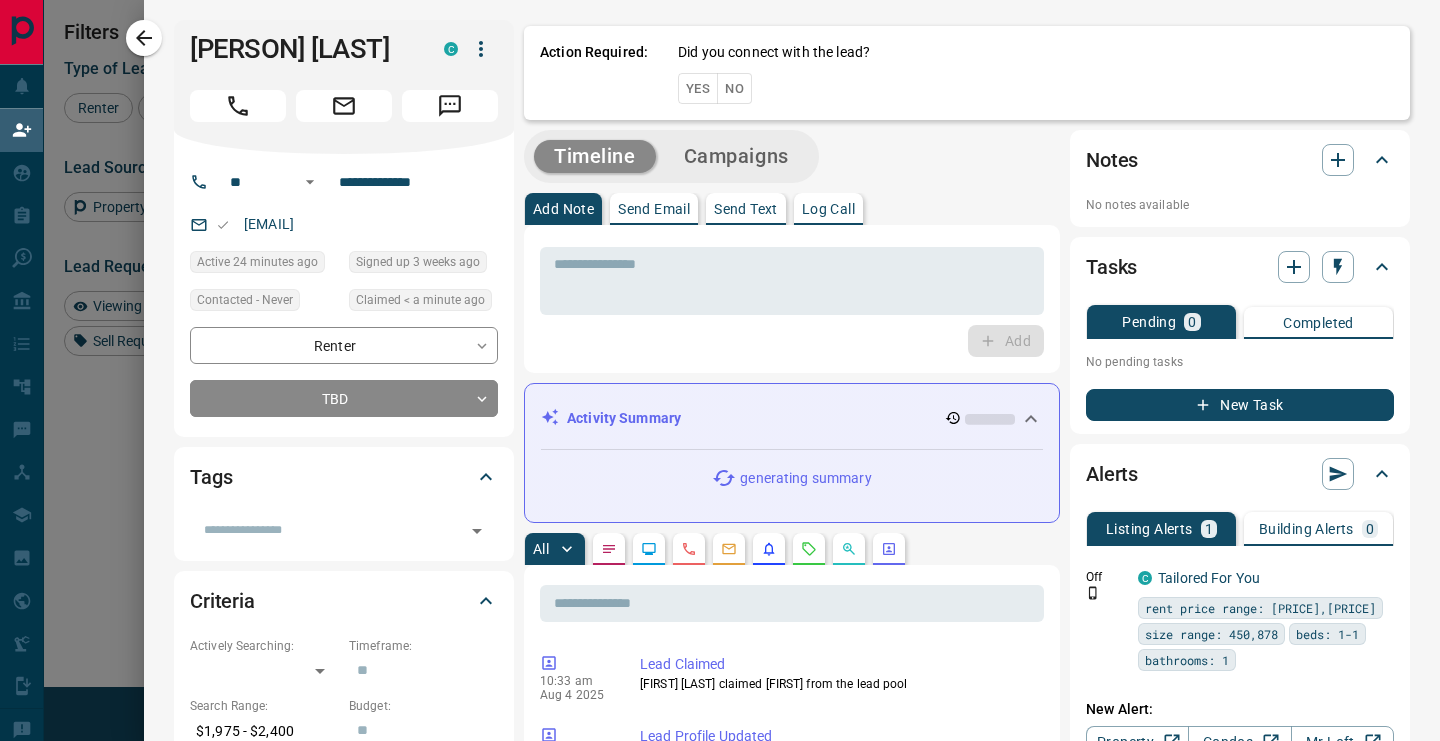 click on "Yes" at bounding box center [698, 88] 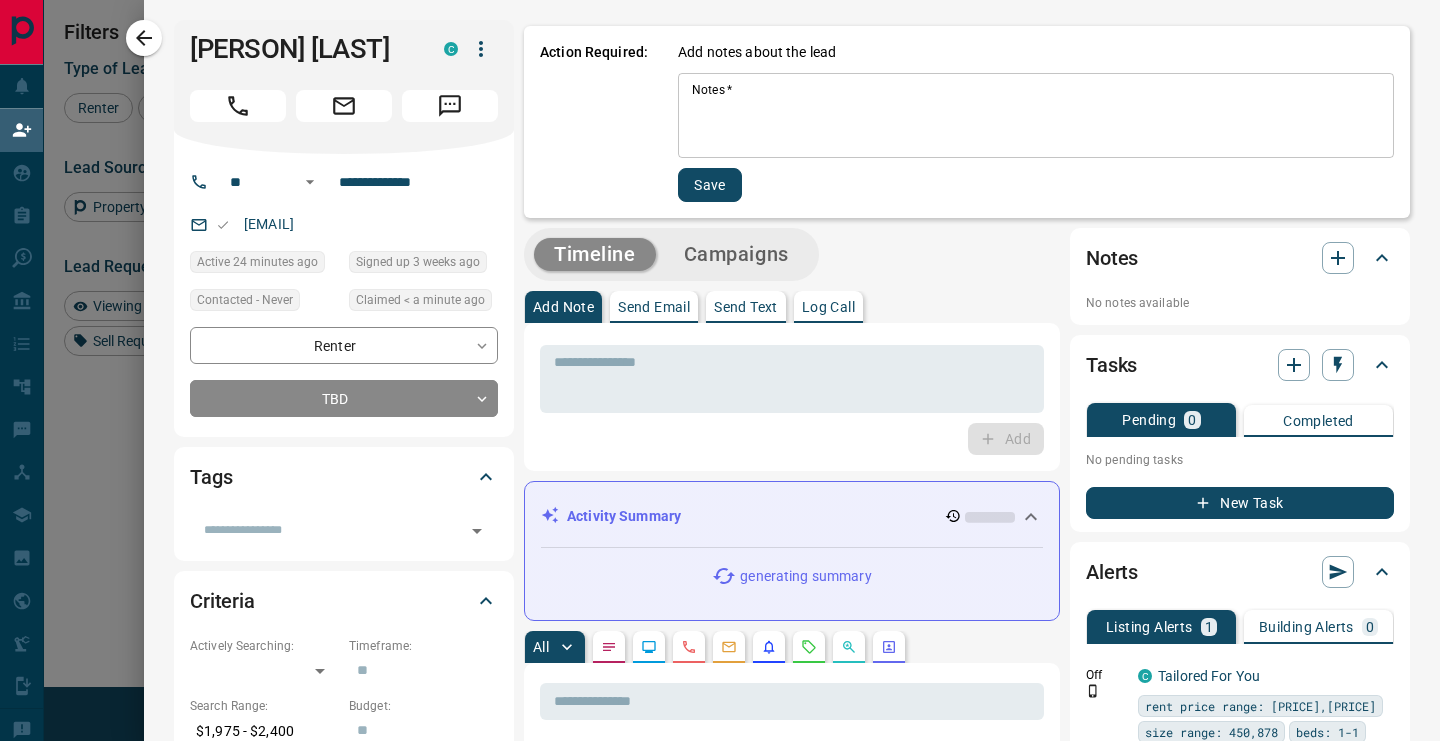 click on "Notes   *" at bounding box center [1036, 116] 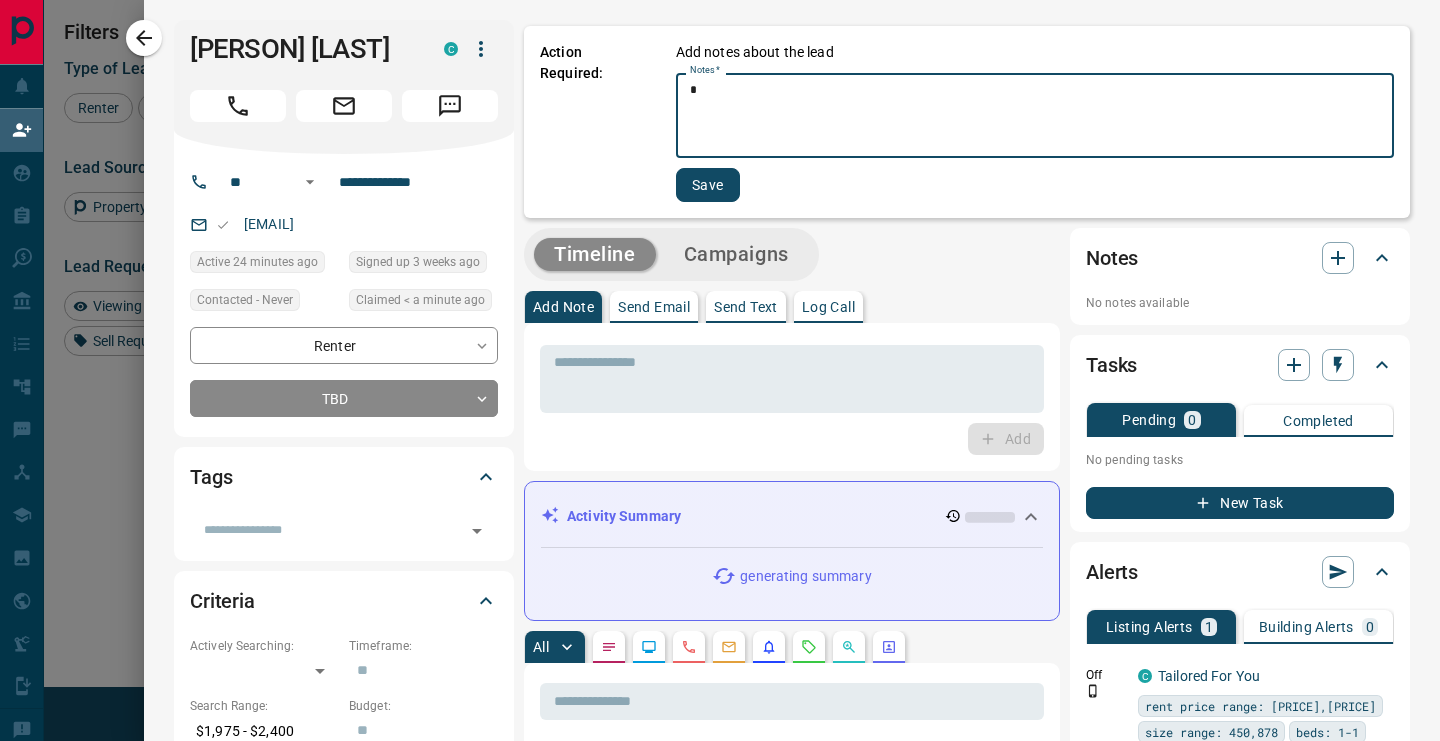 type on "*" 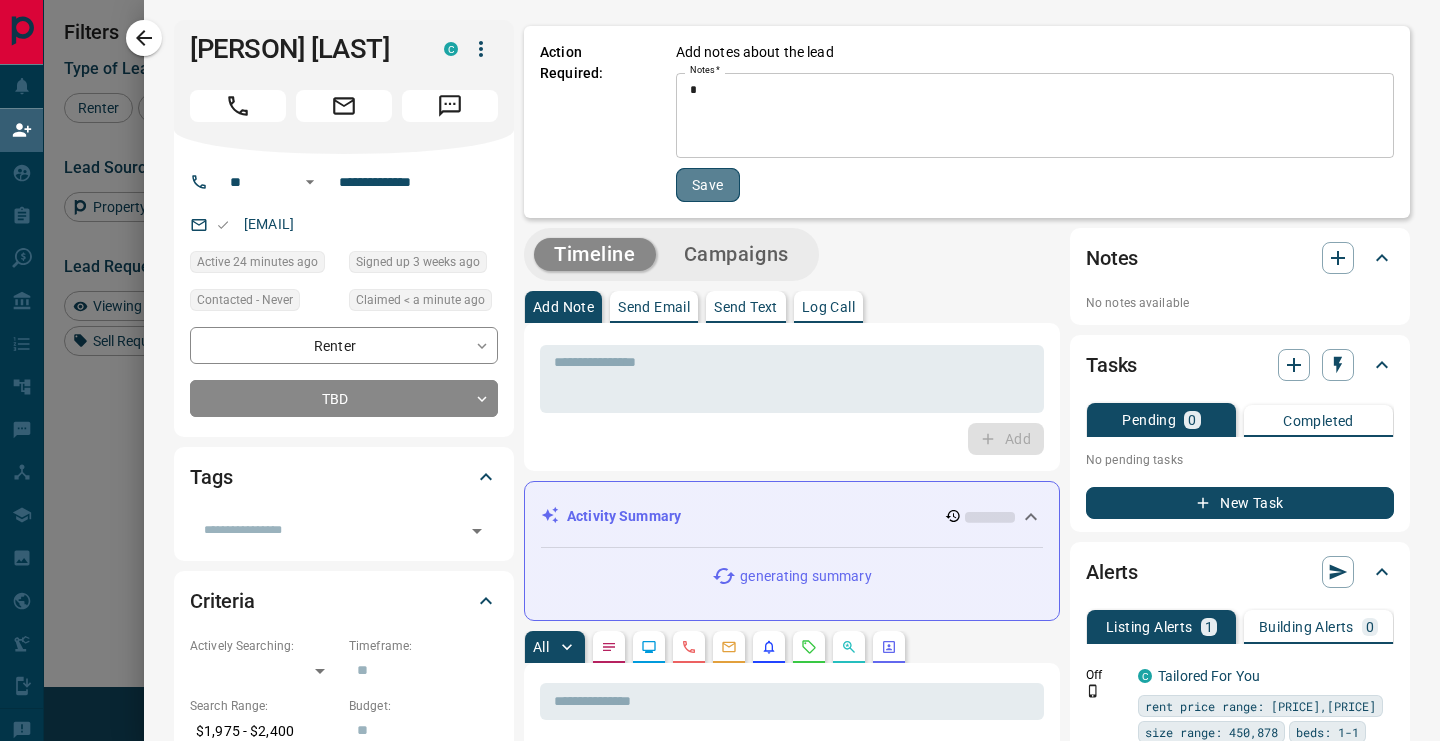 click on "Save" at bounding box center (708, 185) 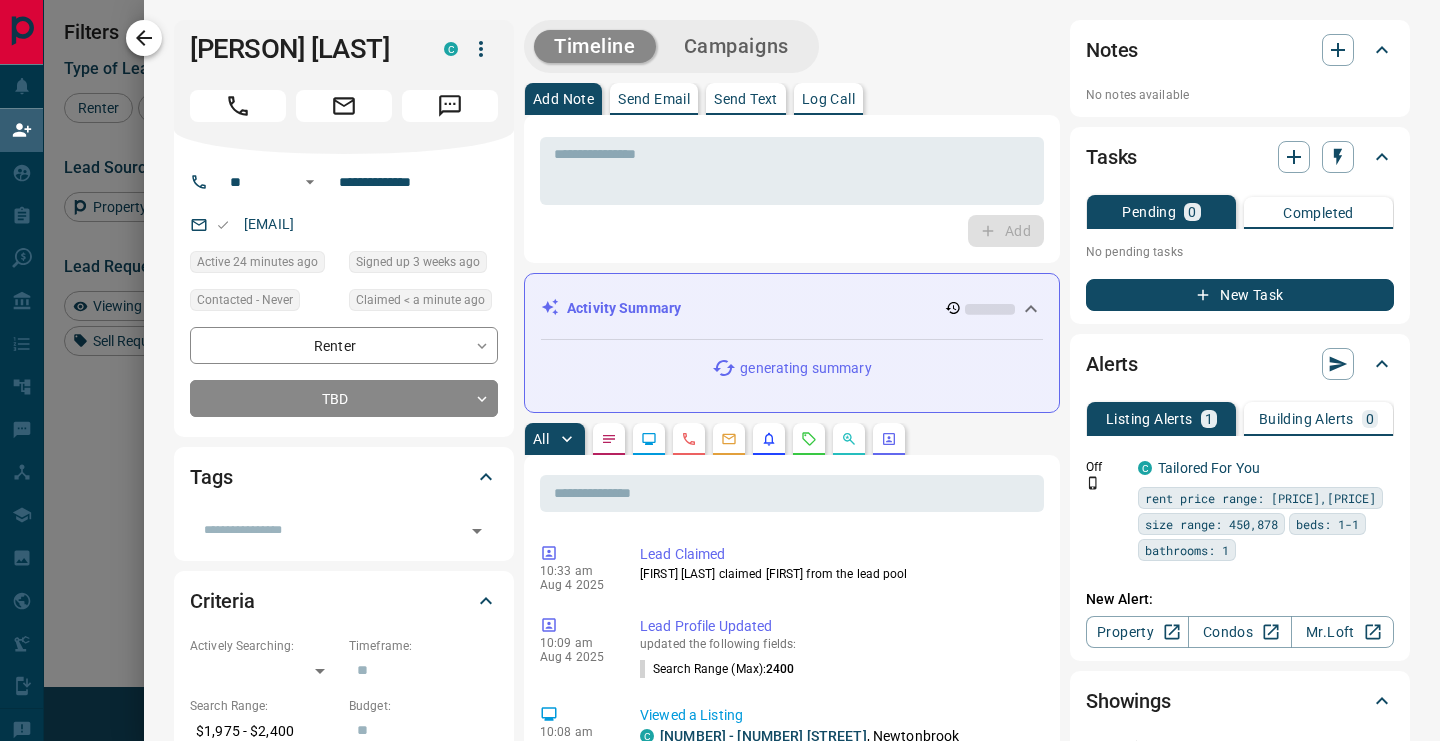 click 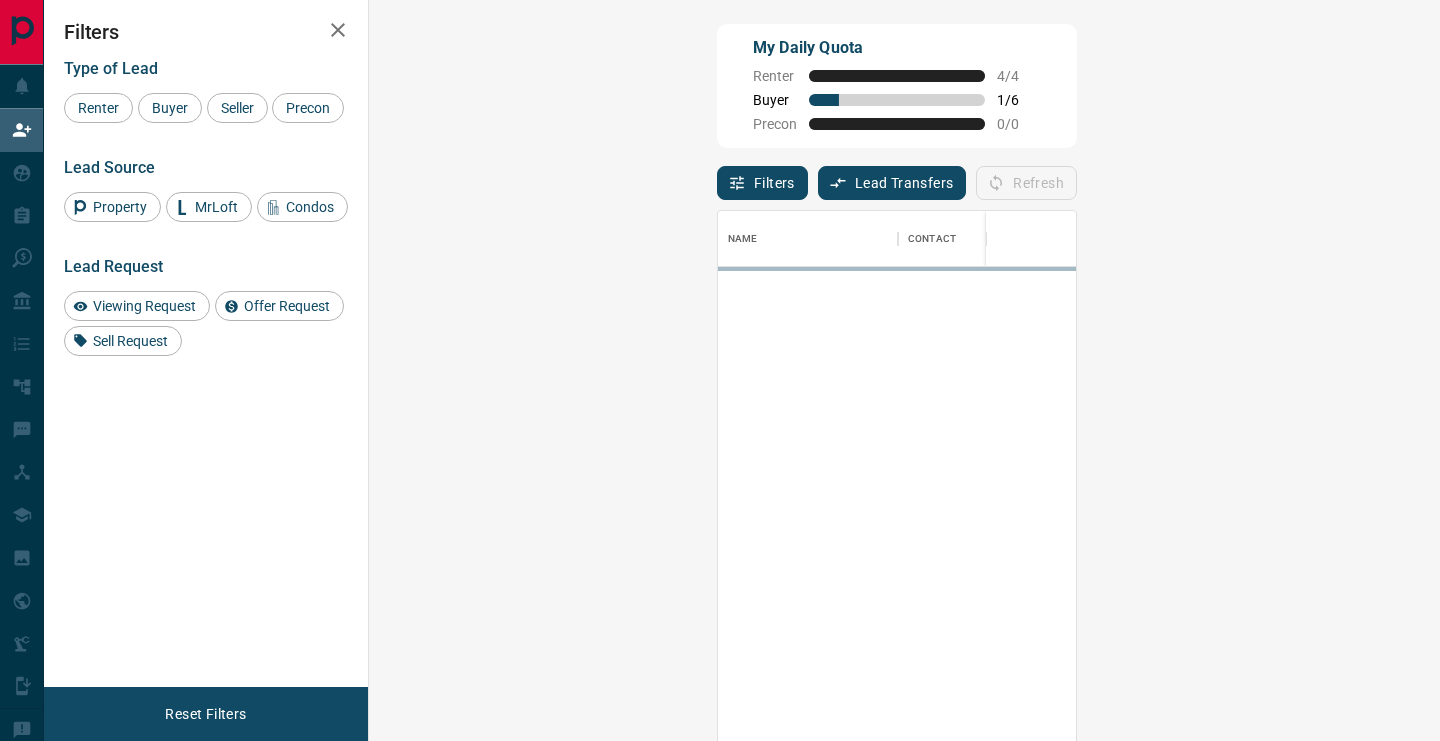 scroll, scrollTop: 1, scrollLeft: 1, axis: both 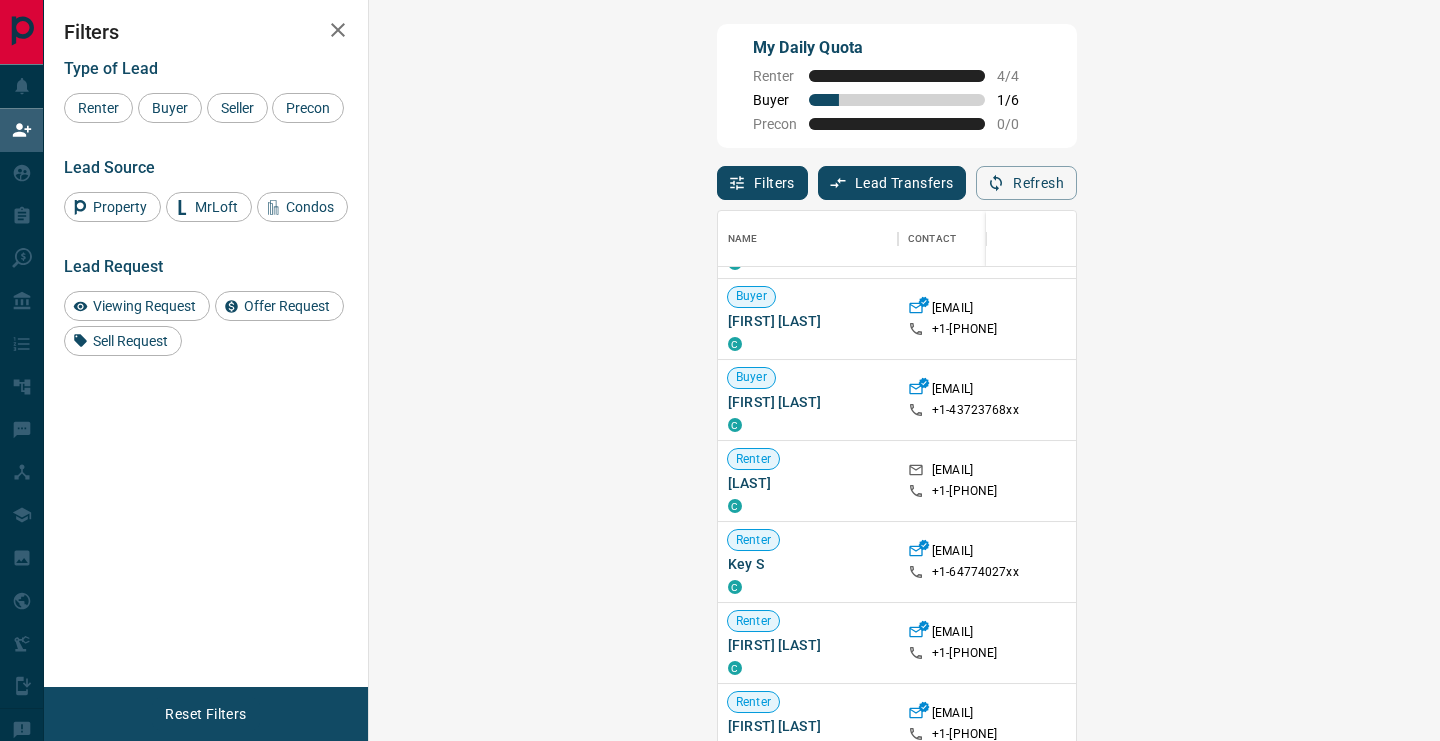 click on "Claim" at bounding box center (1701, 400) 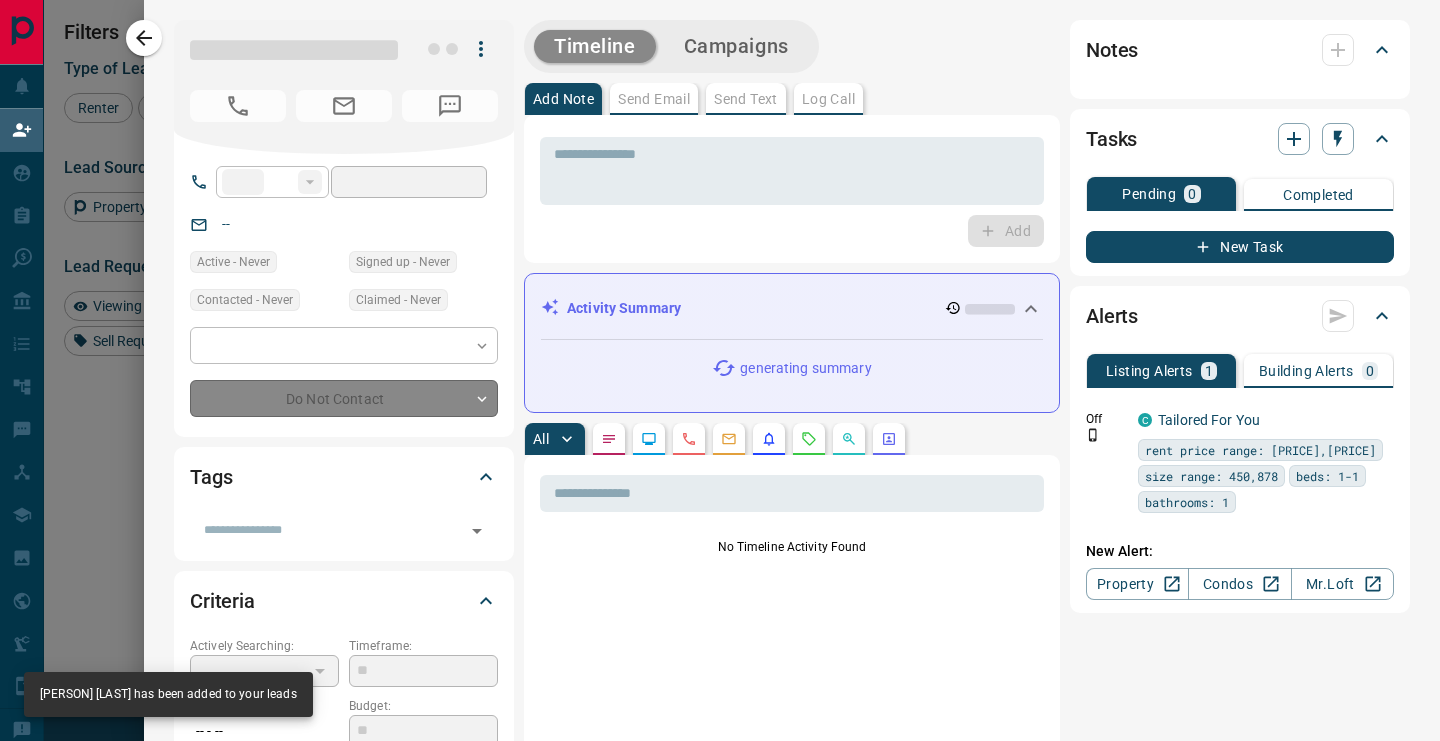 type on "**" 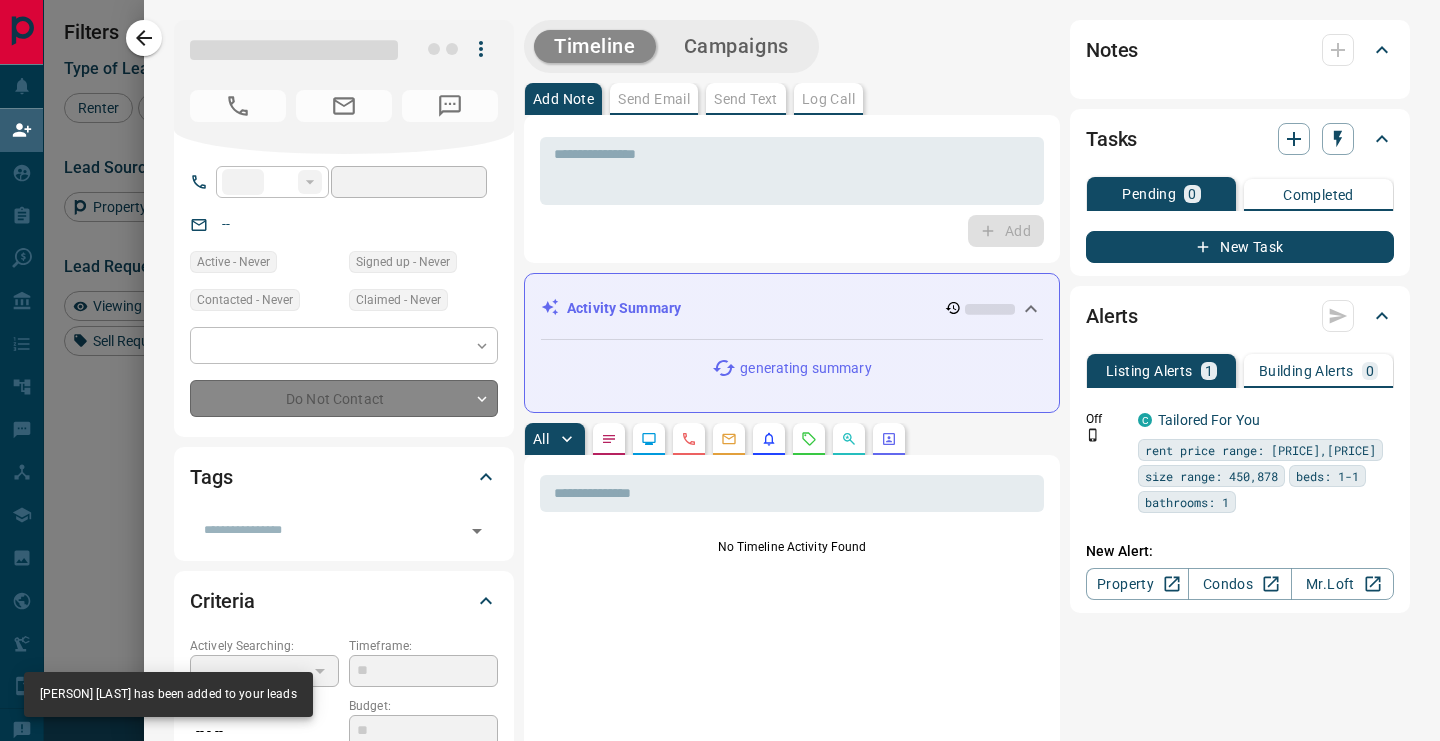 type on "**********" 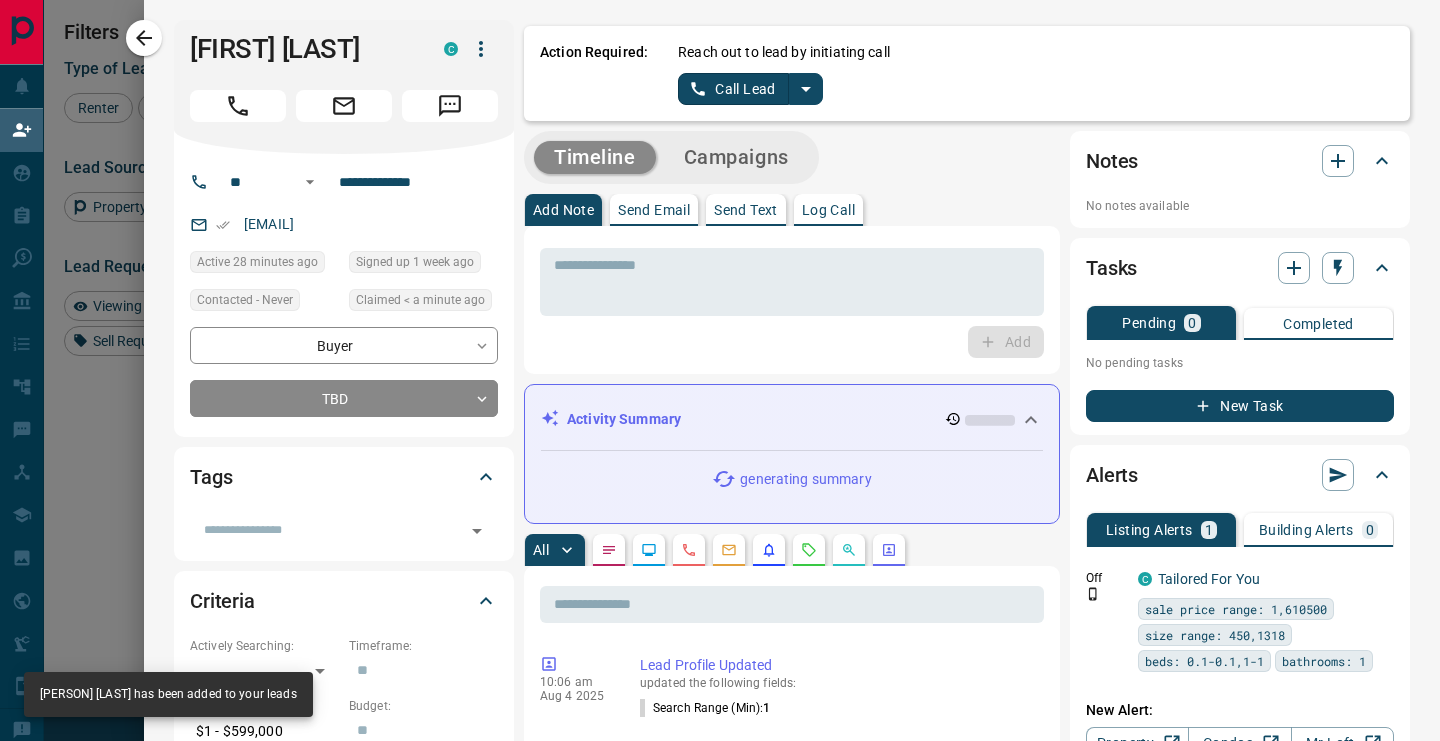 click 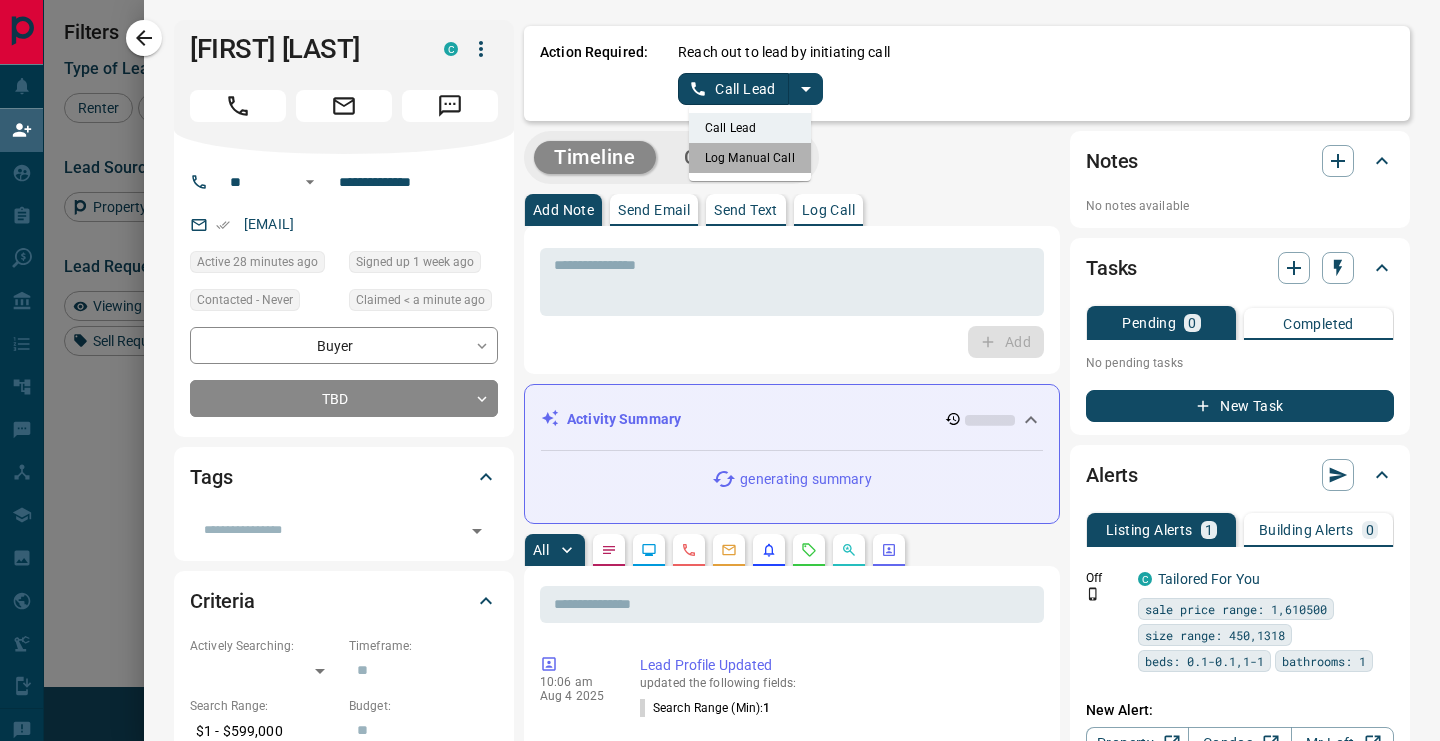 click on "Log Manual Call" at bounding box center [750, 158] 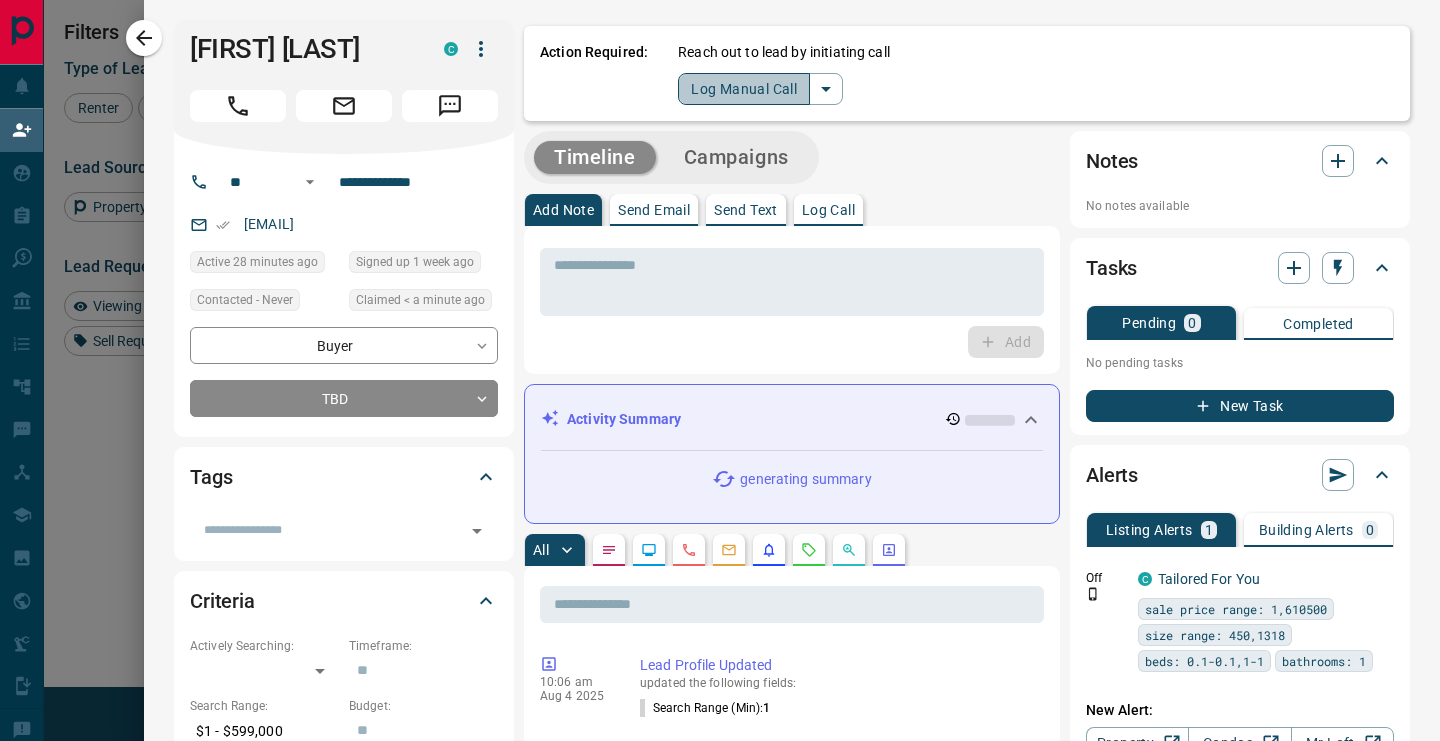 click on "Log Manual Call" at bounding box center (744, 89) 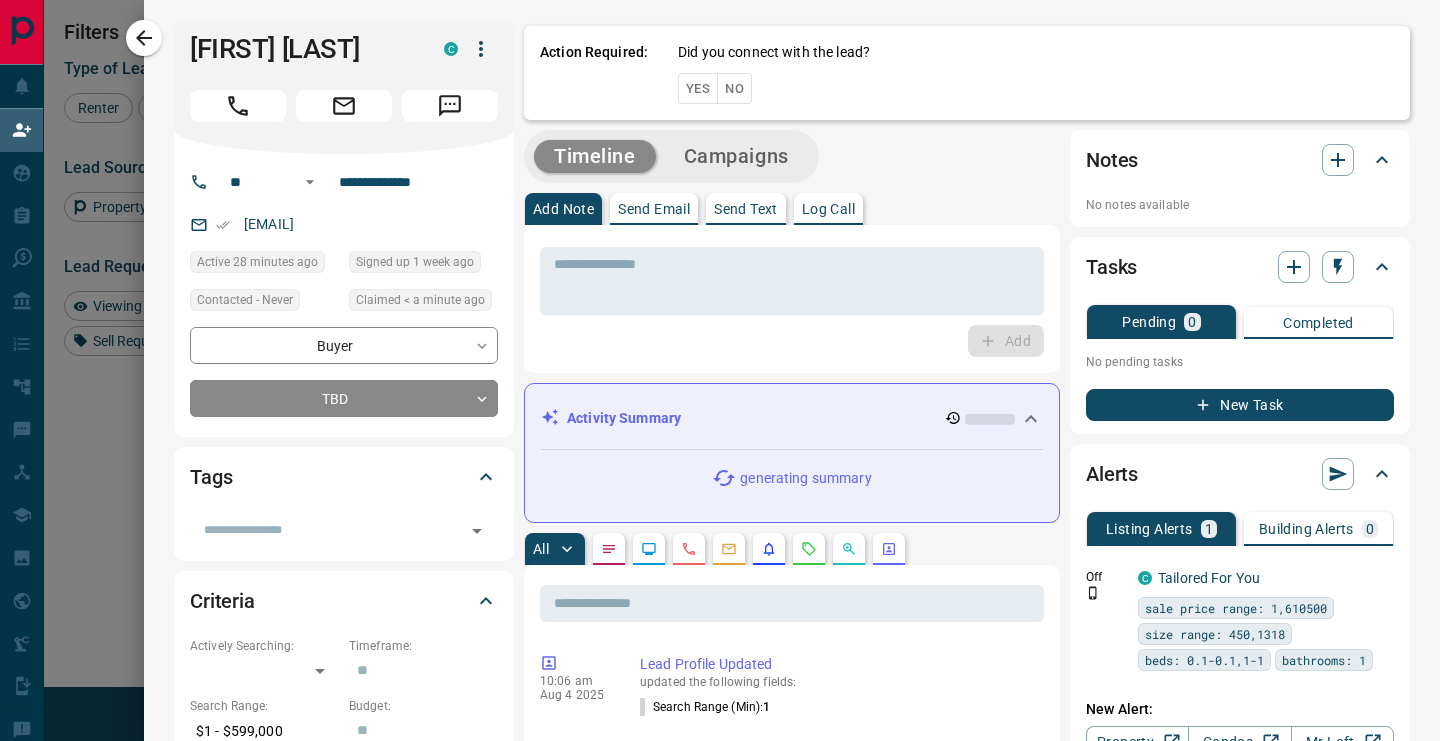 click on "Yes" at bounding box center (698, 88) 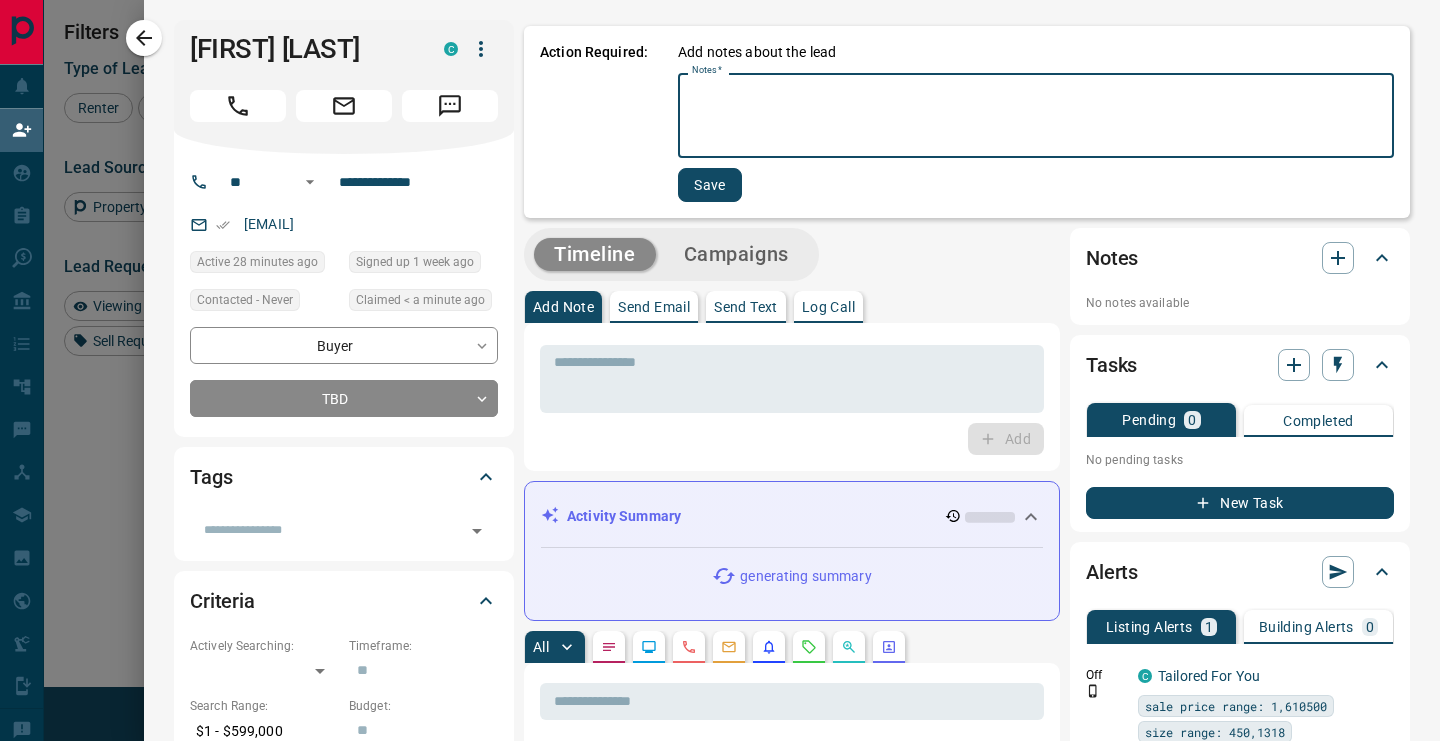 click on "Notes   *" at bounding box center [1036, 116] 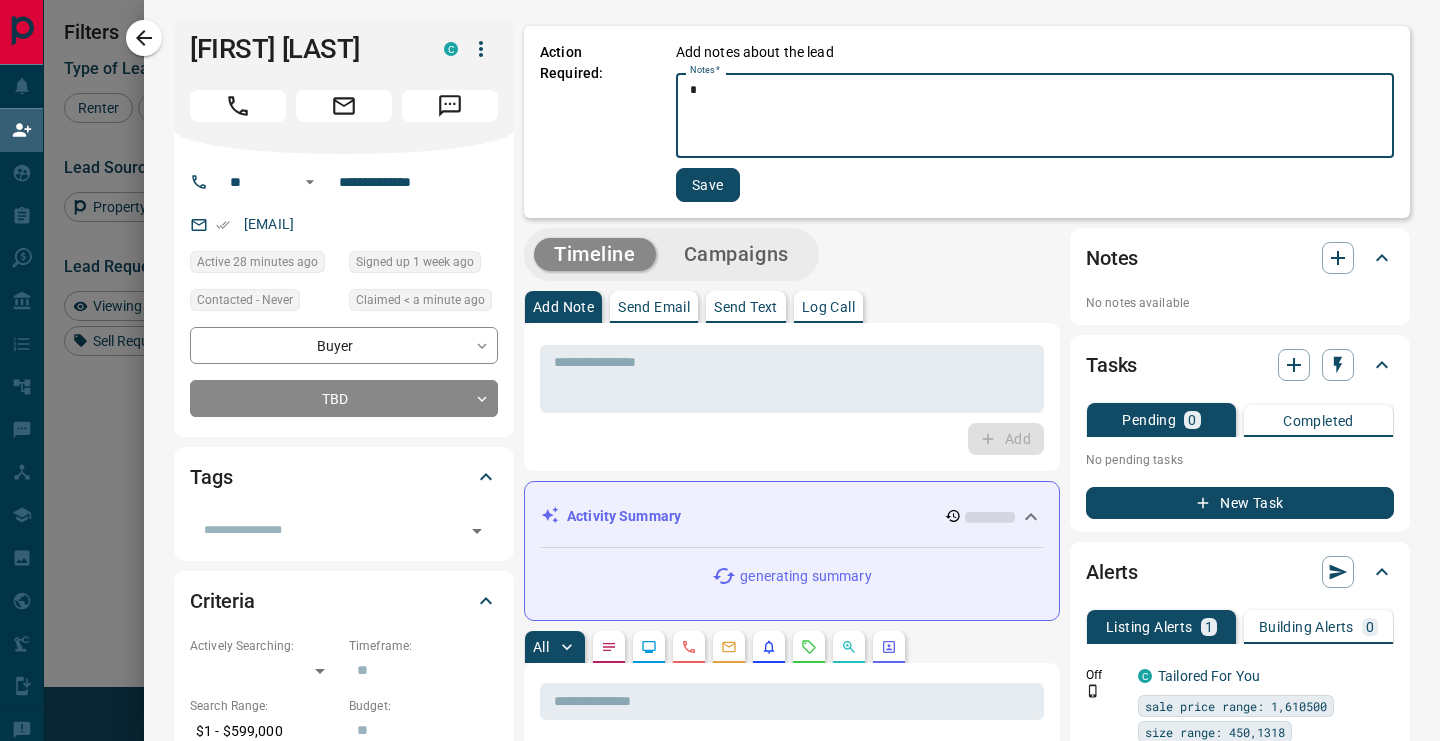 type on "*" 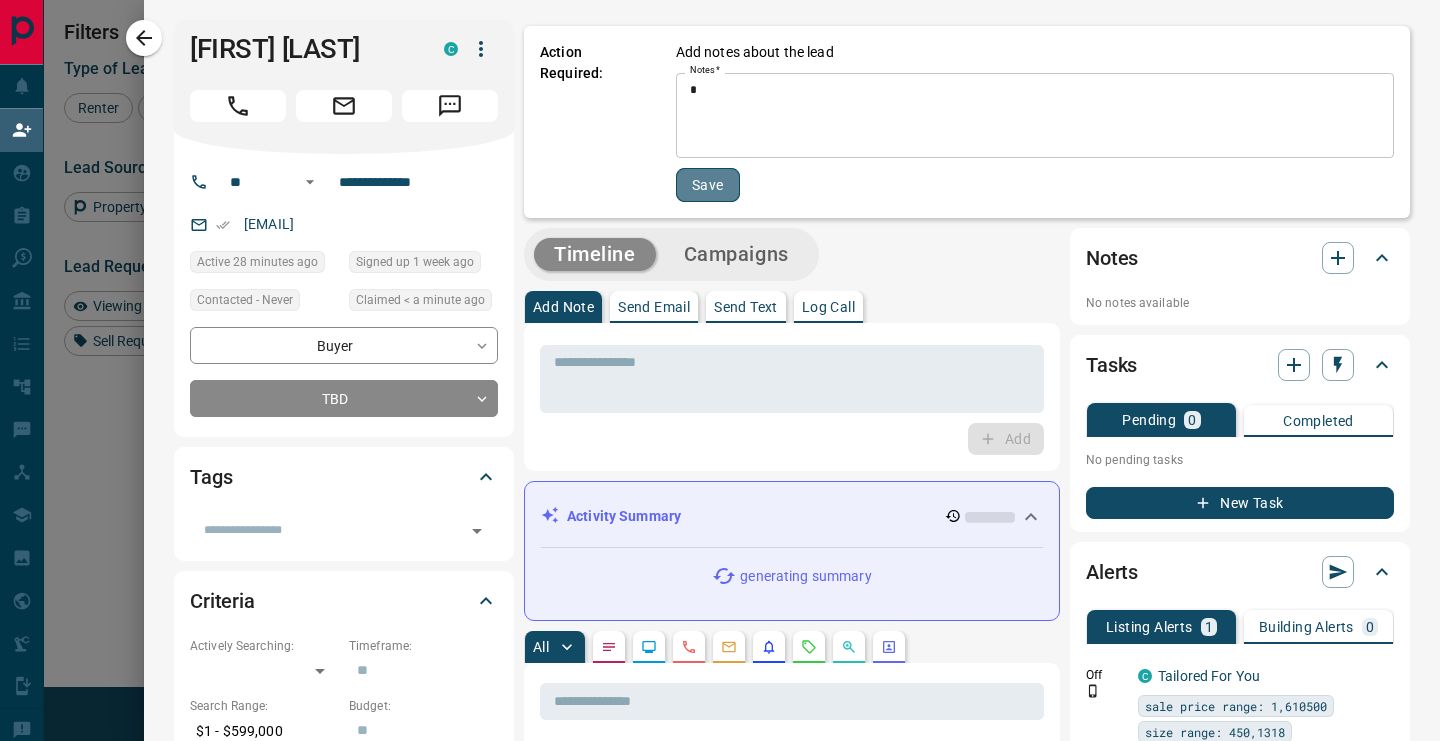 click on "Save" at bounding box center [708, 185] 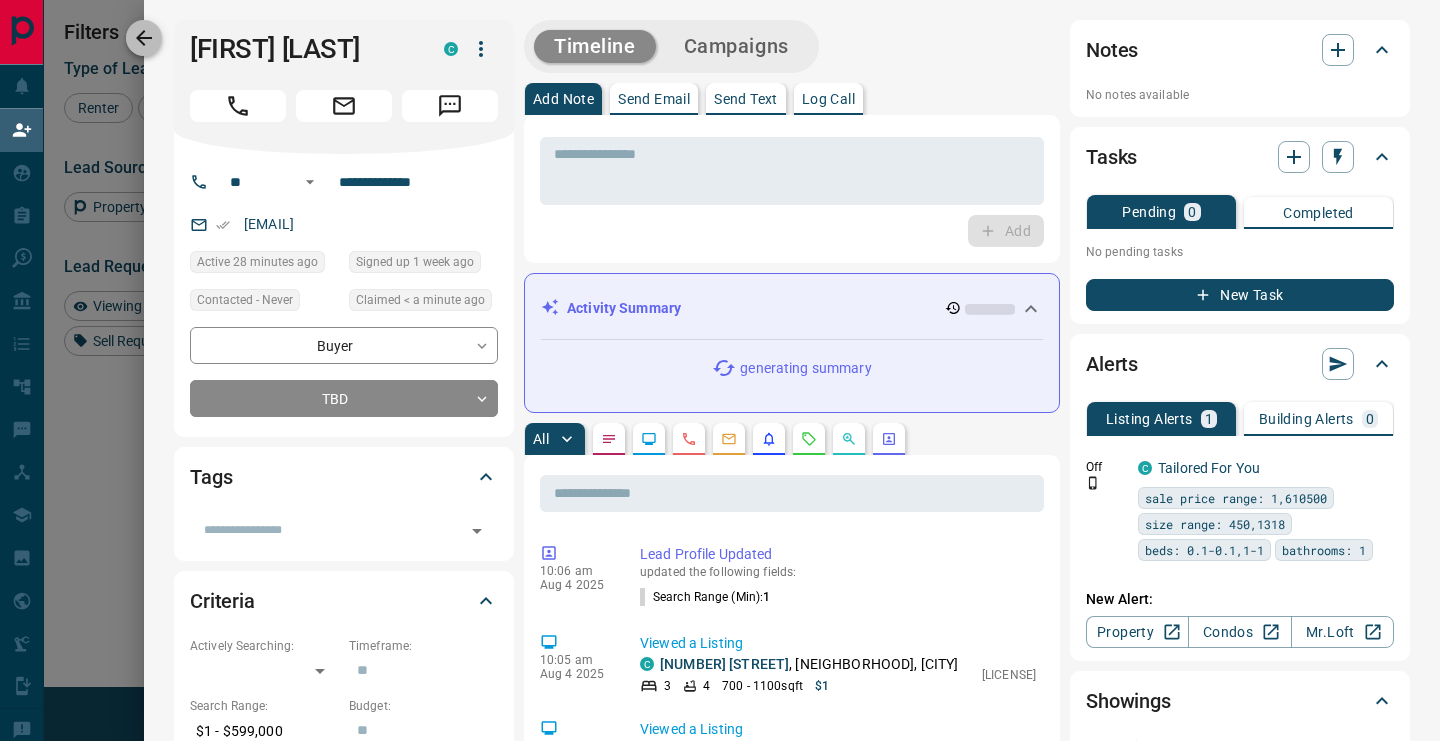click 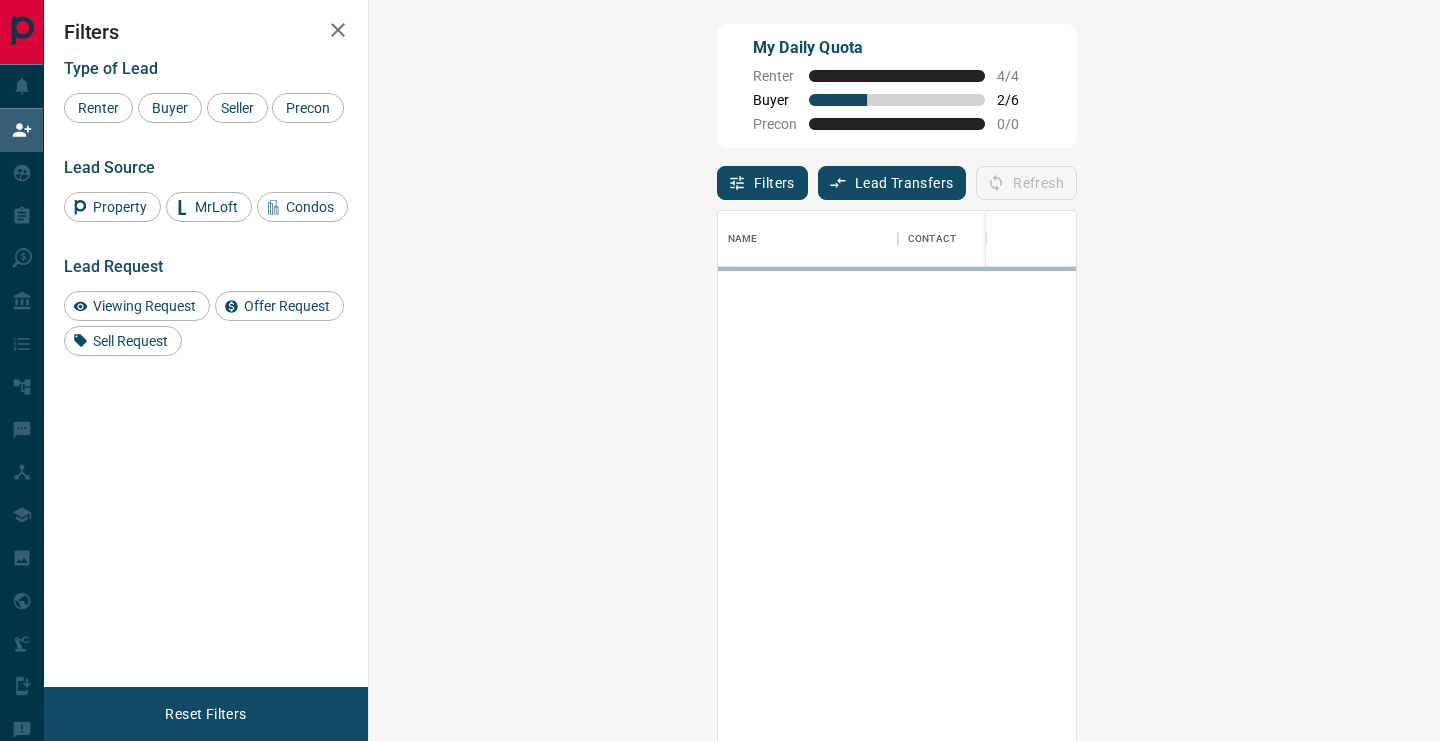 scroll, scrollTop: 1, scrollLeft: 1, axis: both 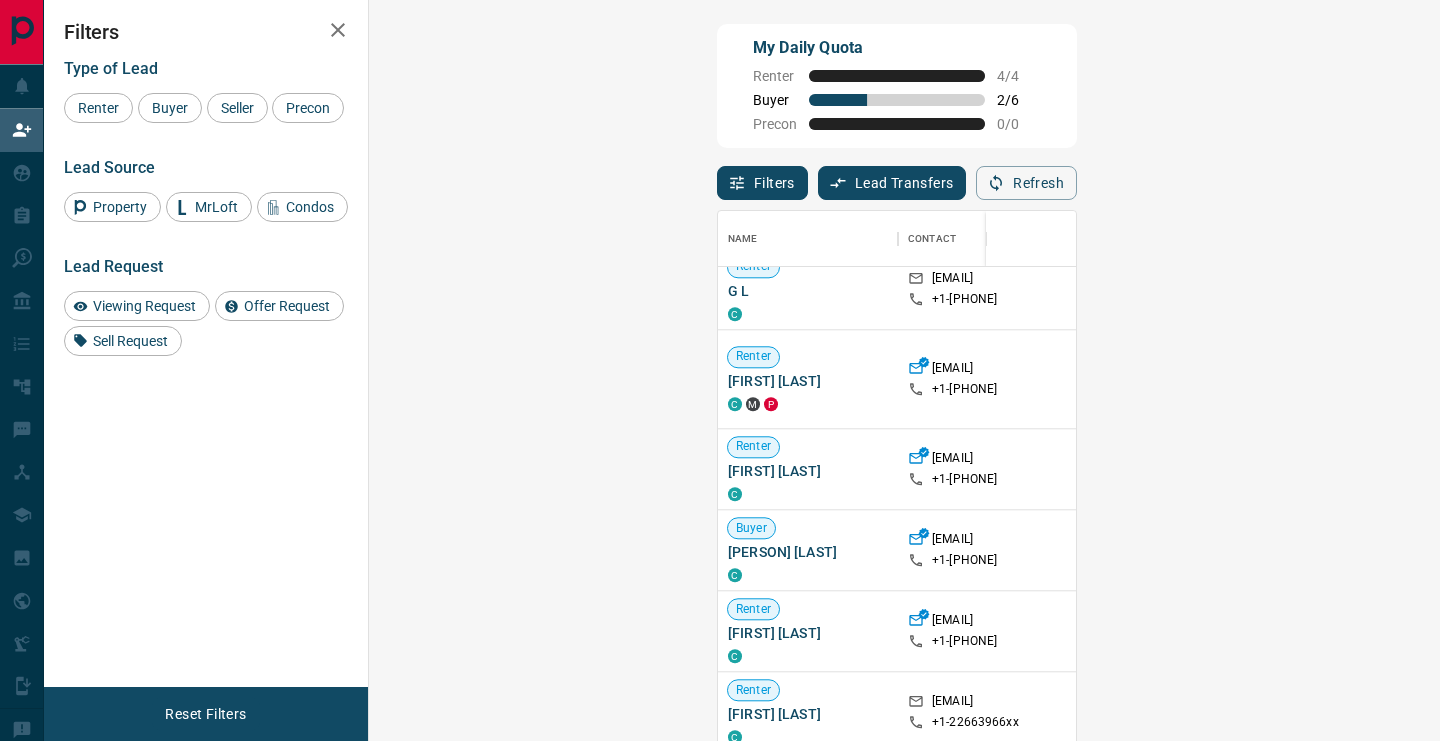 click 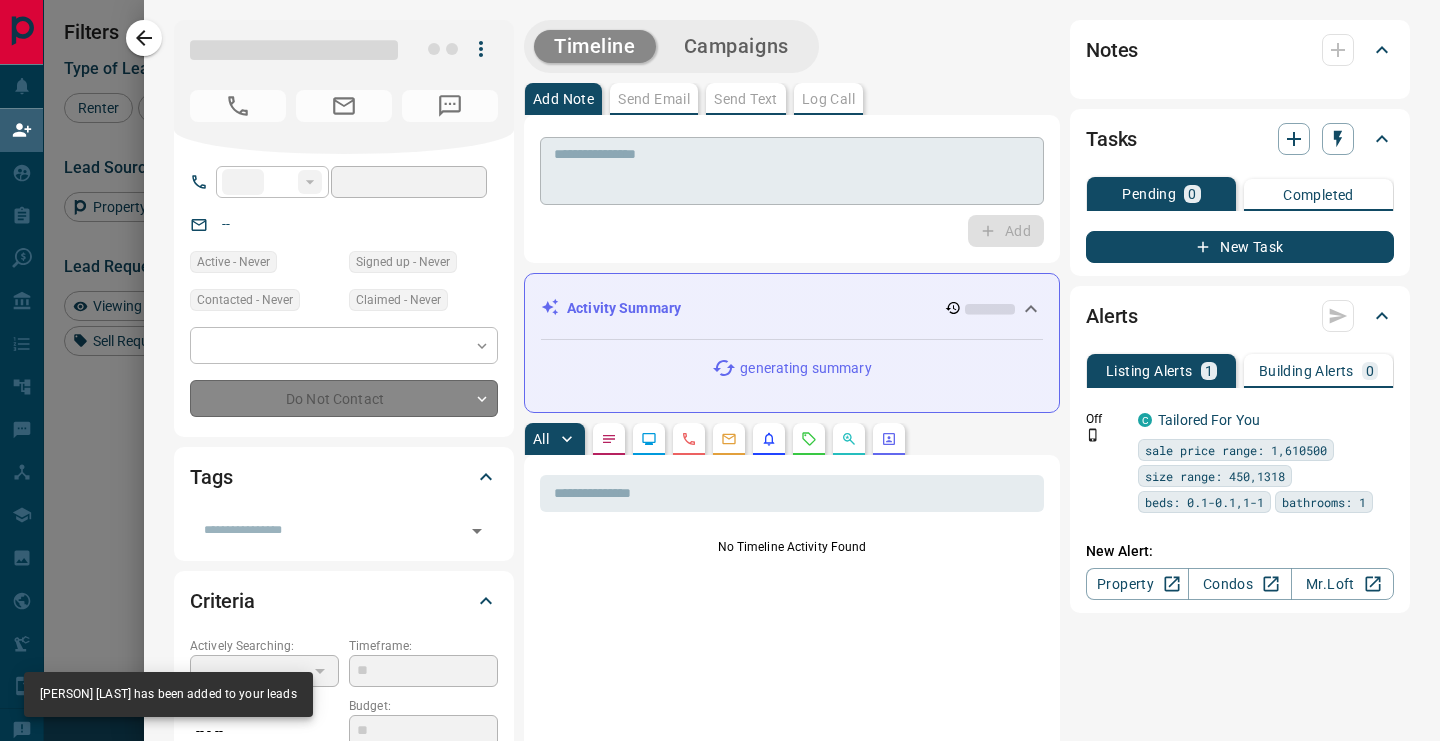 type on "**" 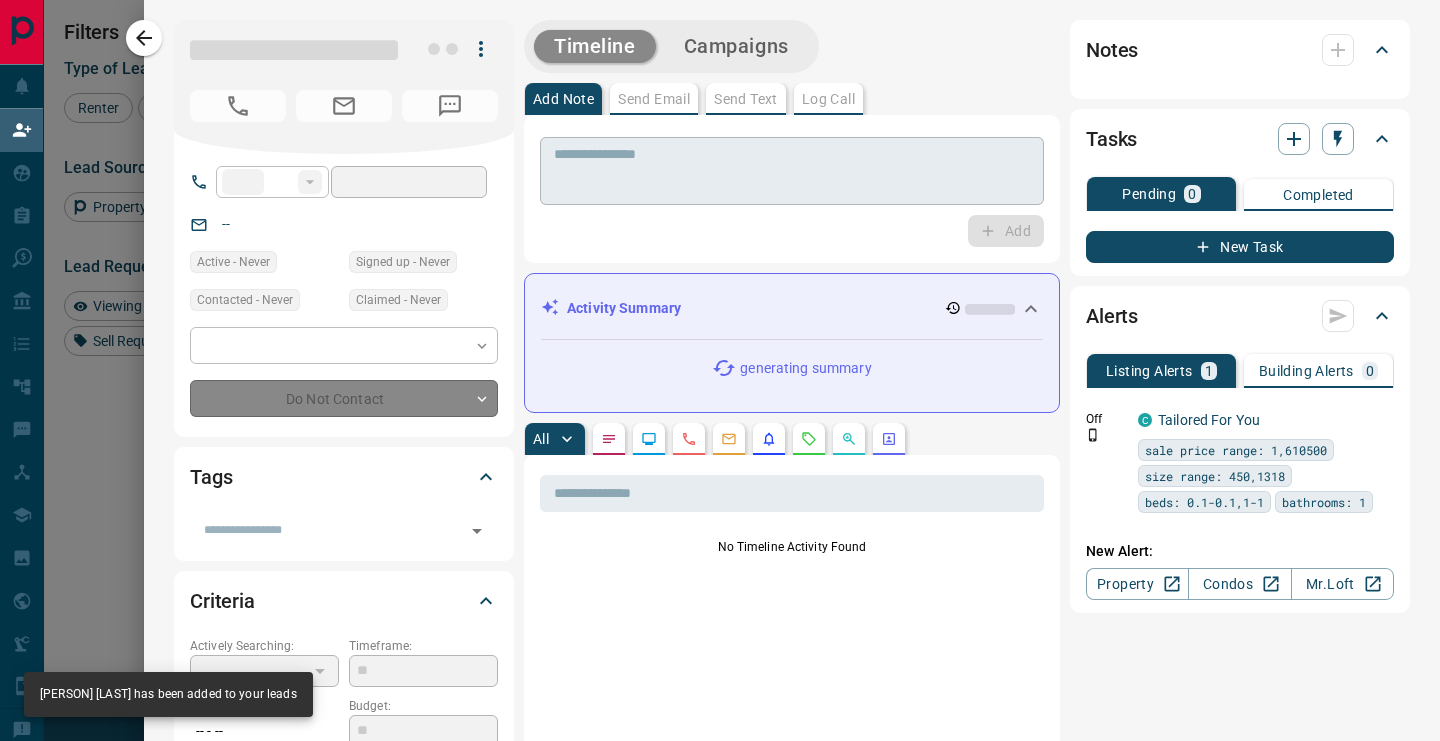 type on "**********" 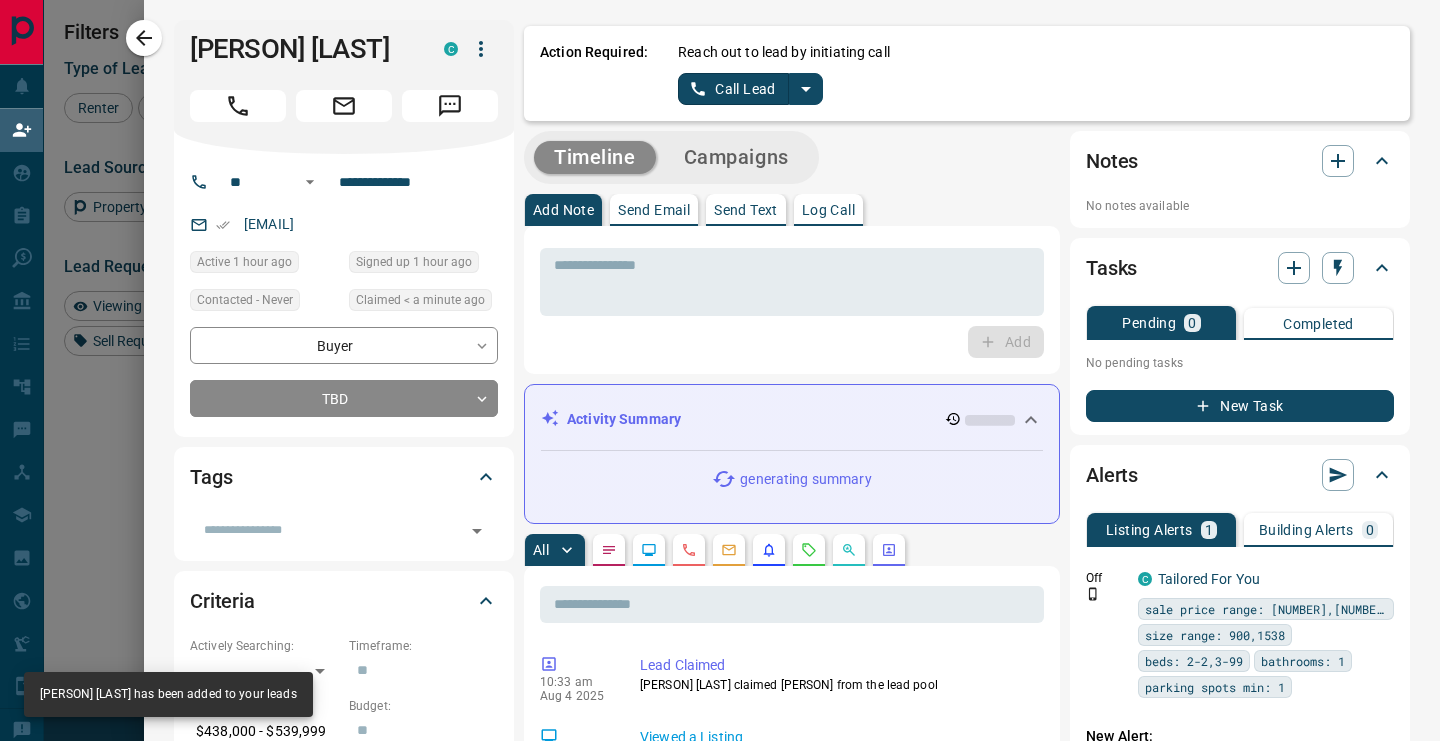 click 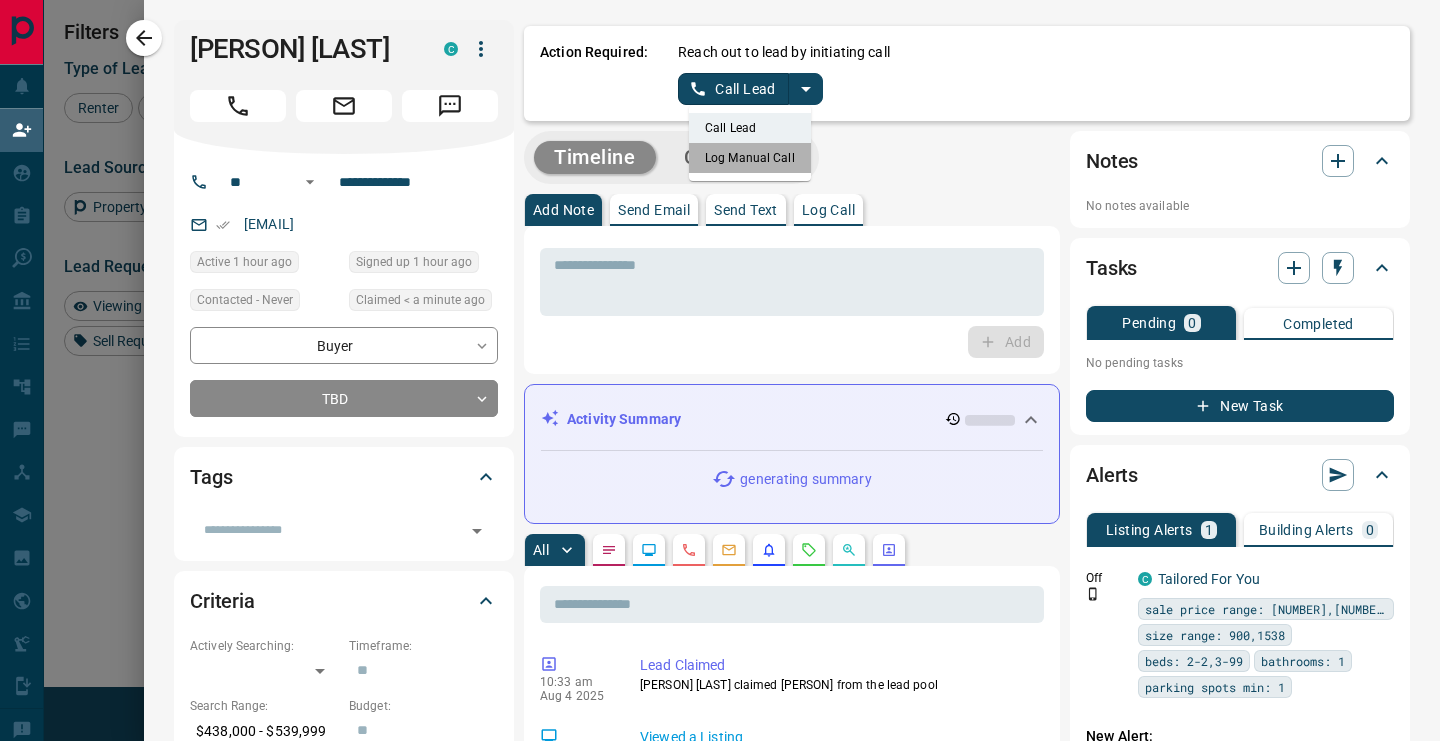 click on "Log Manual Call" at bounding box center [750, 158] 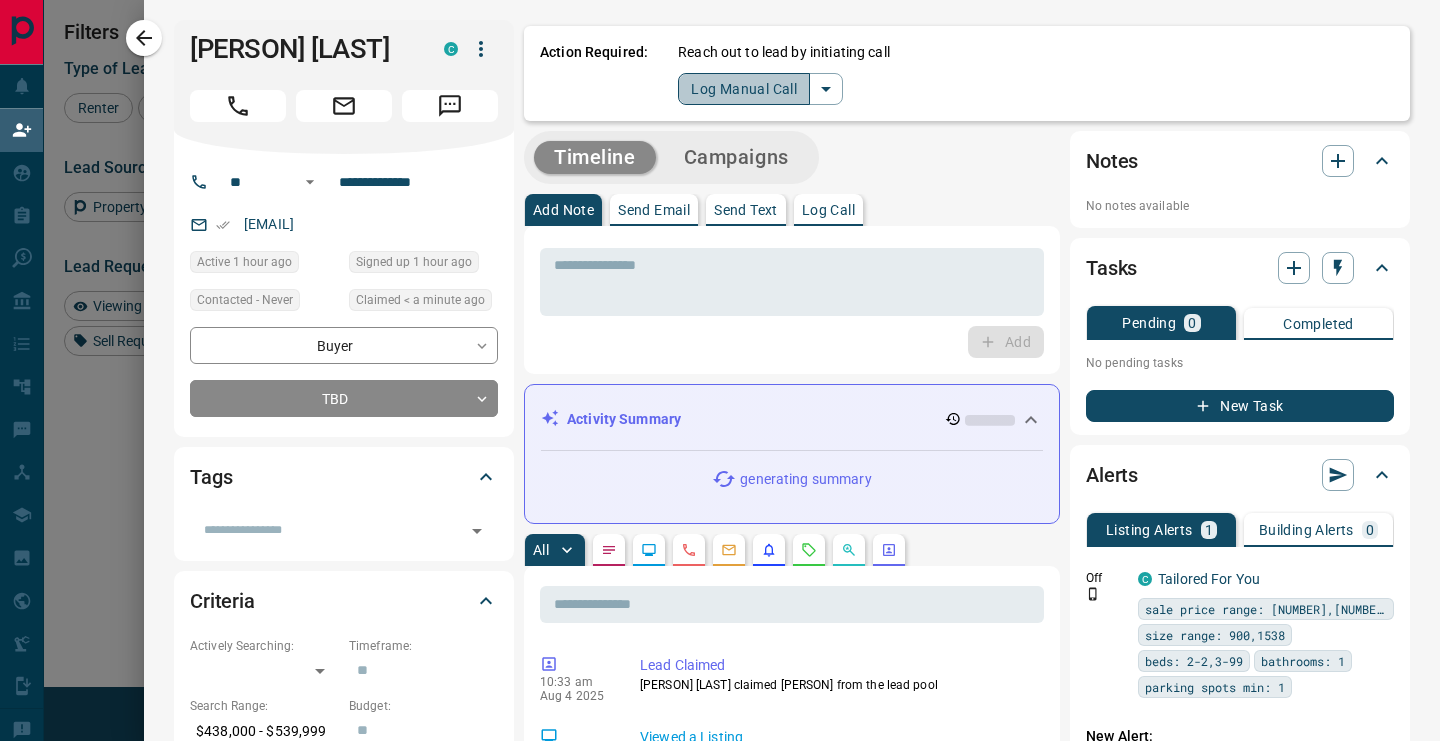 click on "Log Manual Call" at bounding box center [744, 89] 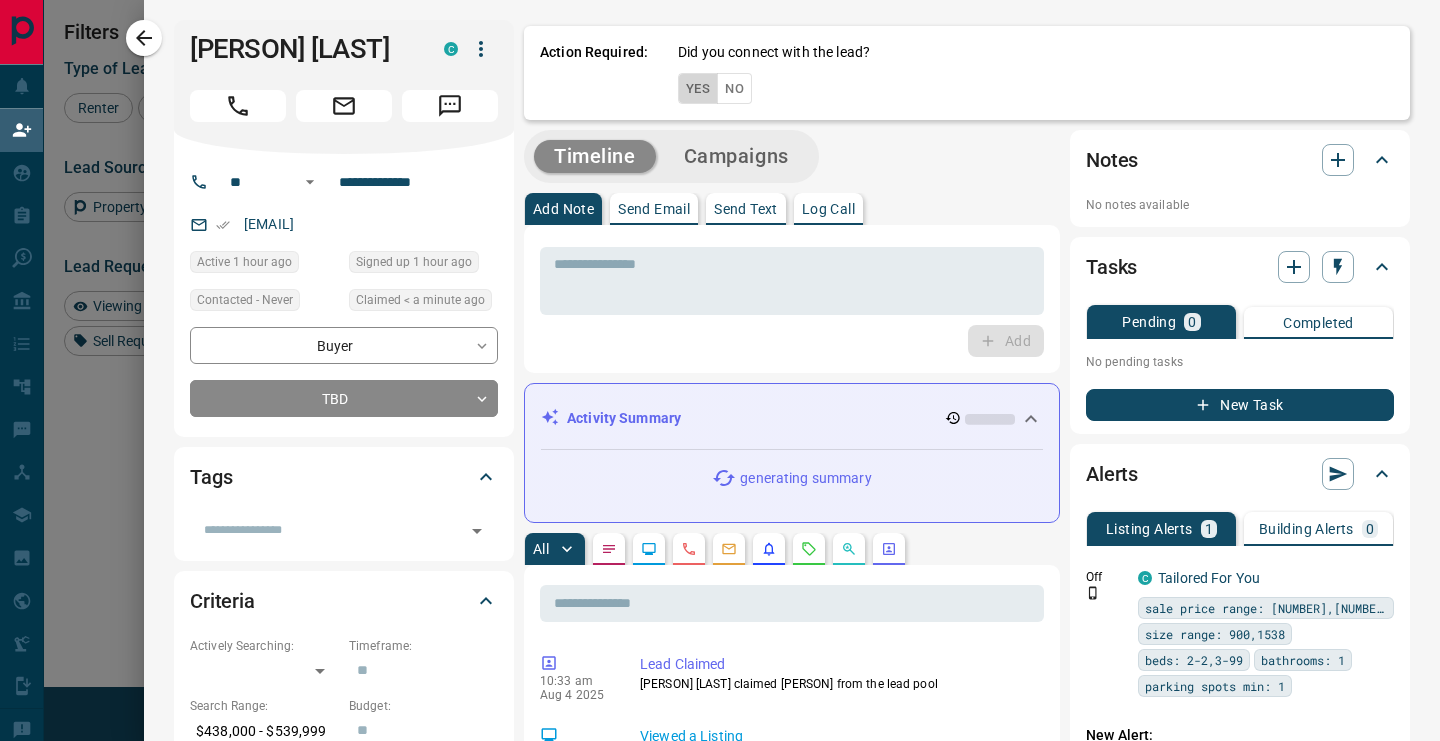 click on "Yes" at bounding box center (698, 88) 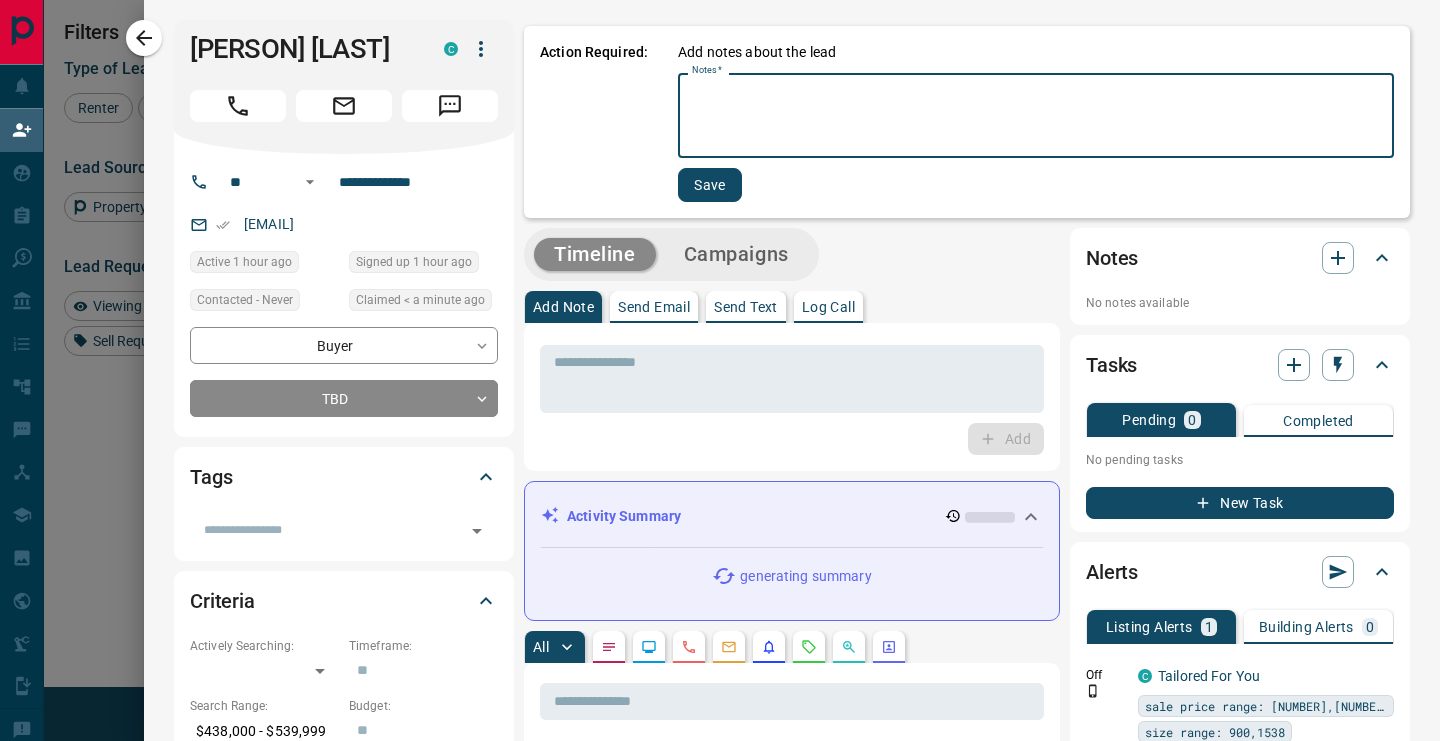 click on "Notes   *" at bounding box center (1036, 116) 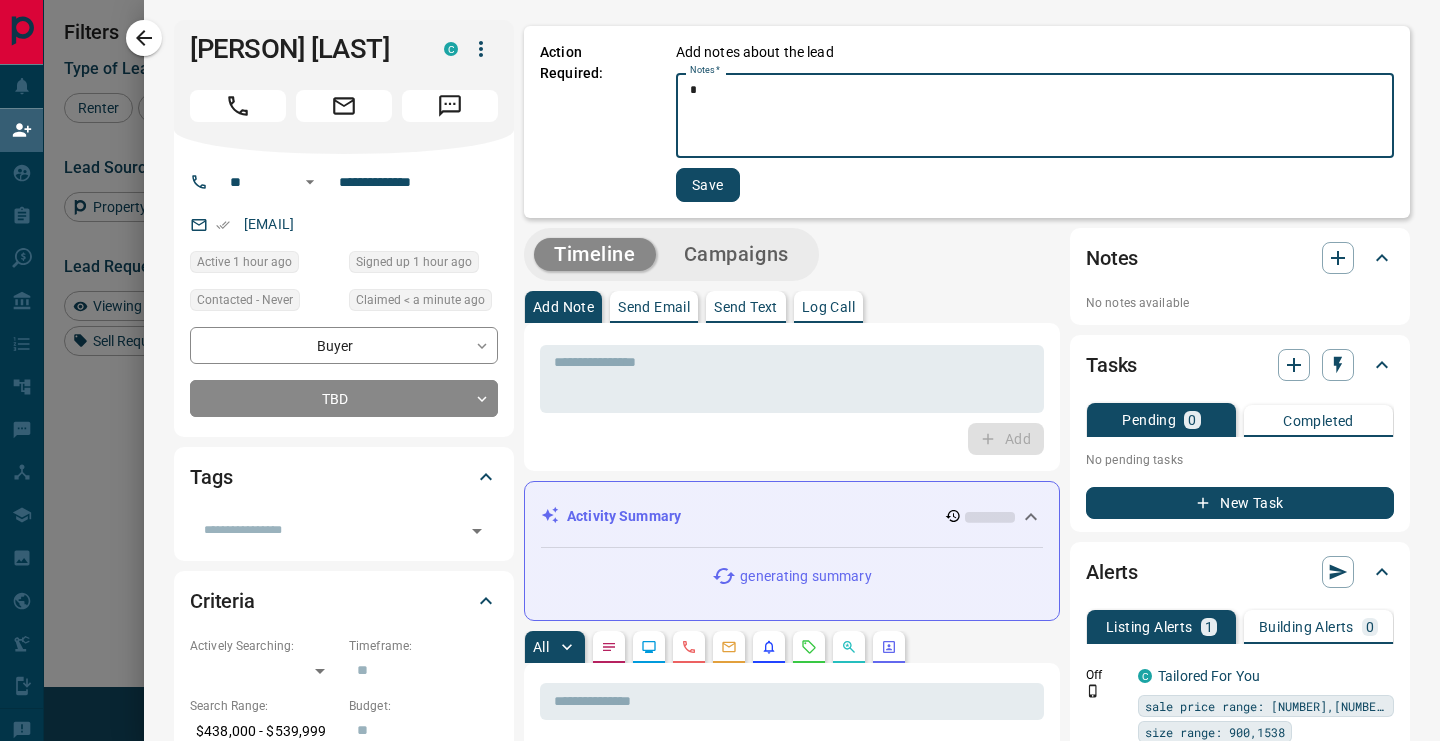 type on "*" 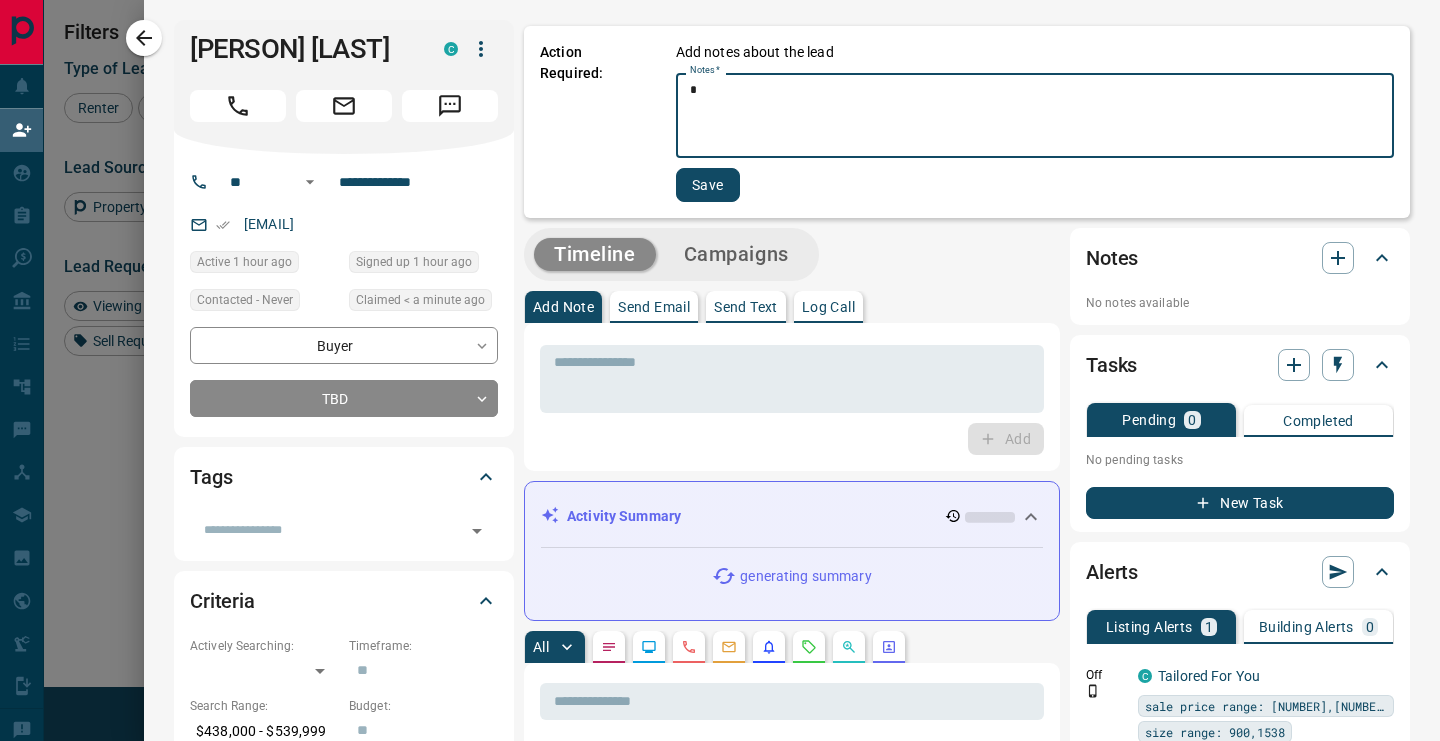 click on "Save" at bounding box center [708, 185] 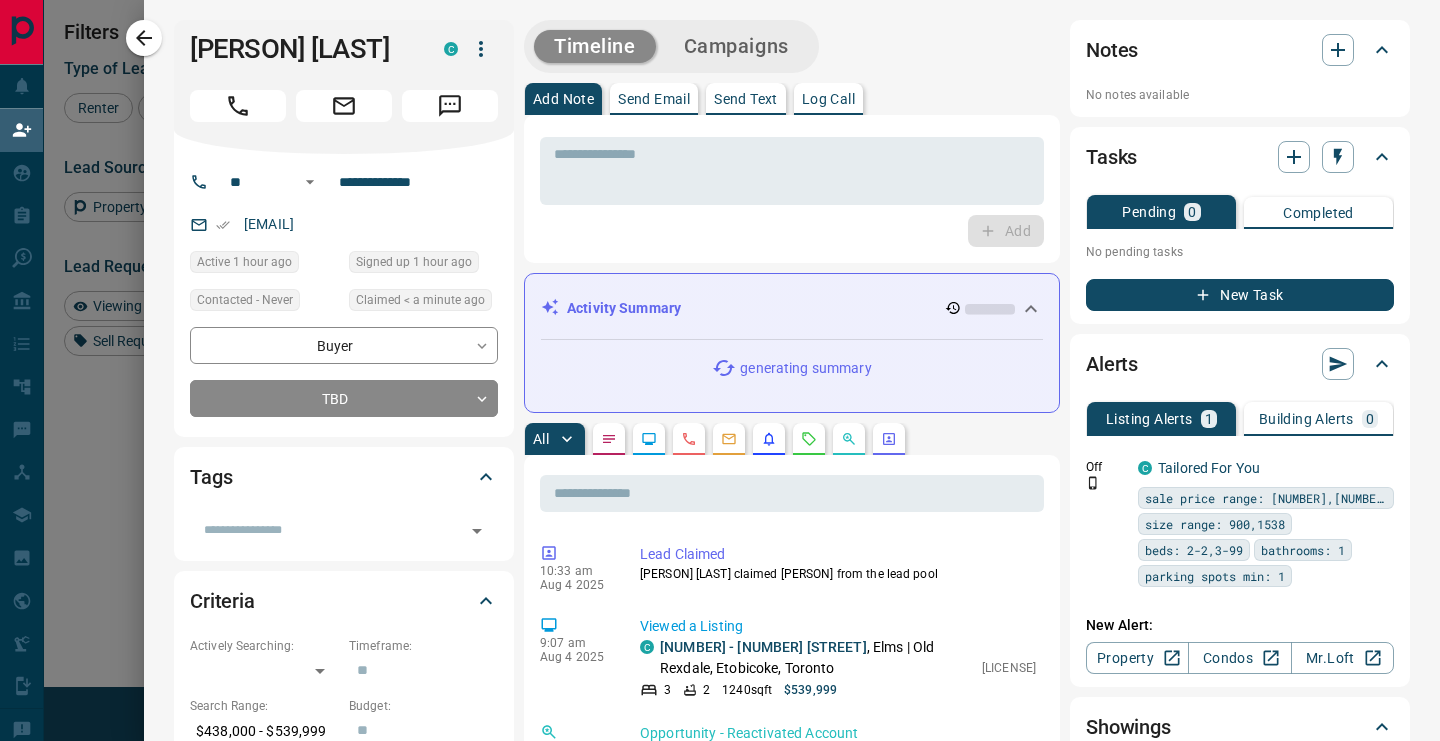 click 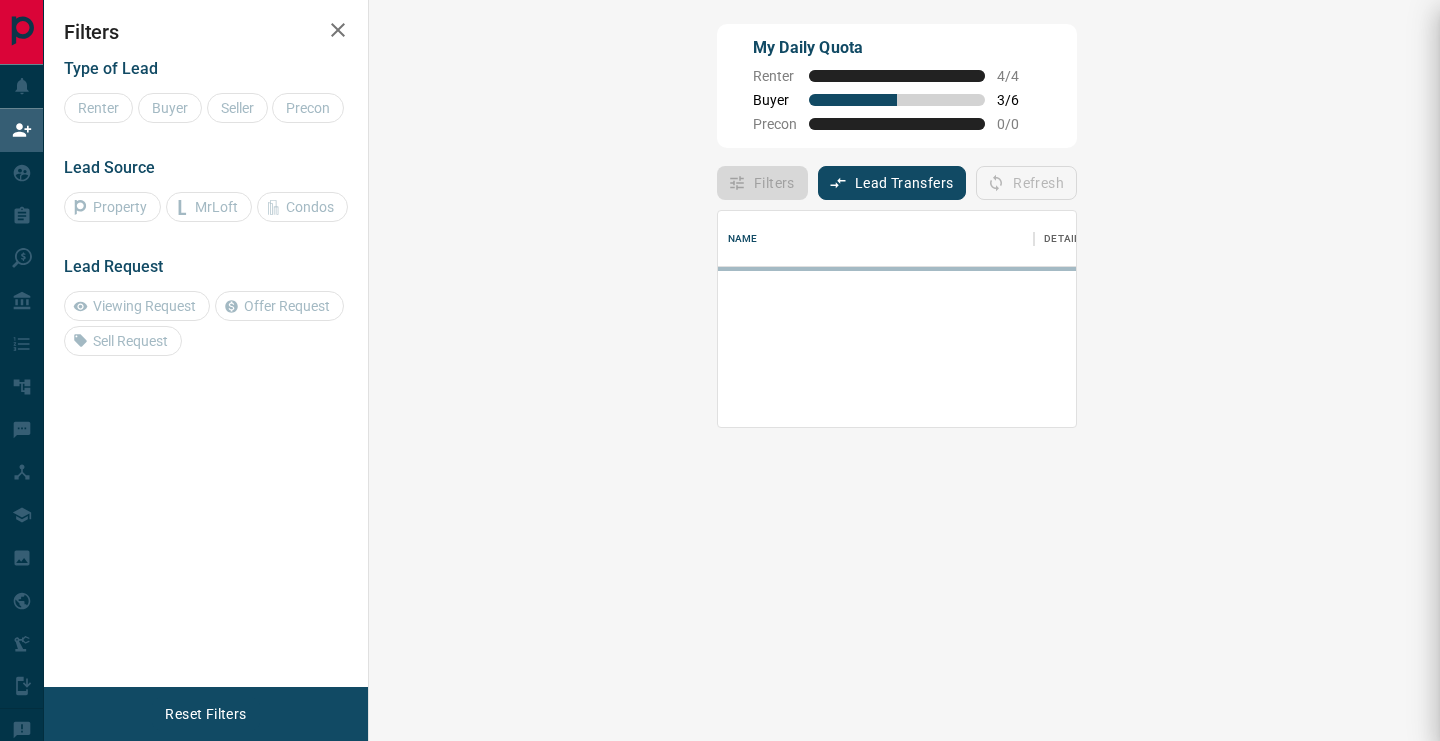 scroll, scrollTop: 1, scrollLeft: 1, axis: both 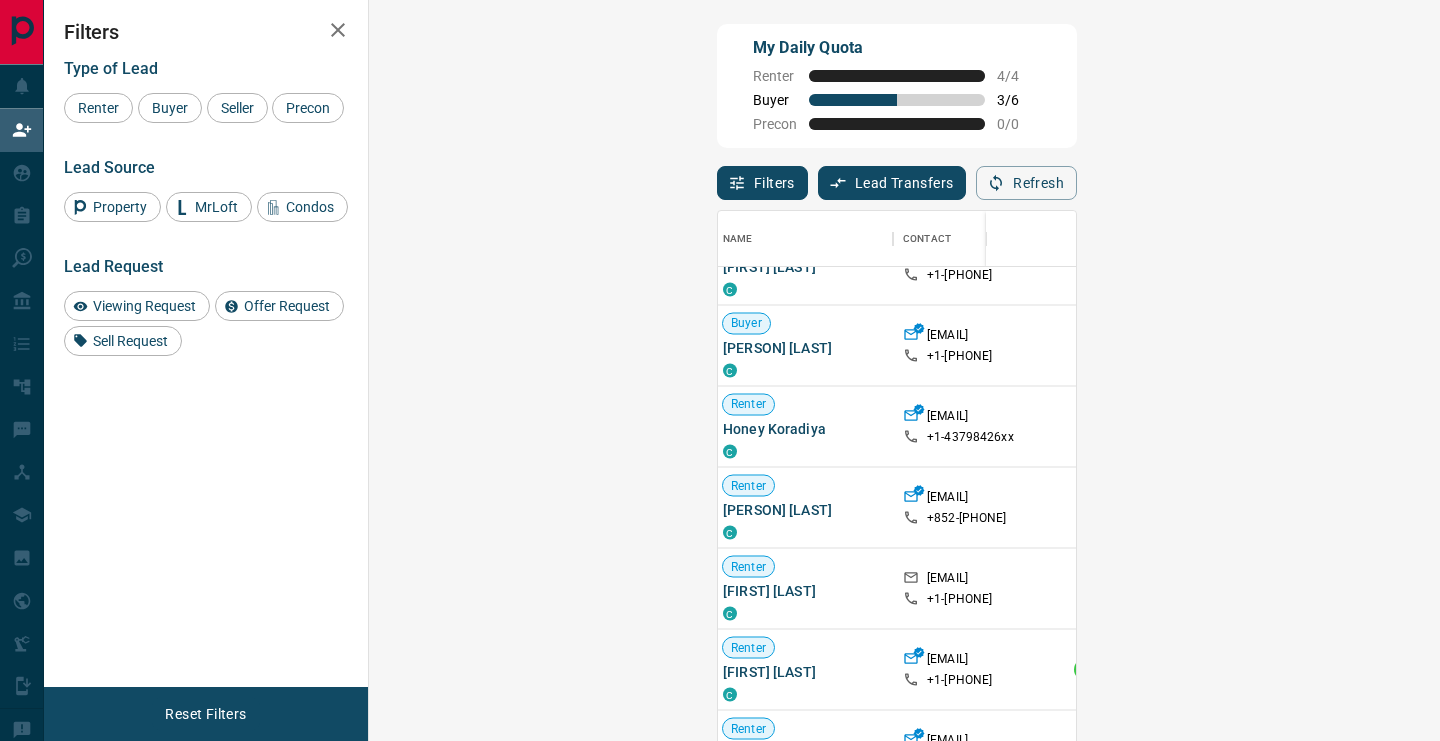 click on "Claim" at bounding box center [1701, 346] 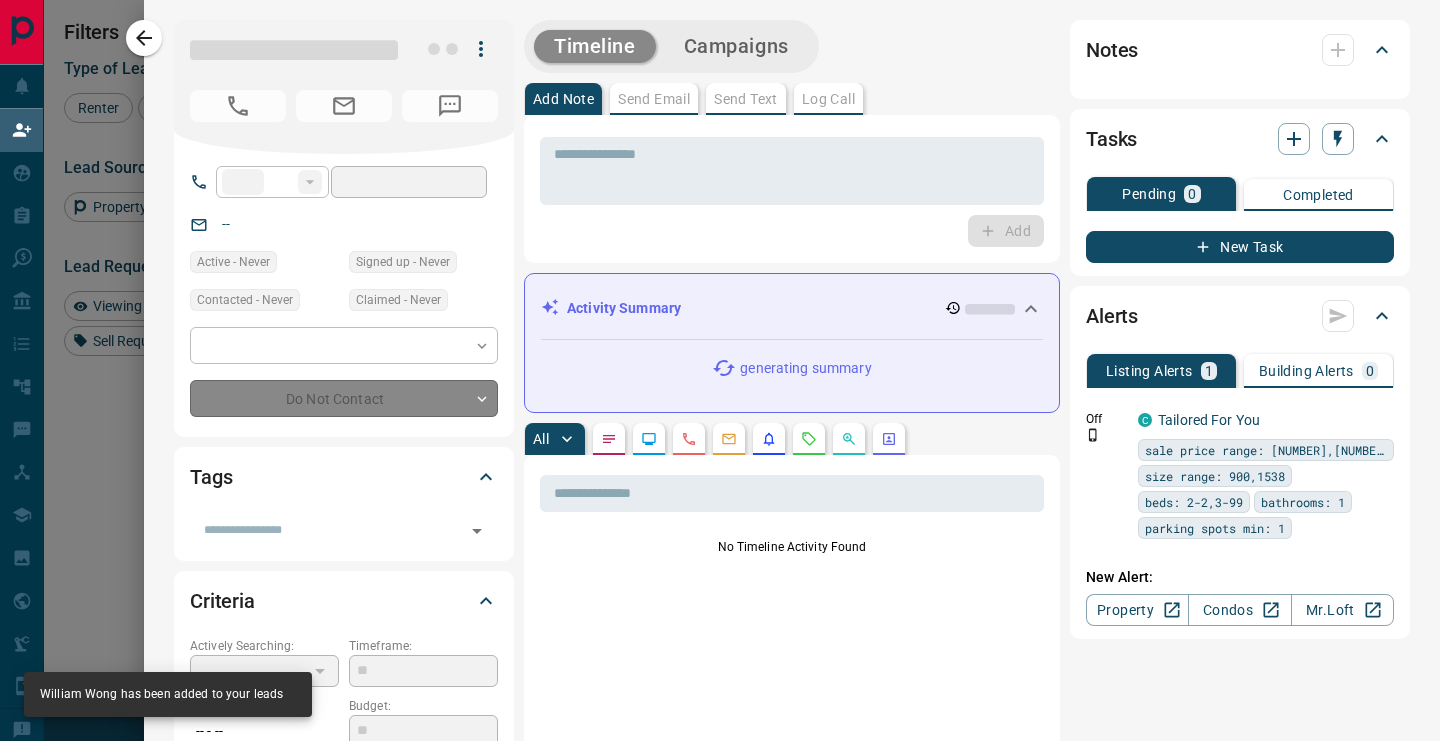 type on "**" 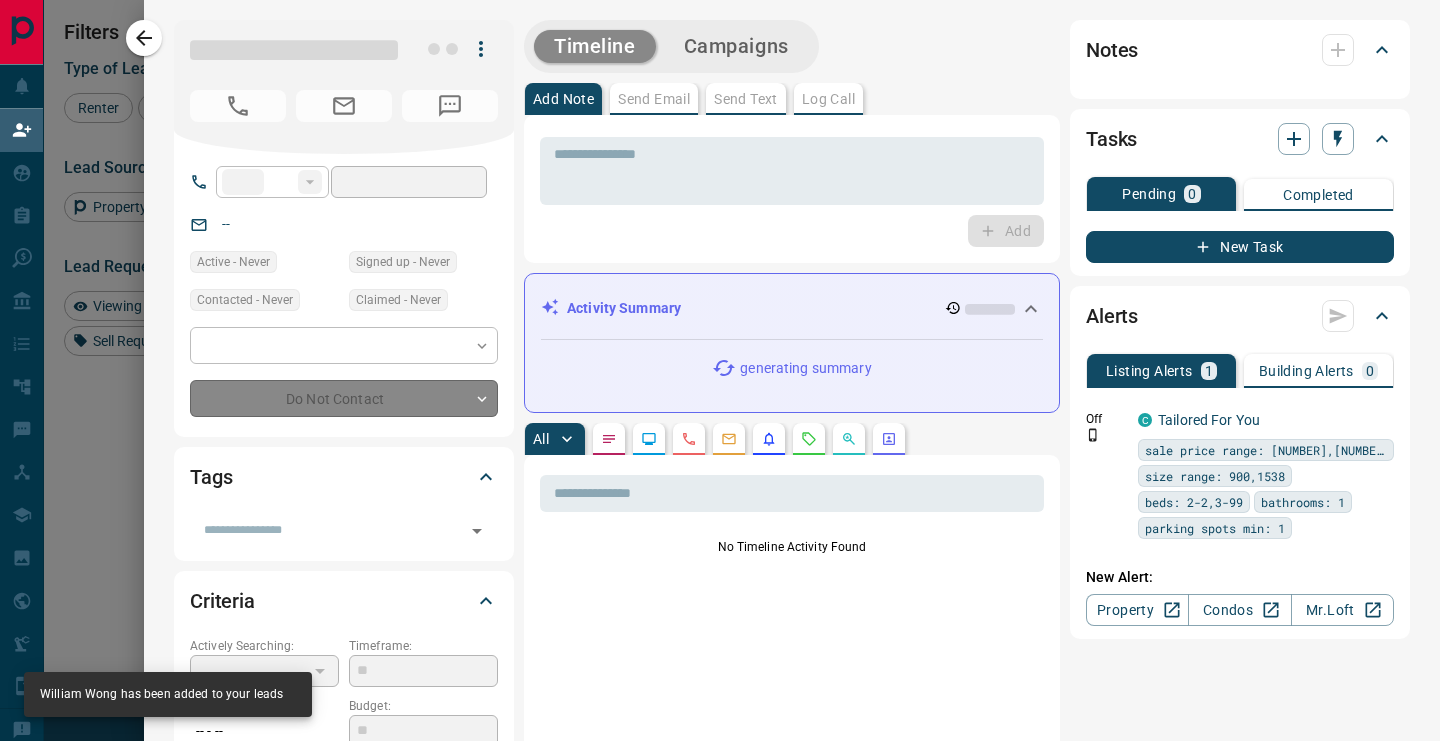 type on "**********" 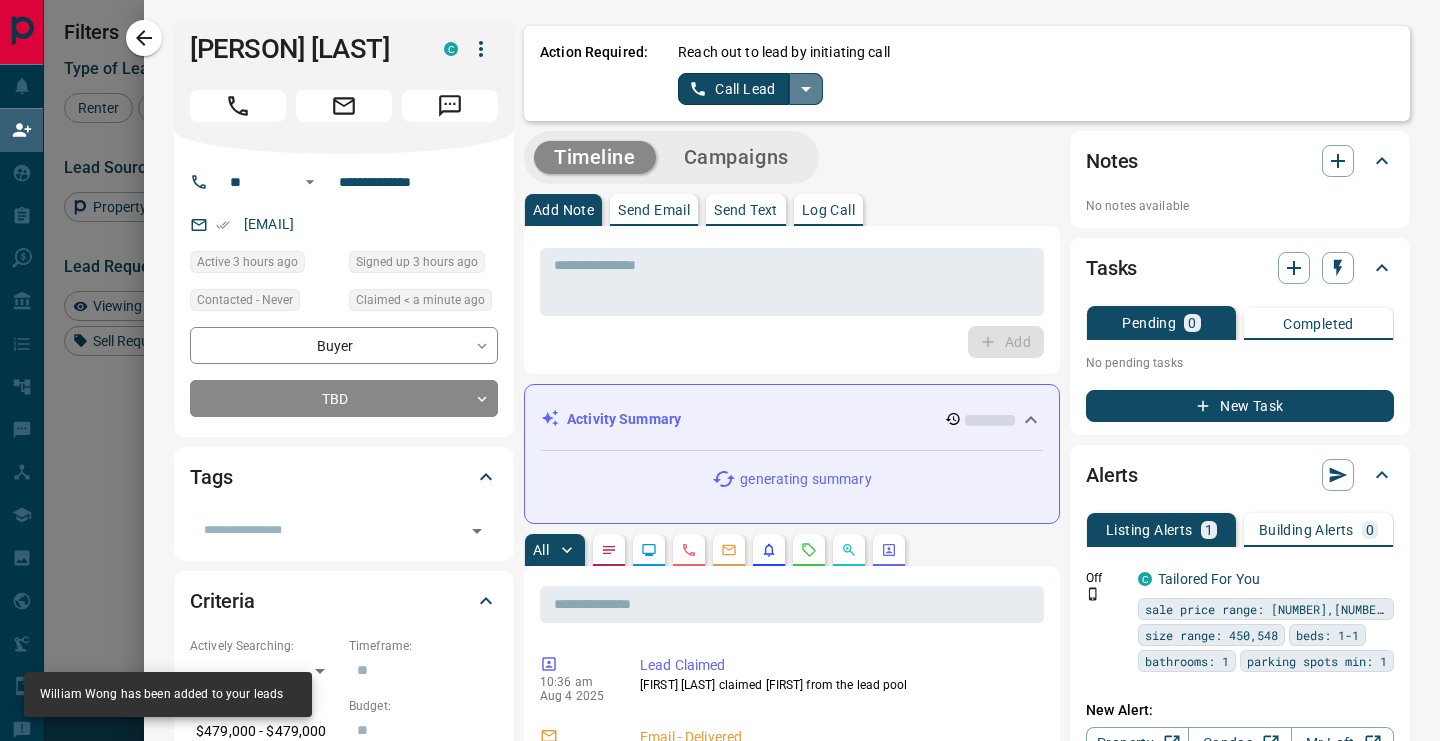 click 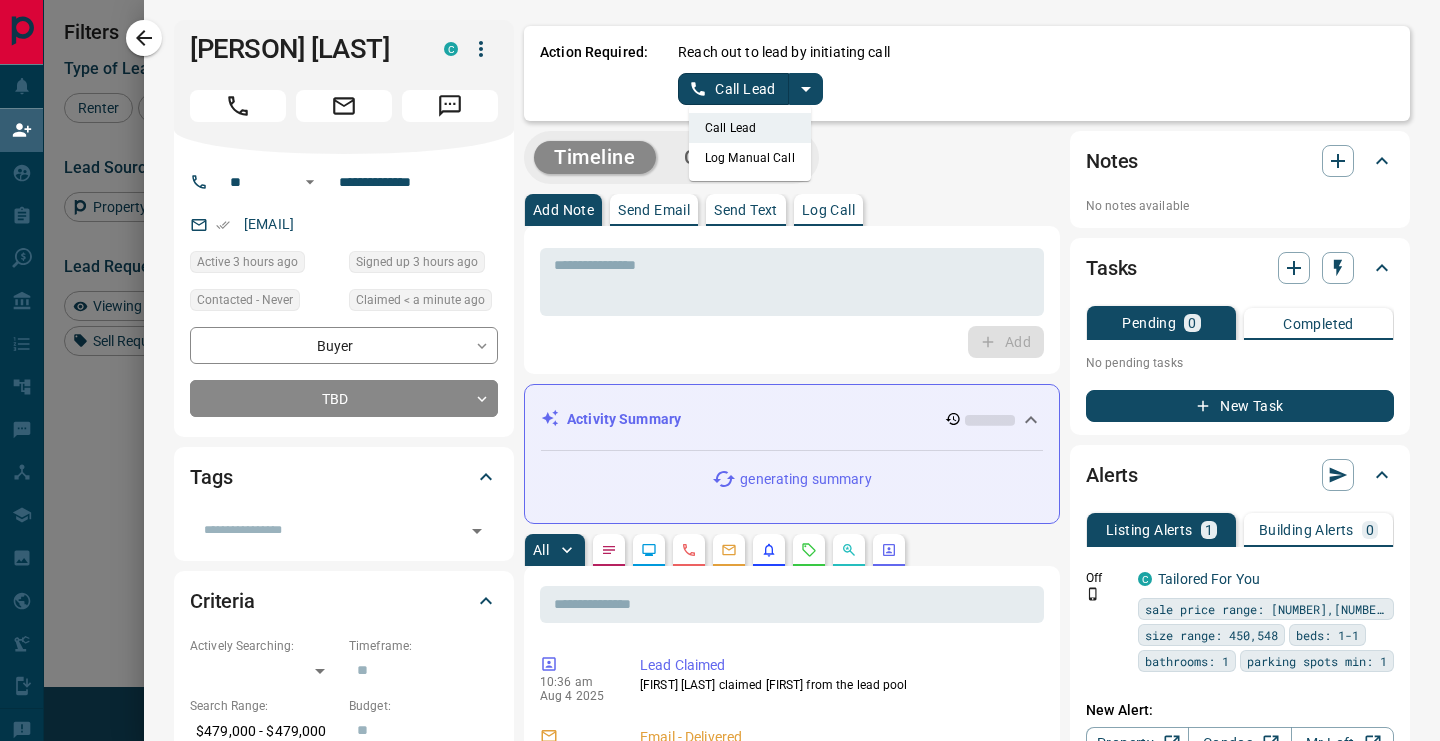 click on "Log Manual Call" at bounding box center (750, 158) 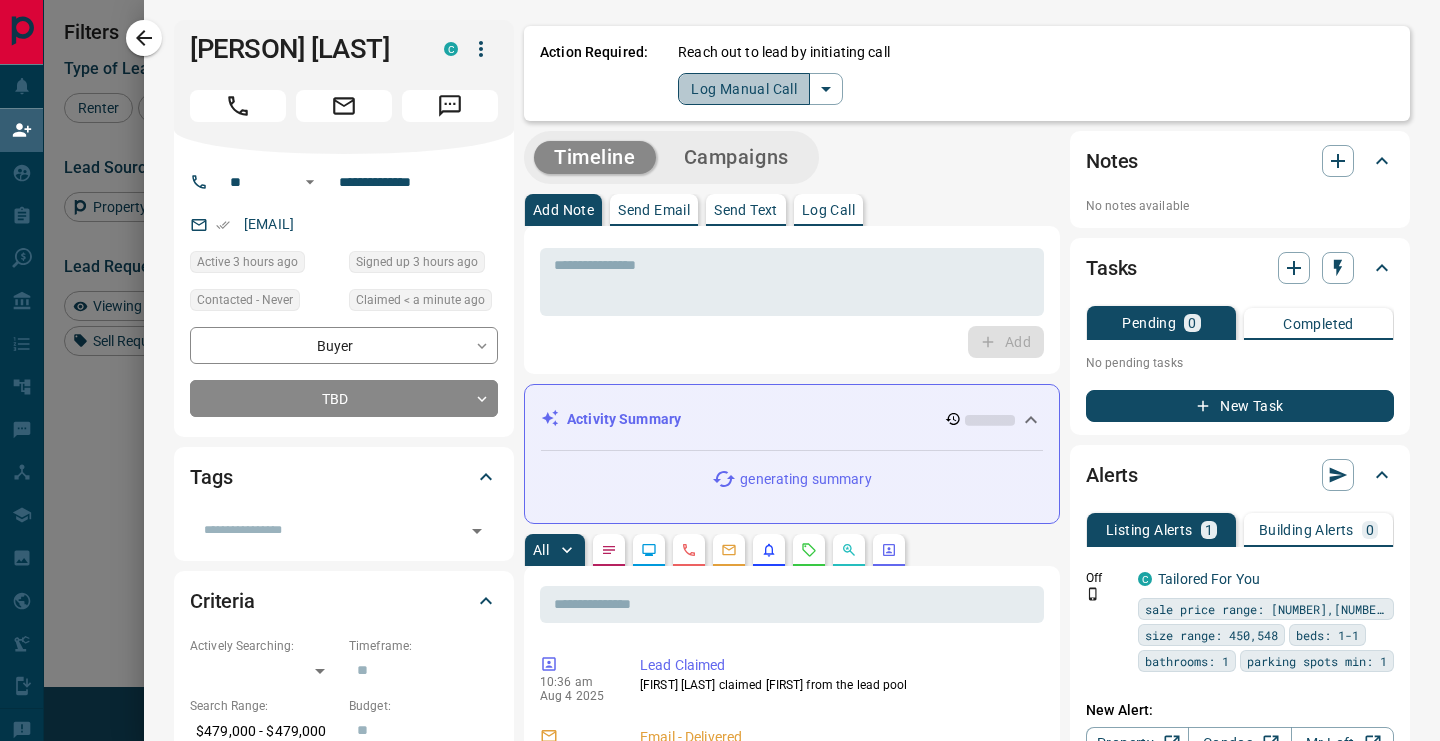 click on "Log Manual Call" at bounding box center [744, 89] 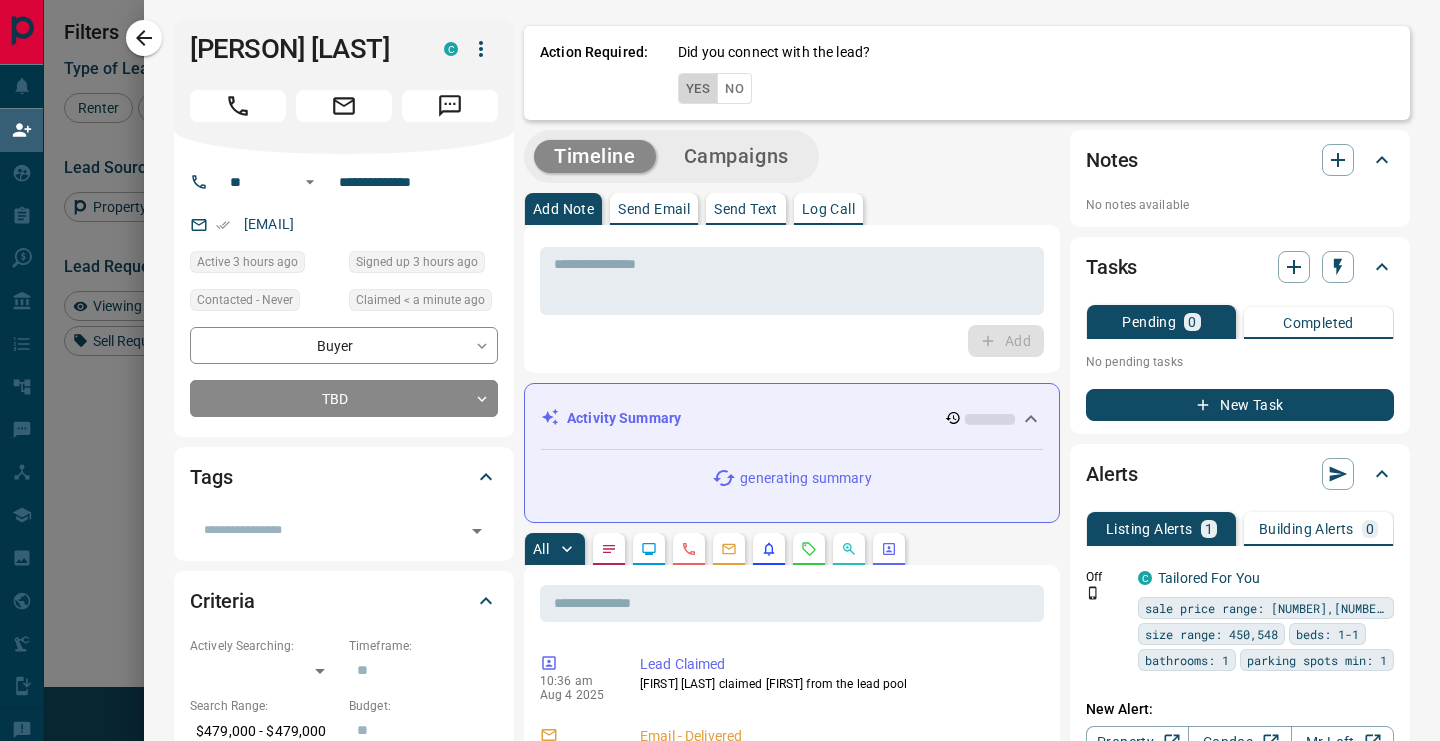 click on "Yes" at bounding box center (698, 88) 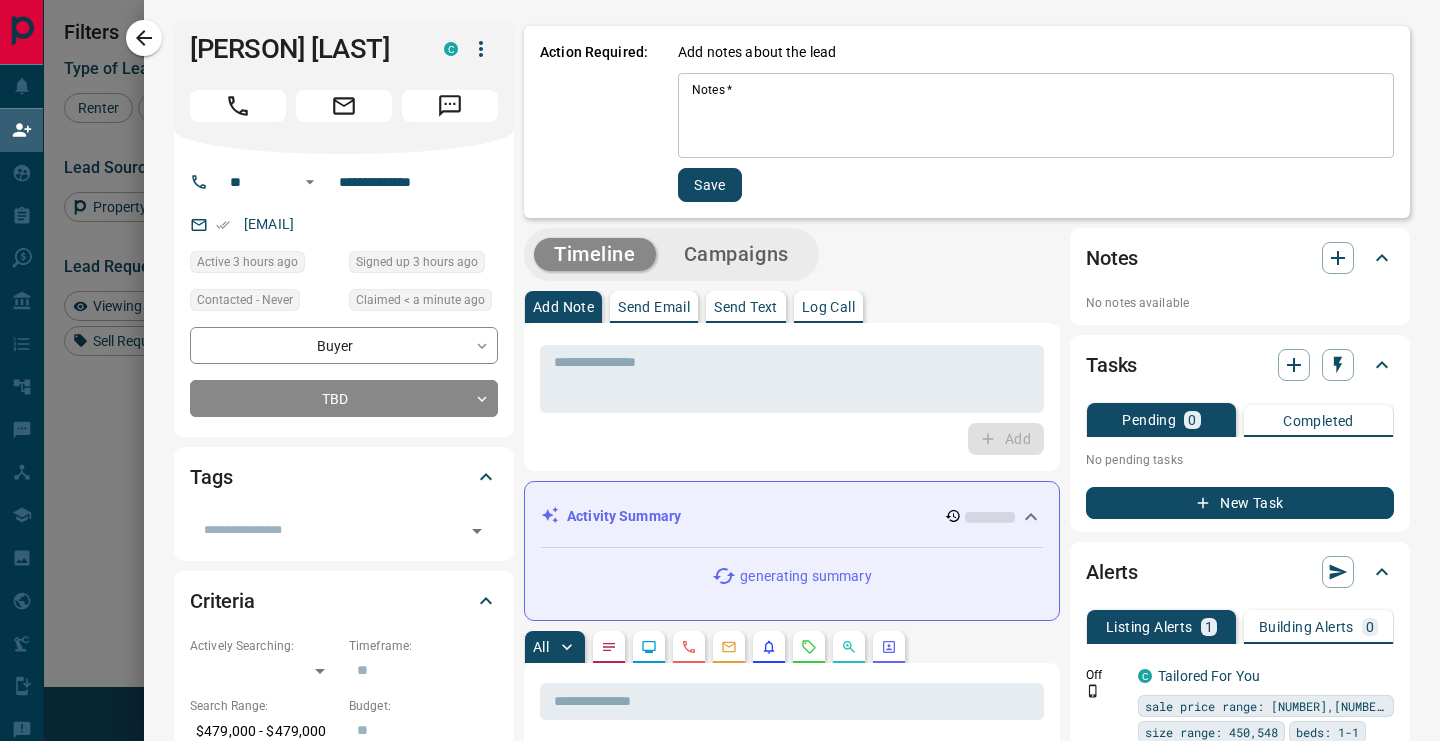 click on "Notes   *" at bounding box center (1036, 116) 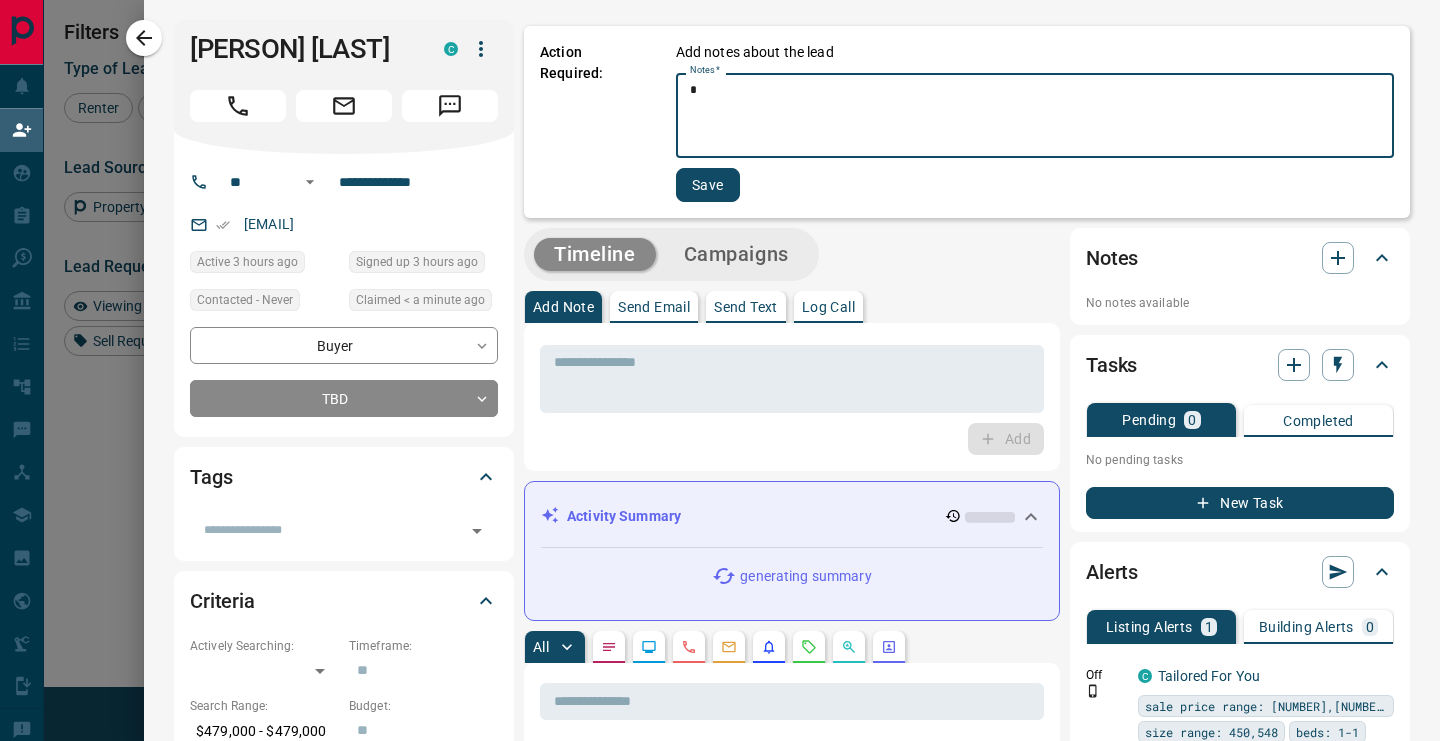 type on "*" 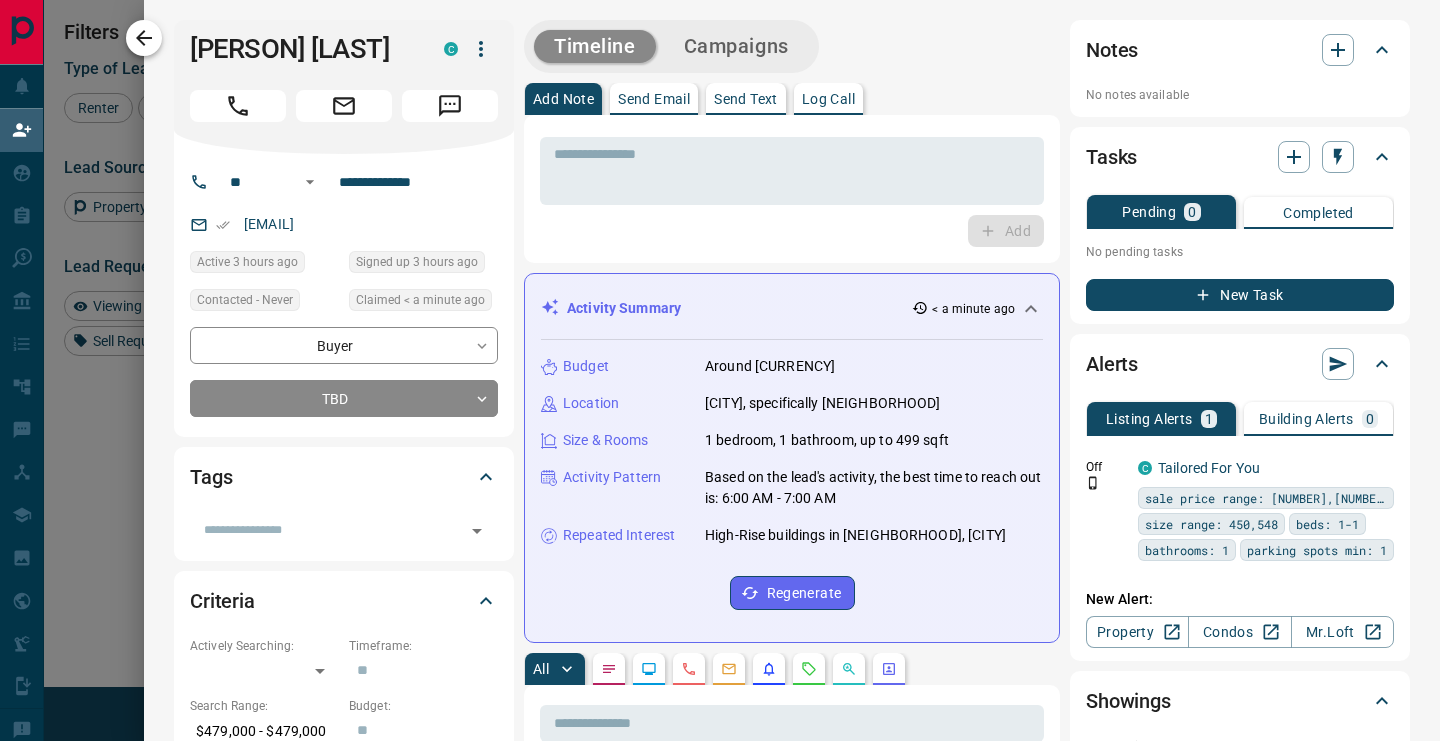 click 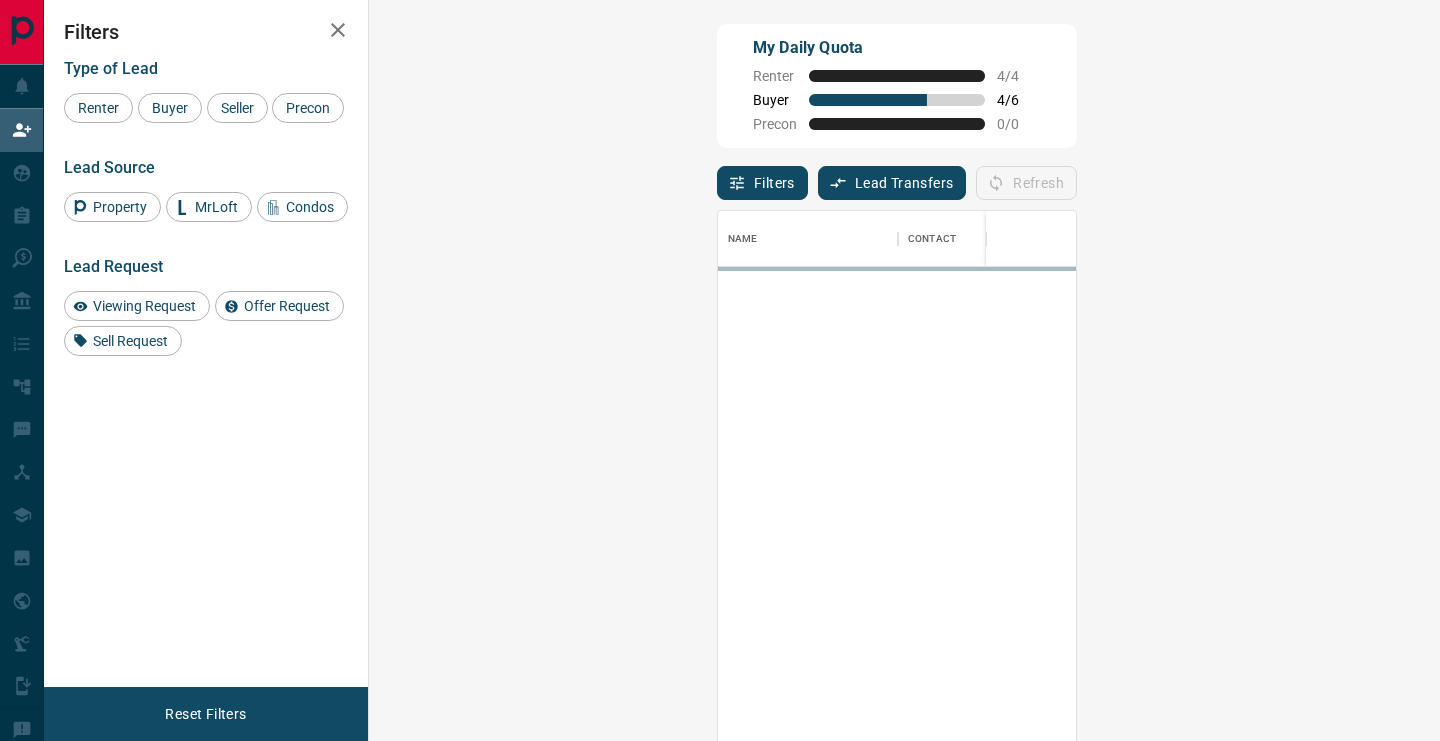 scroll, scrollTop: 1, scrollLeft: 1, axis: both 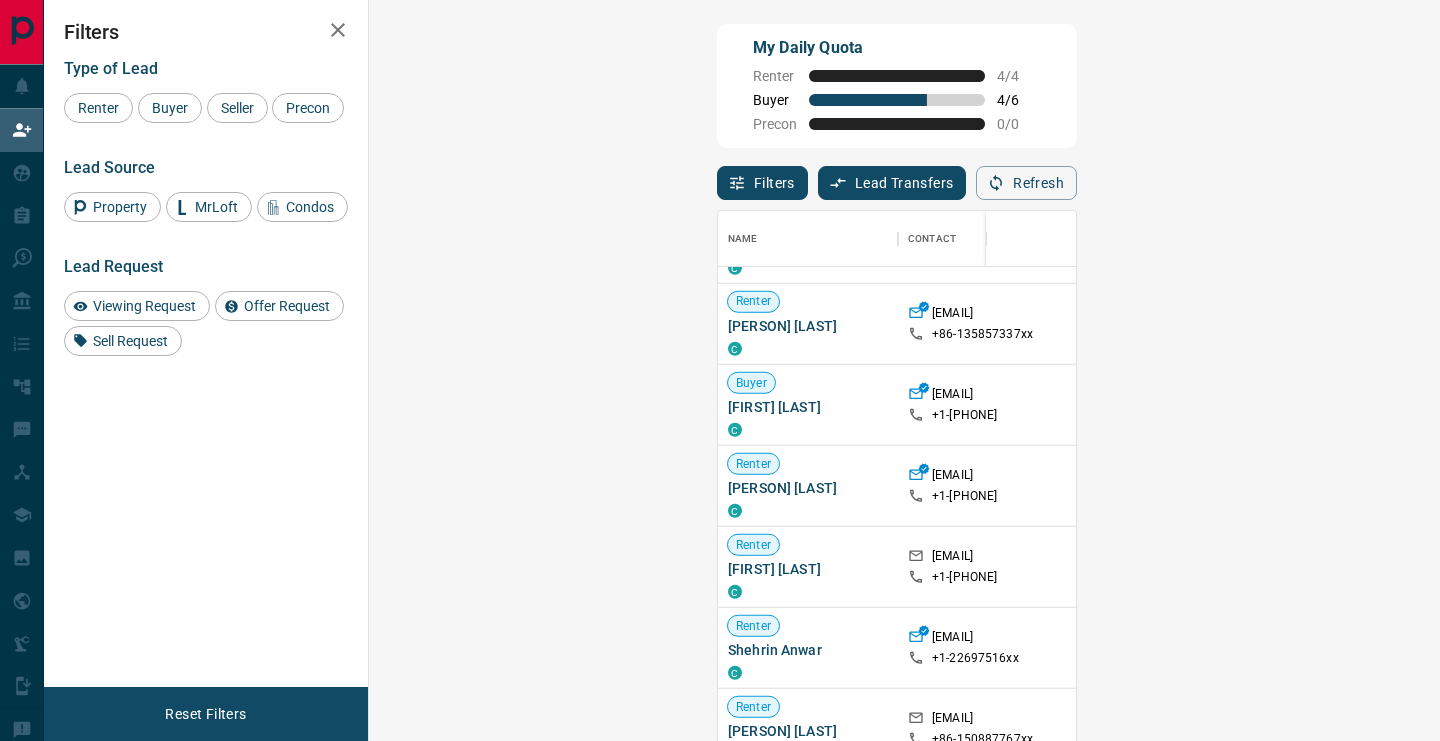 click on "Claim" at bounding box center (1701, 405) 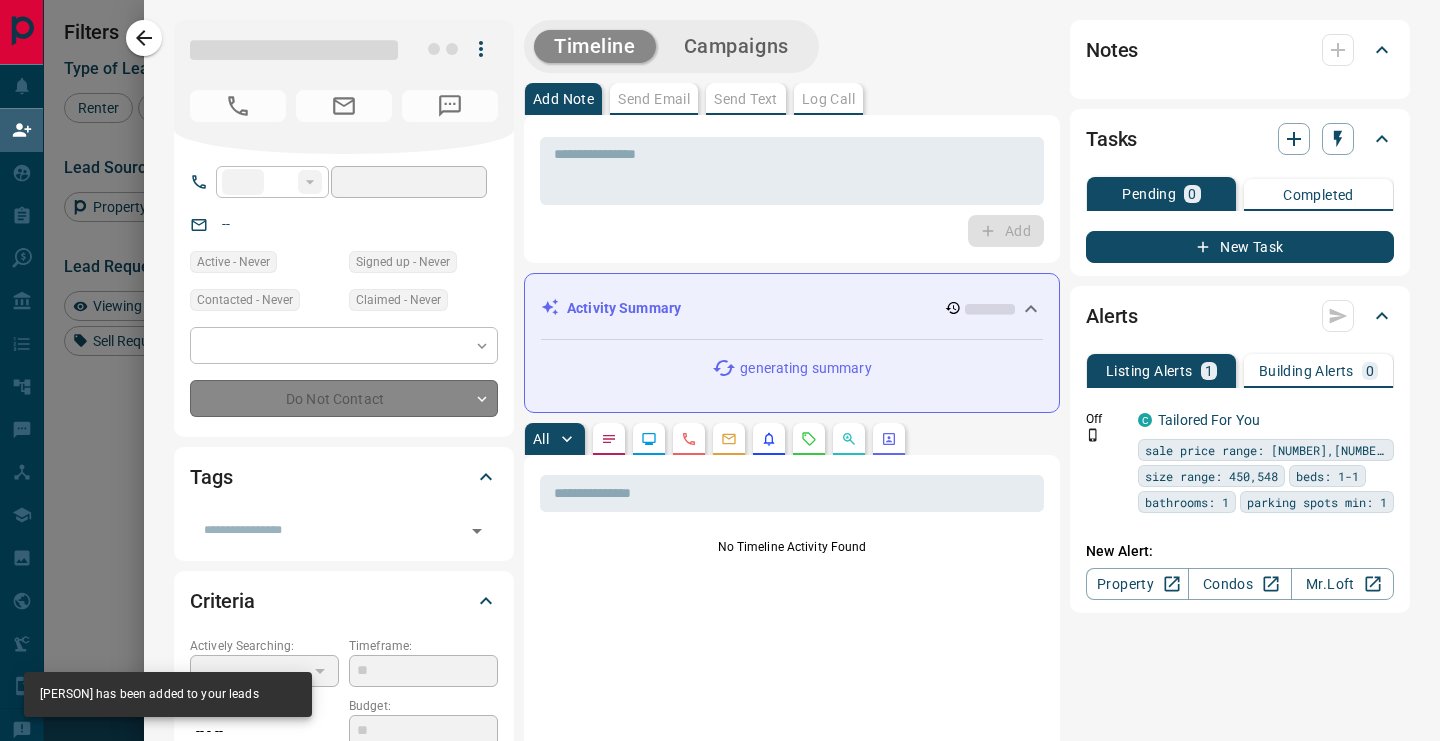 type on "**" 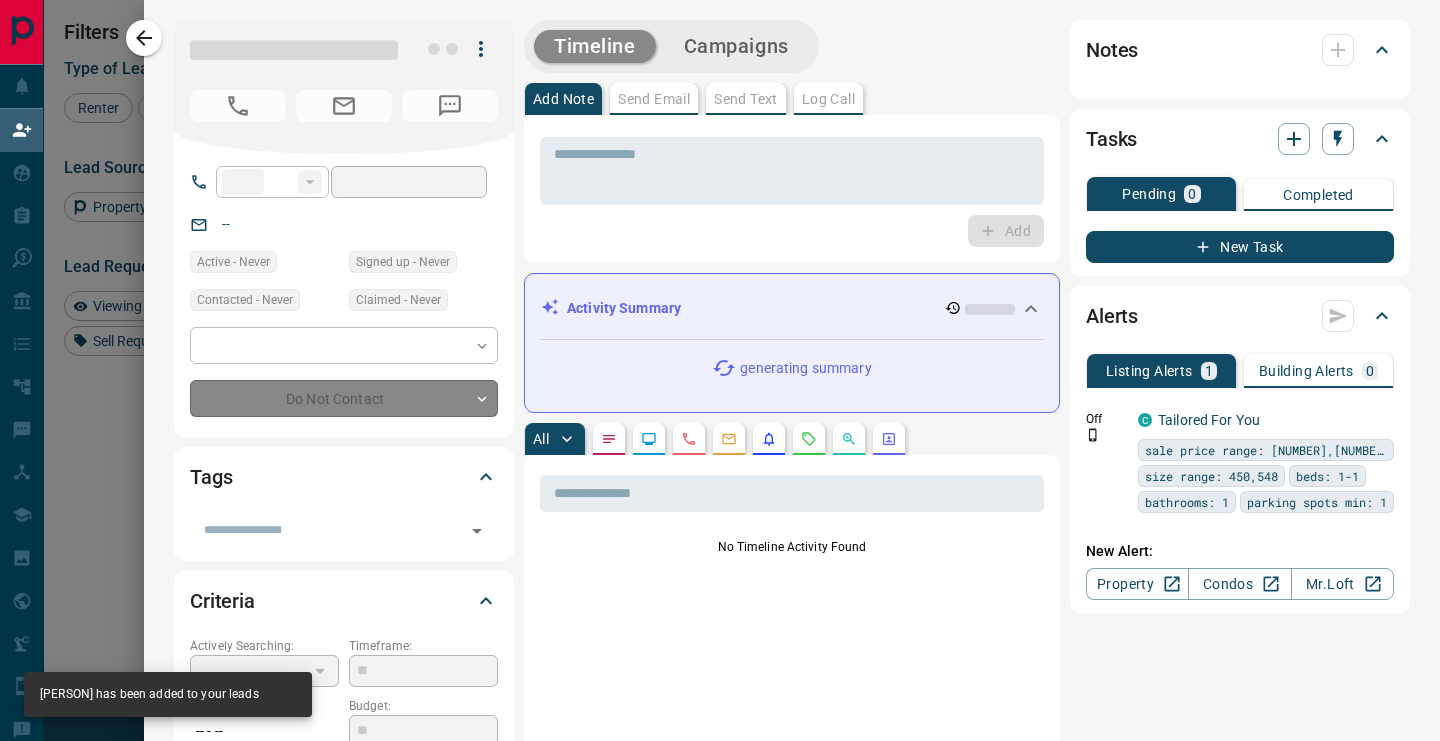 type on "**********" 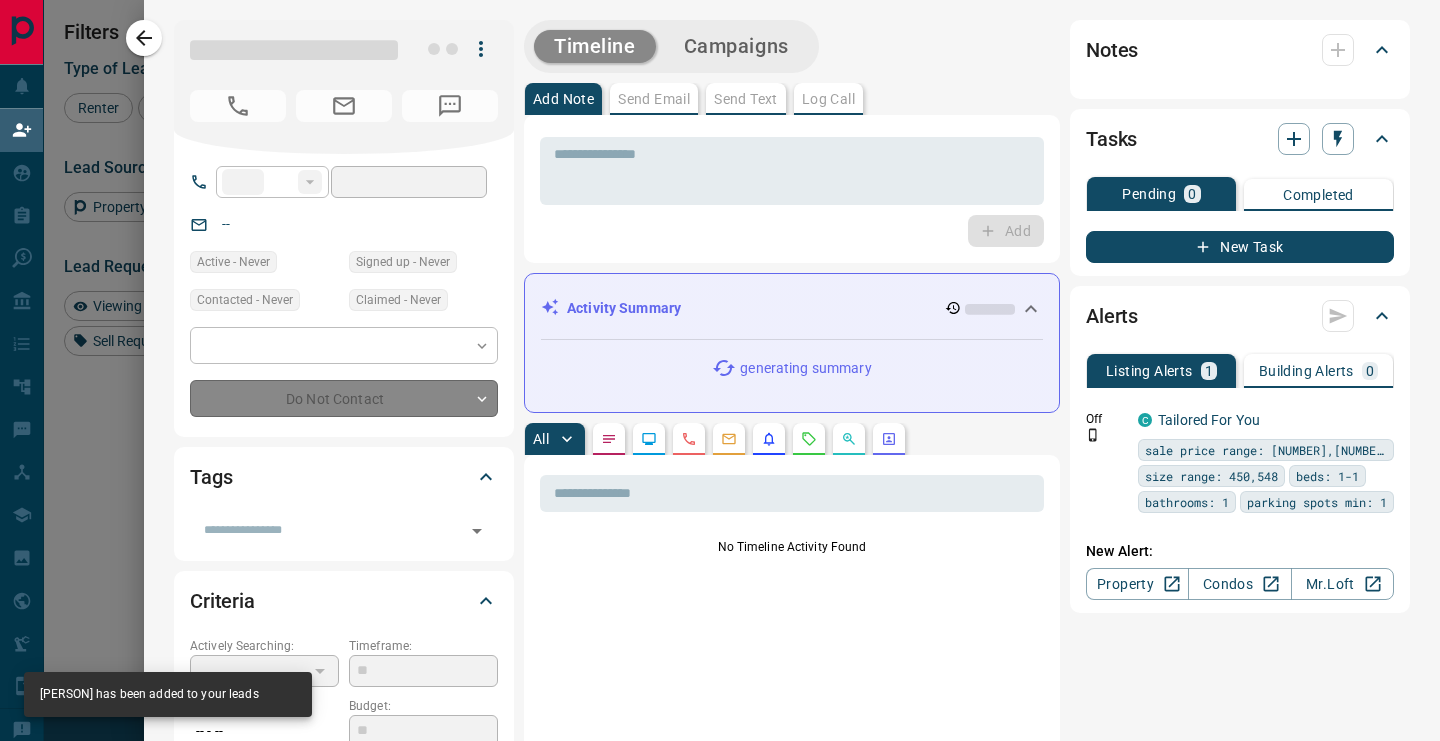 type on "**********" 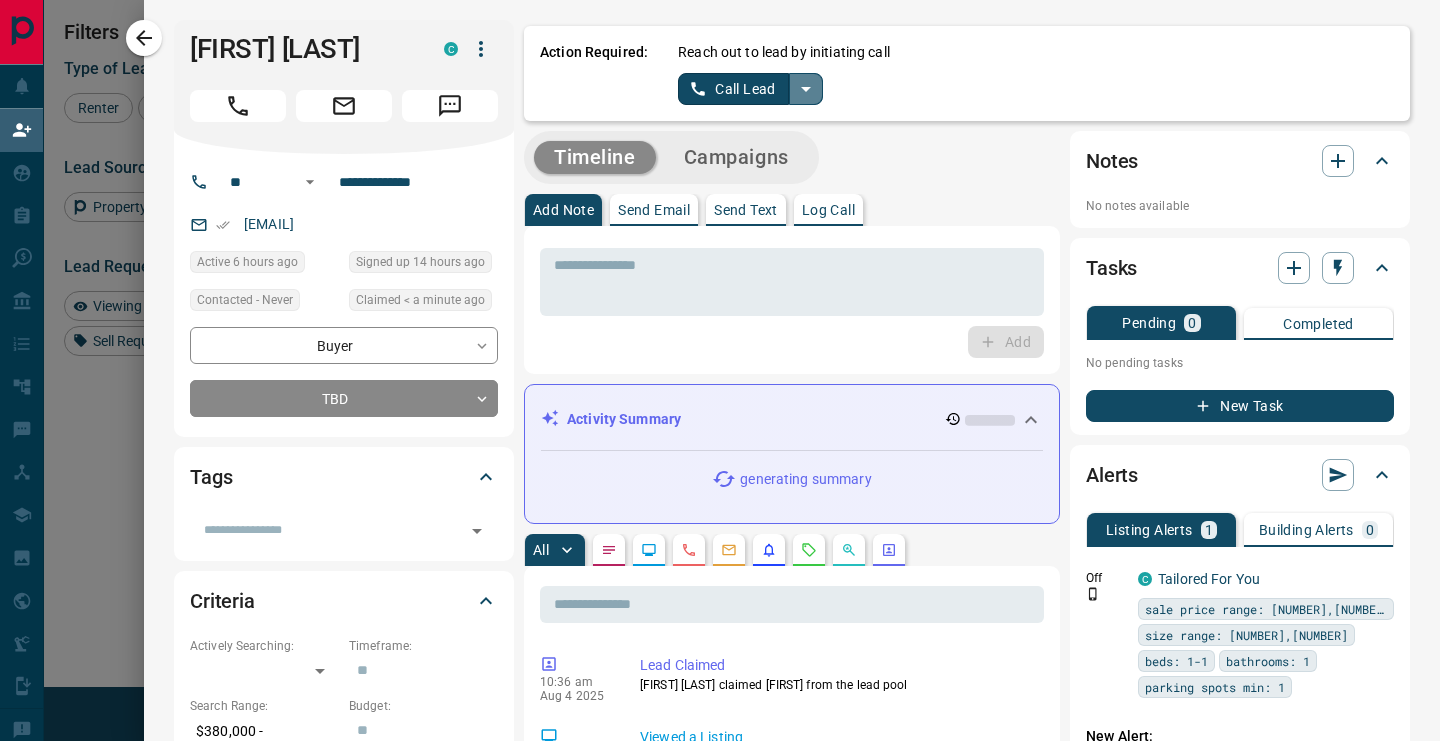 click 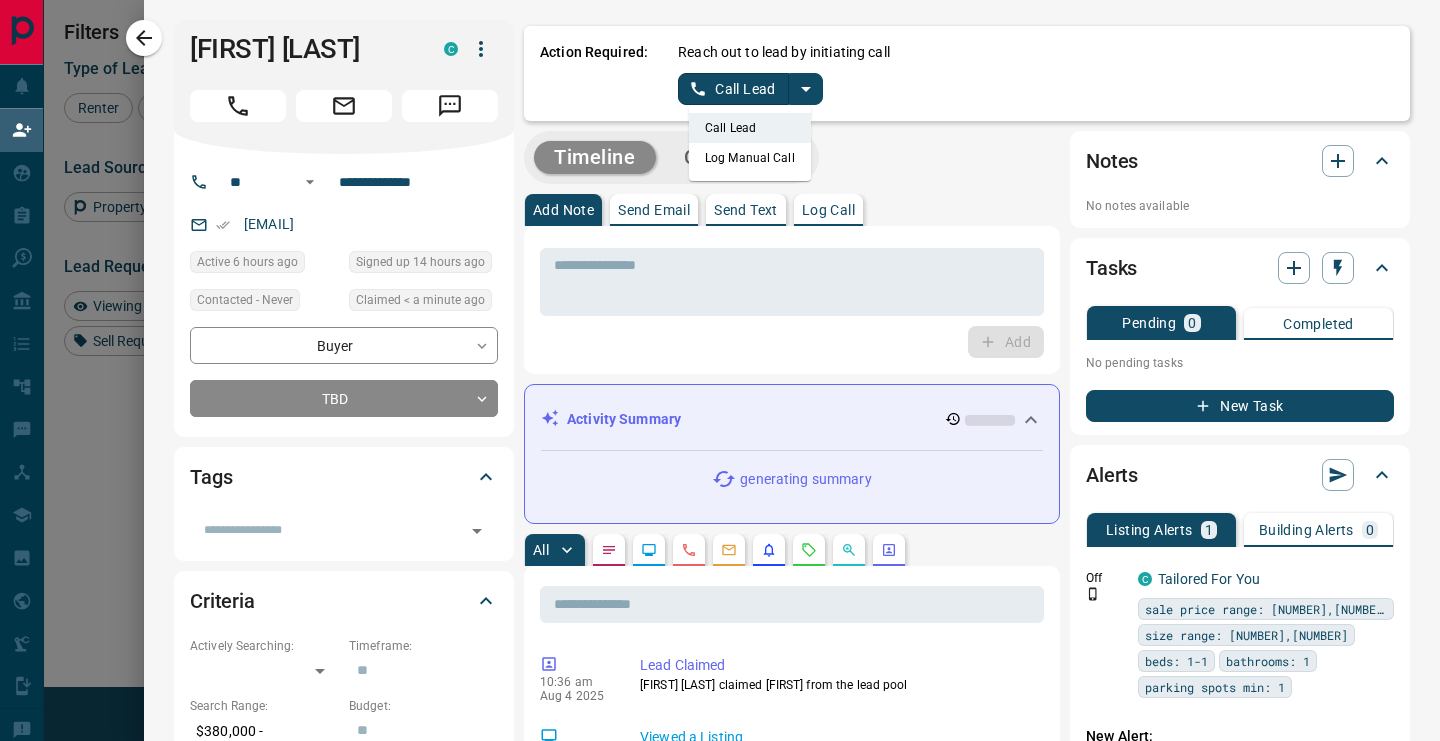 click on "Log Manual Call" at bounding box center [750, 158] 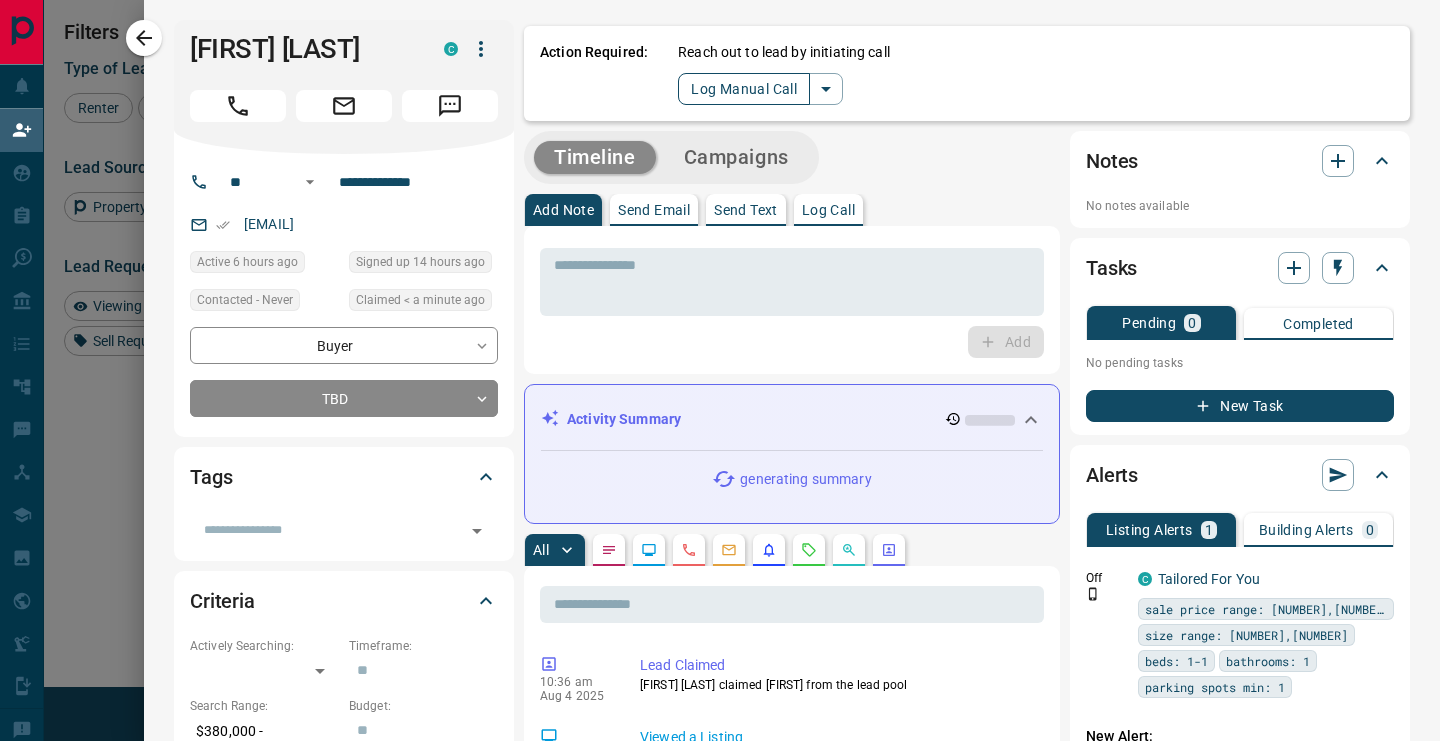 click on "Log Manual Call" at bounding box center (744, 89) 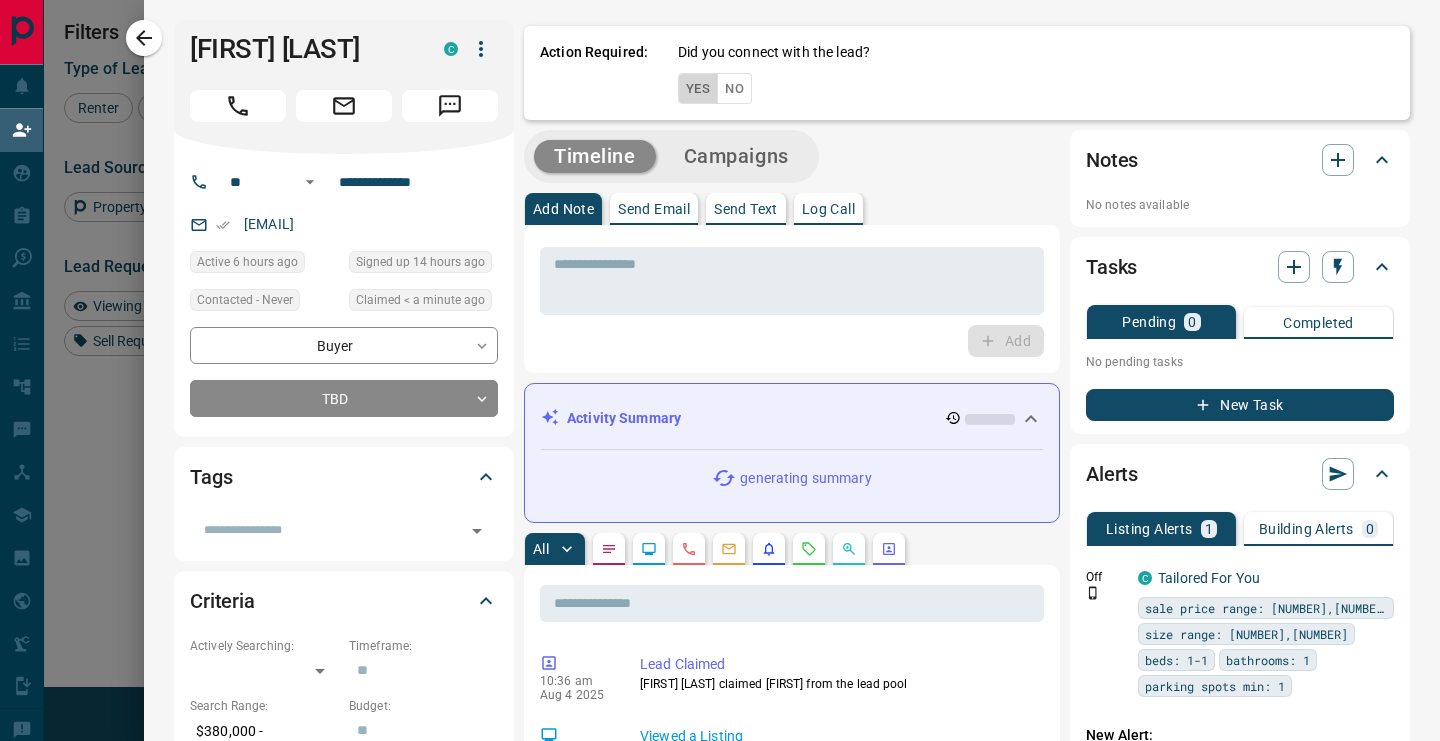 click on "Yes" at bounding box center (698, 88) 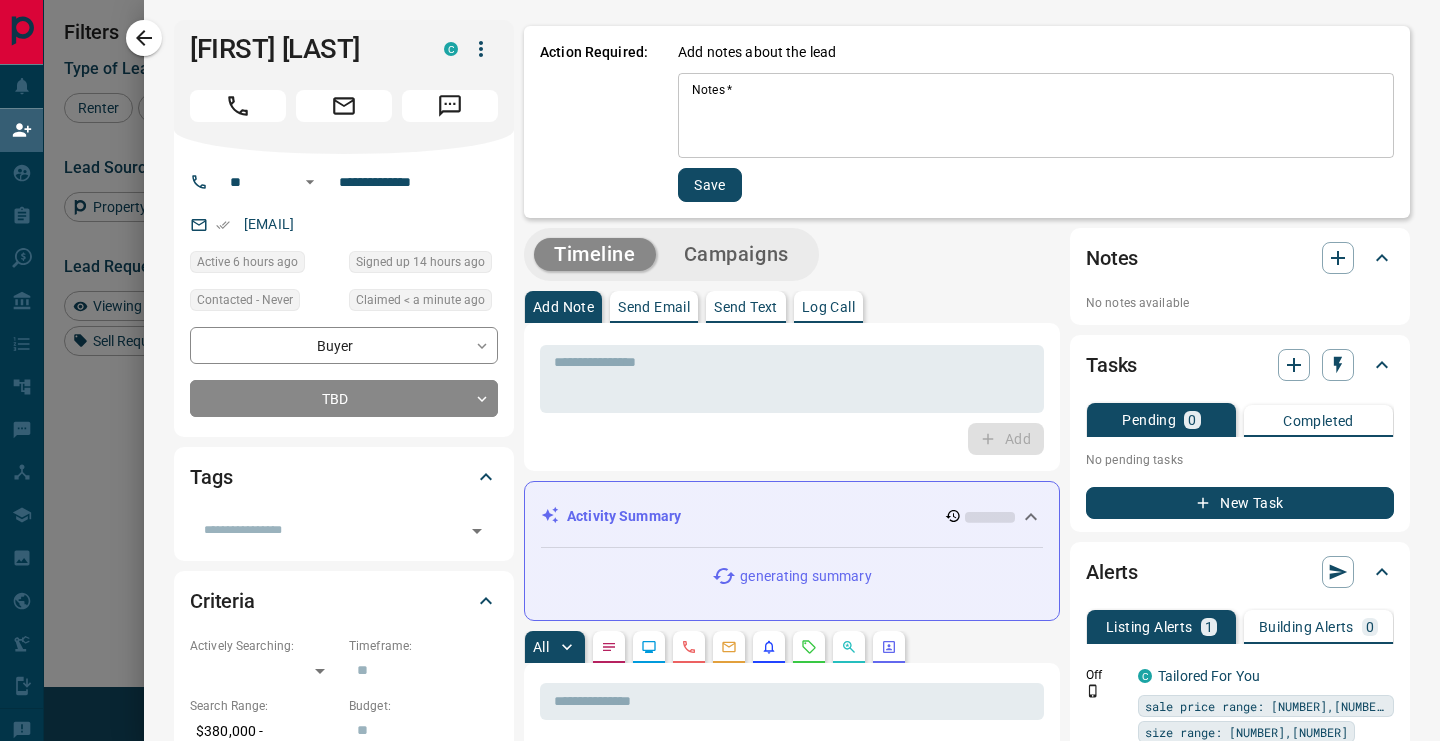 click on "Notes   *" at bounding box center [1036, 116] 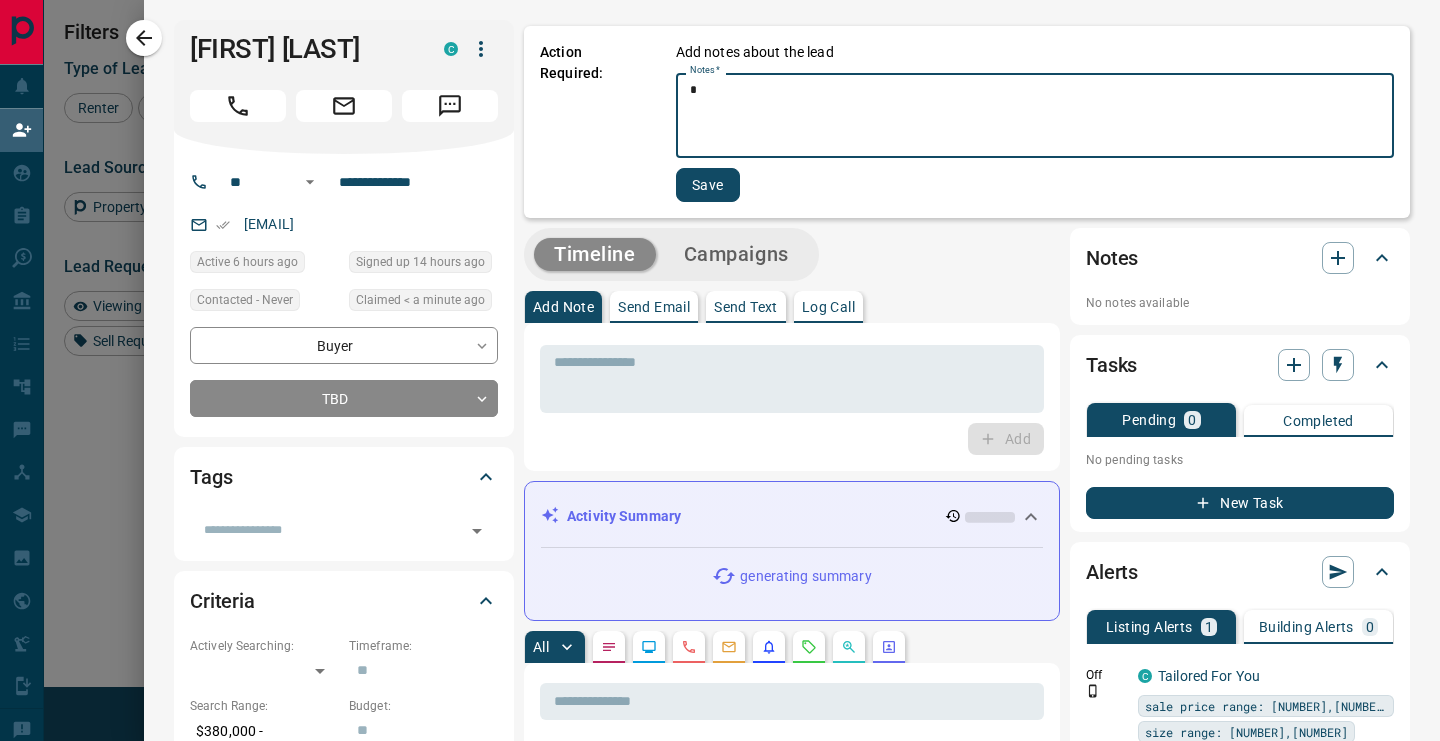 type on "*" 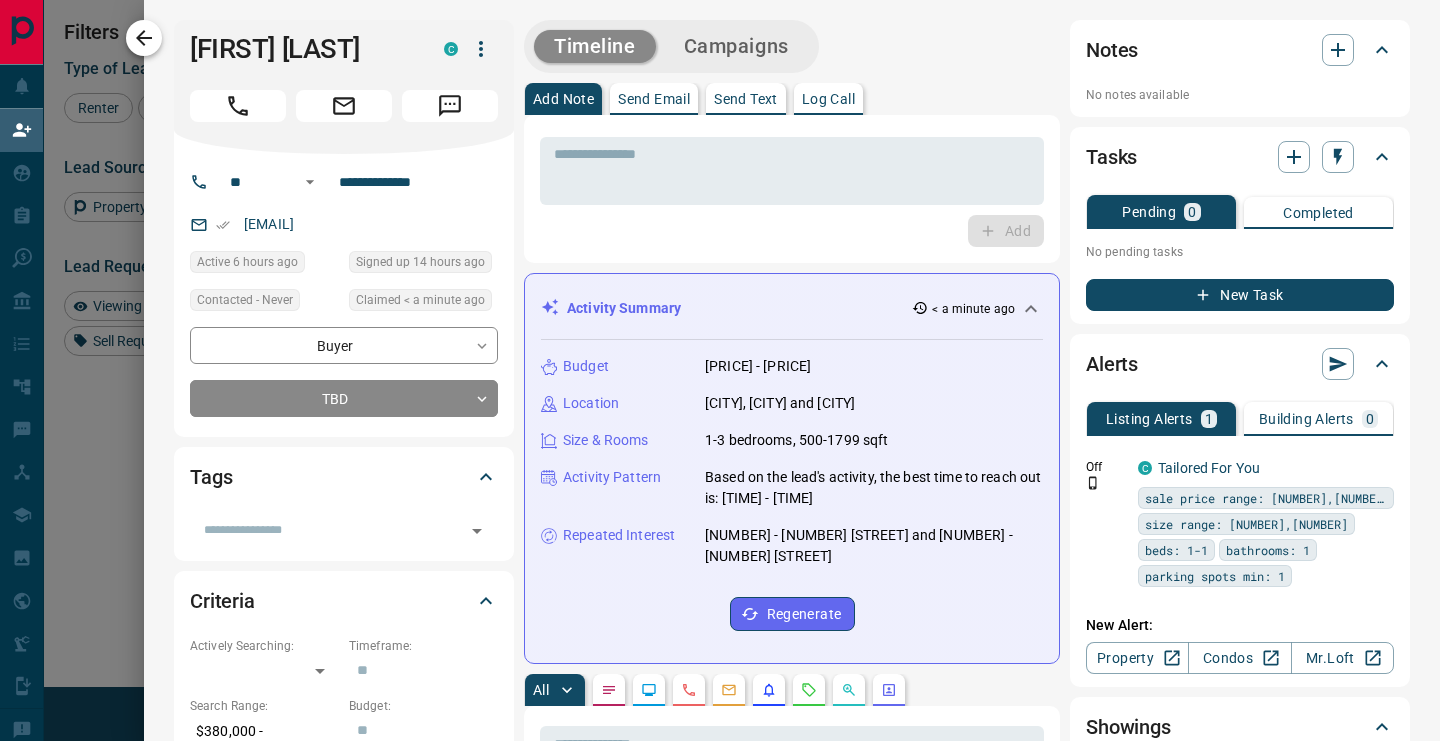 click 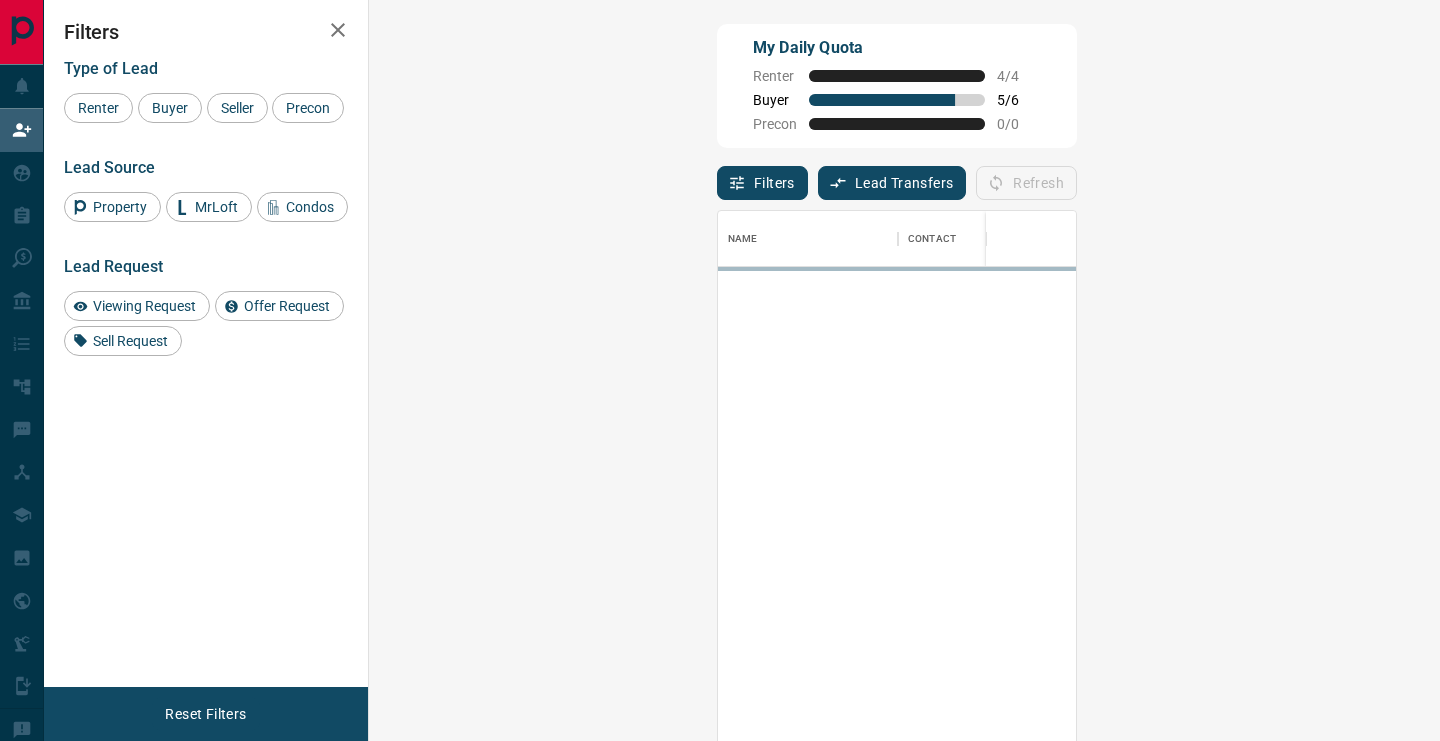 scroll, scrollTop: 1, scrollLeft: 1, axis: both 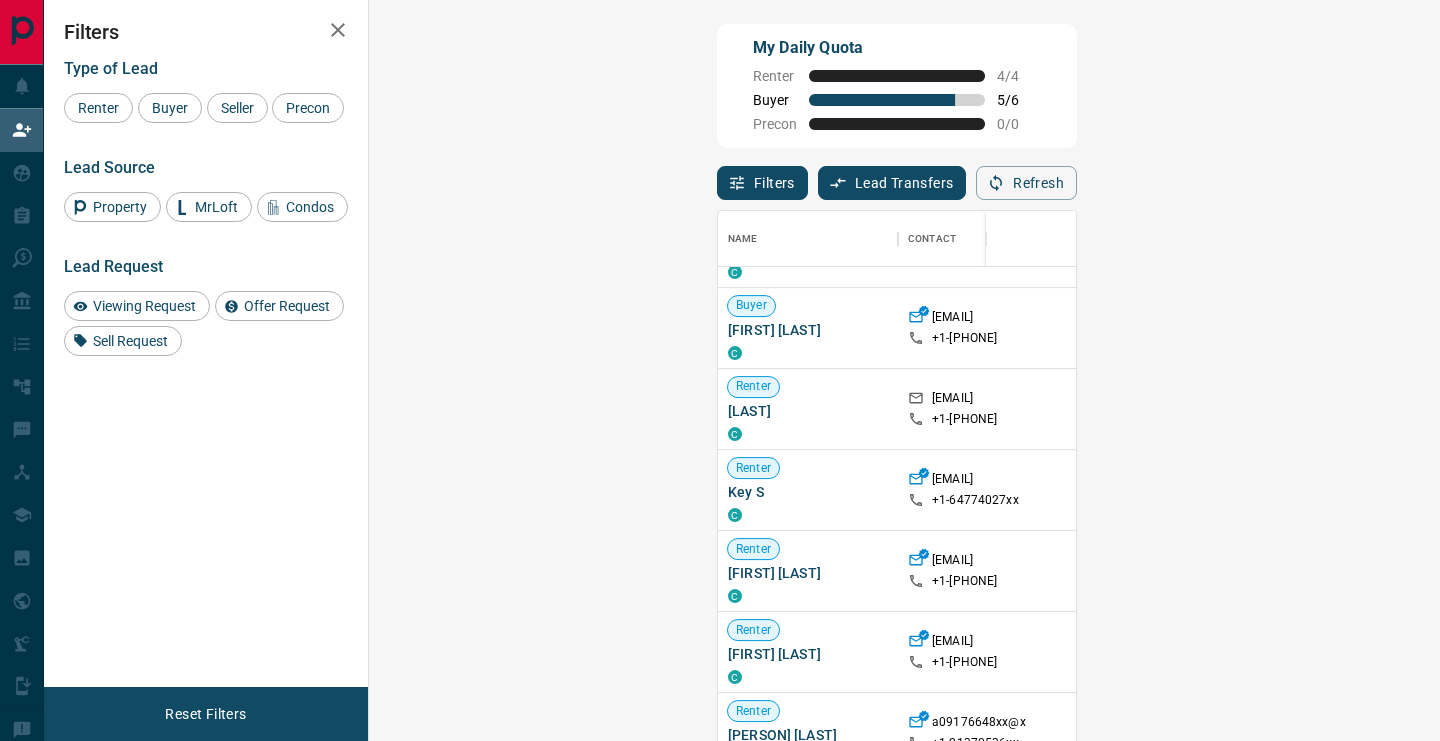 click 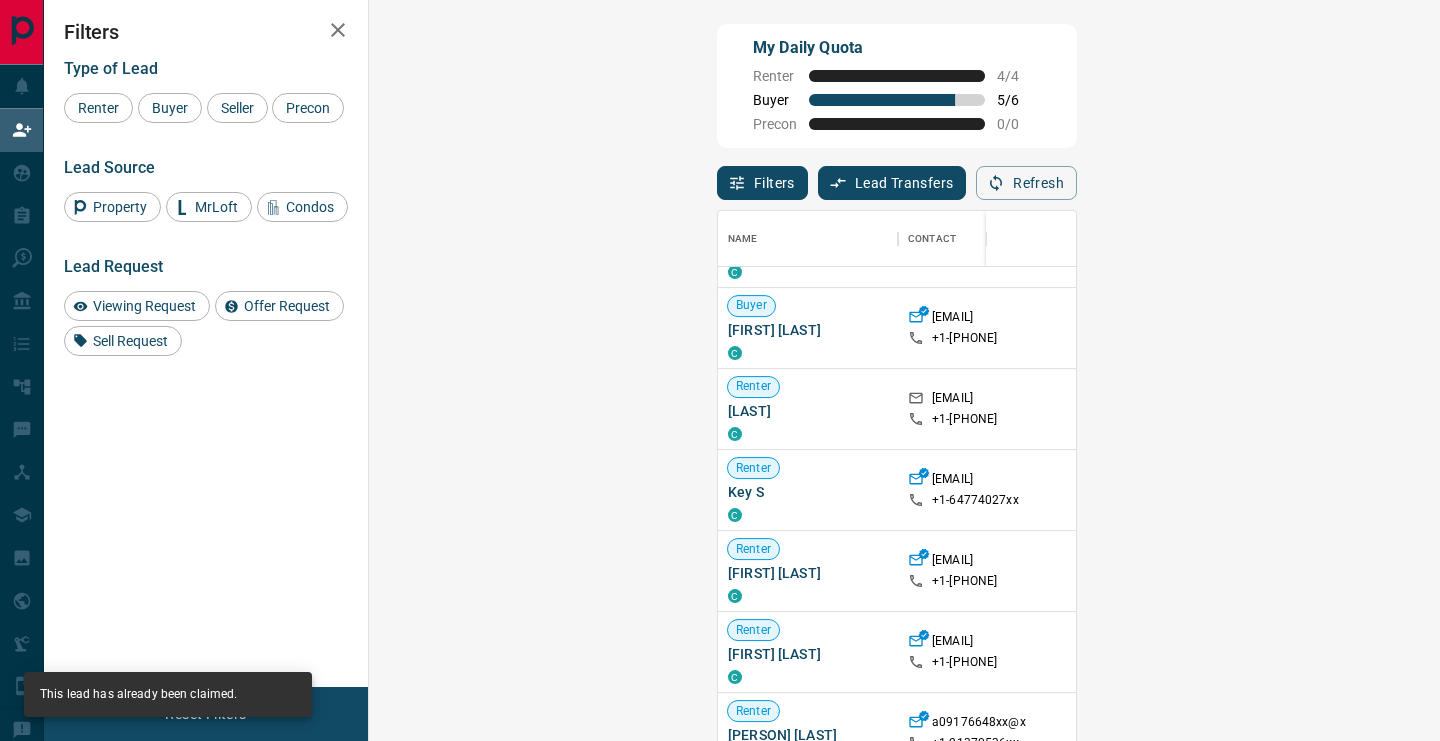 click on "Claim" at bounding box center [1701, 328] 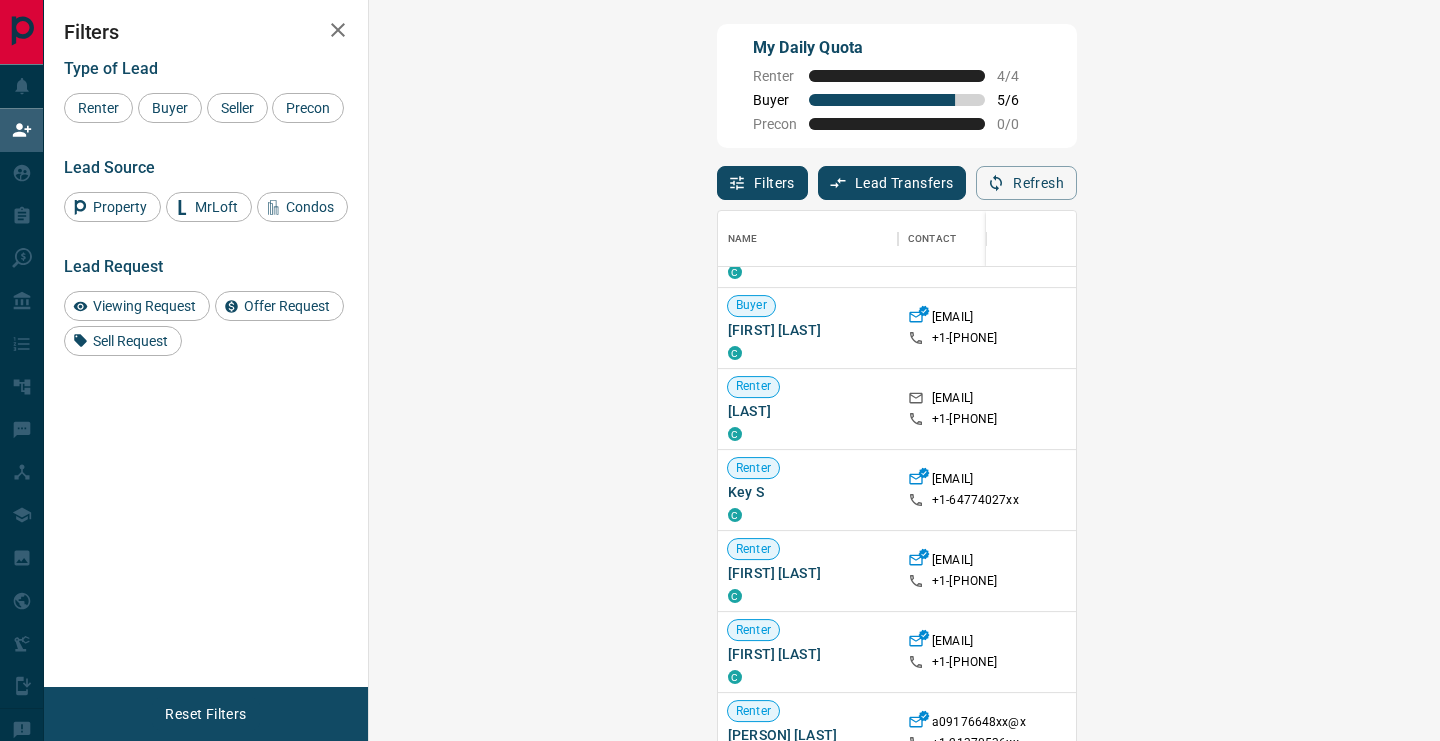 click on "Claim" at bounding box center (1701, 328) 